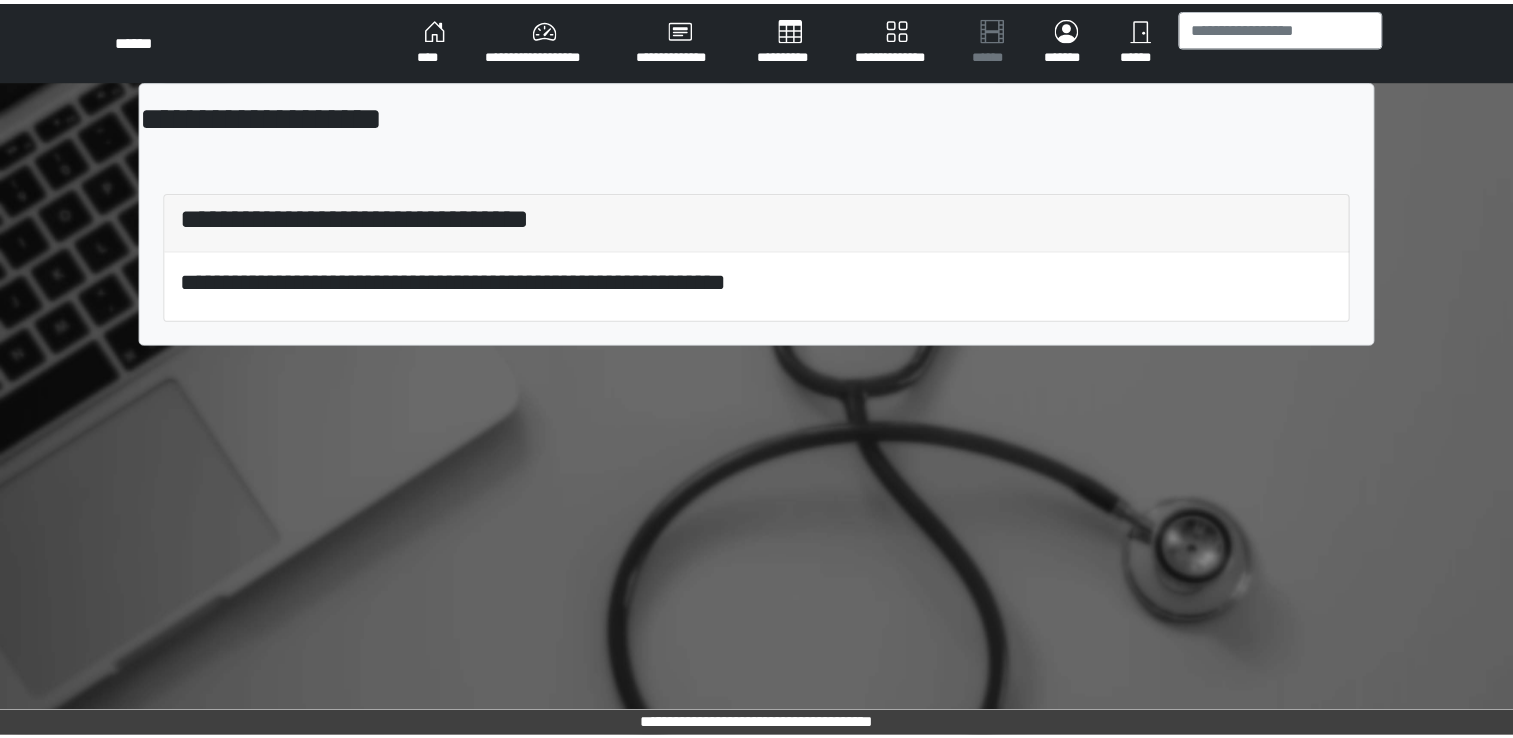 scroll, scrollTop: 0, scrollLeft: 0, axis: both 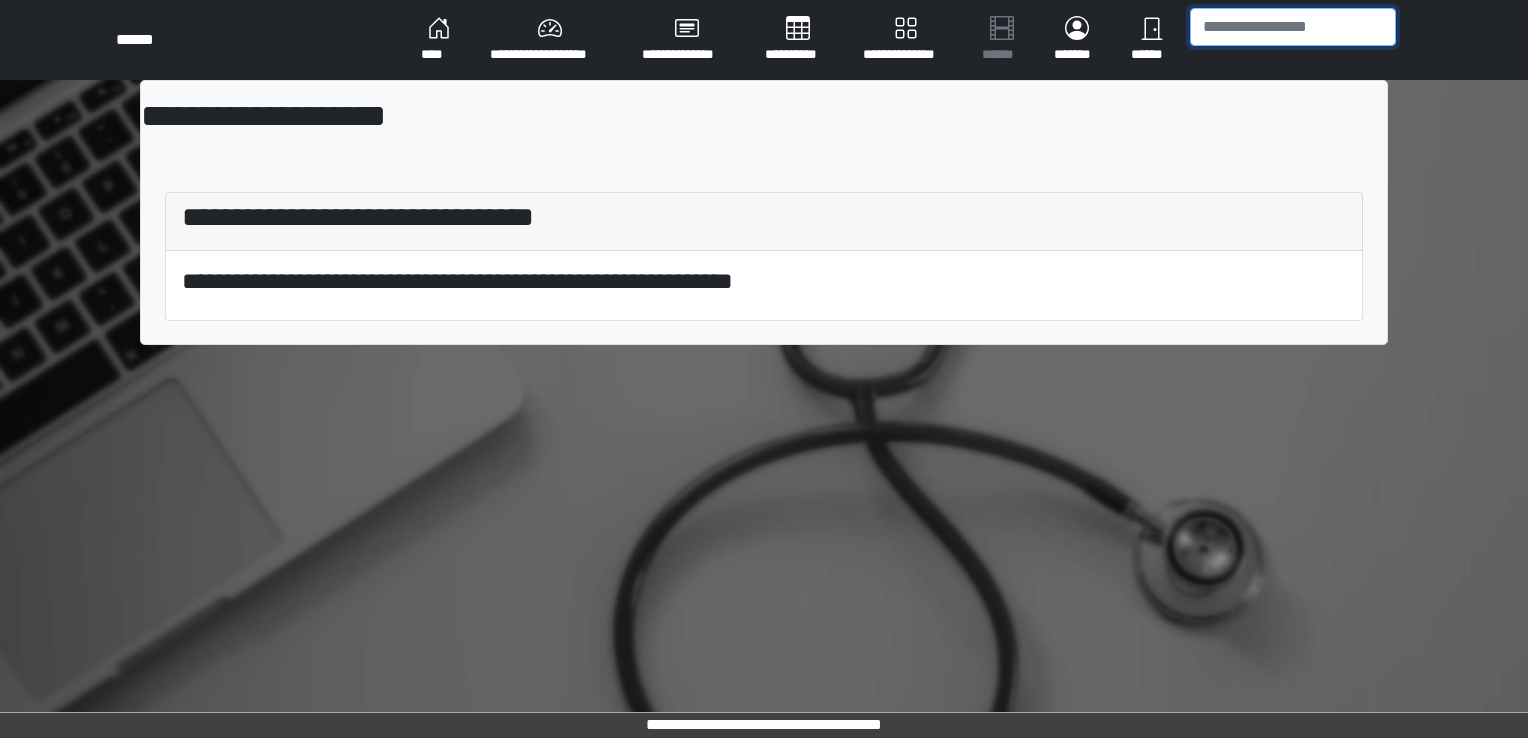 click at bounding box center (1293, 27) 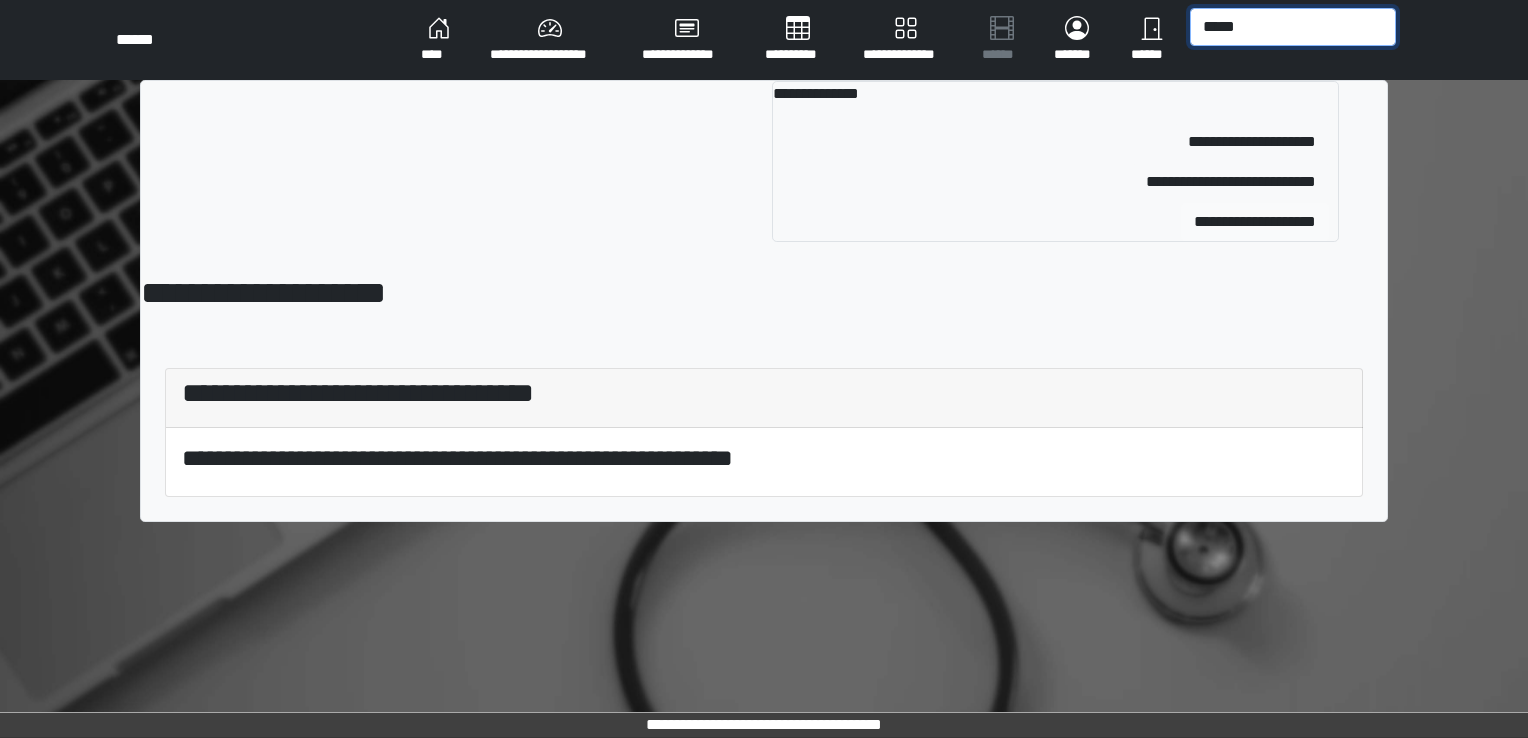 type on "*****" 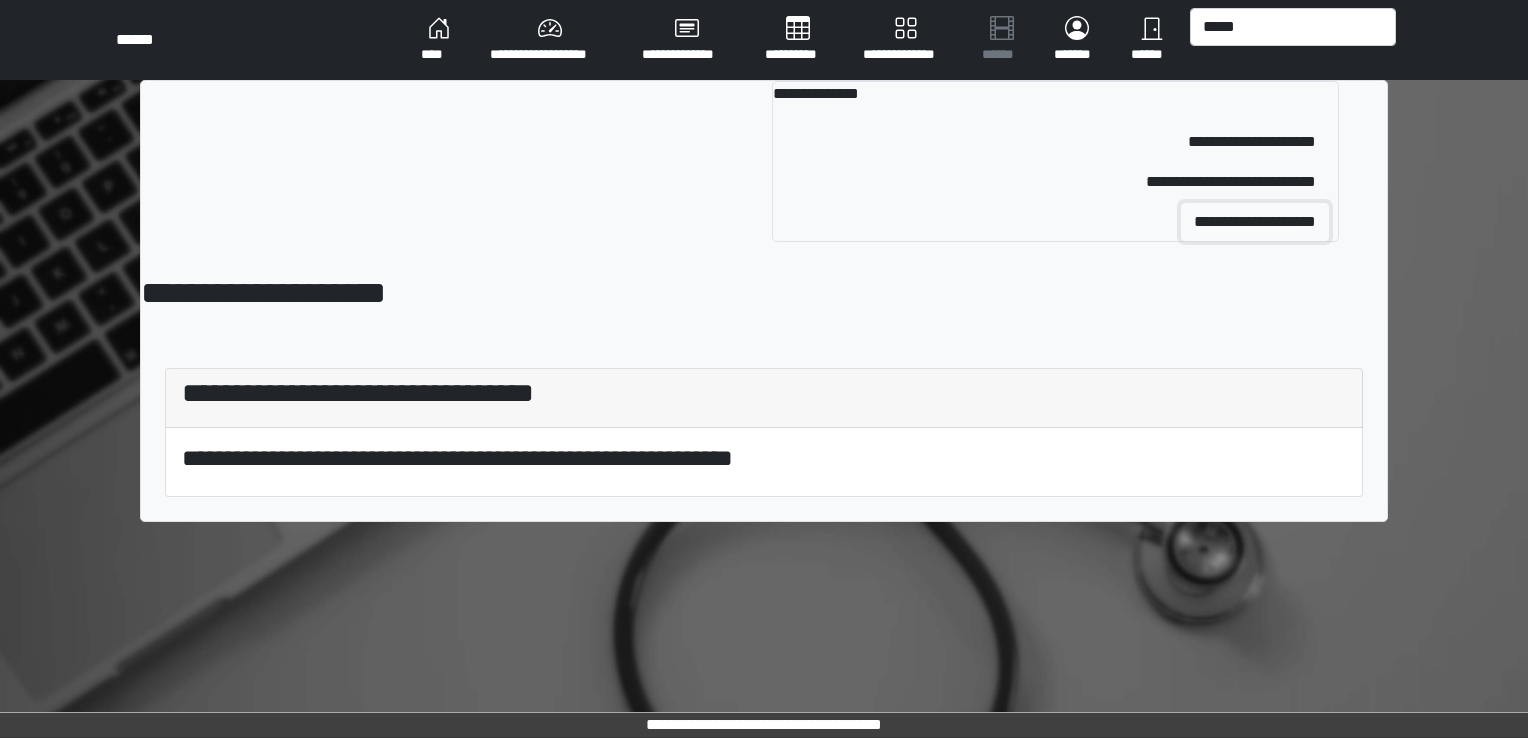click on "**********" at bounding box center [1255, 222] 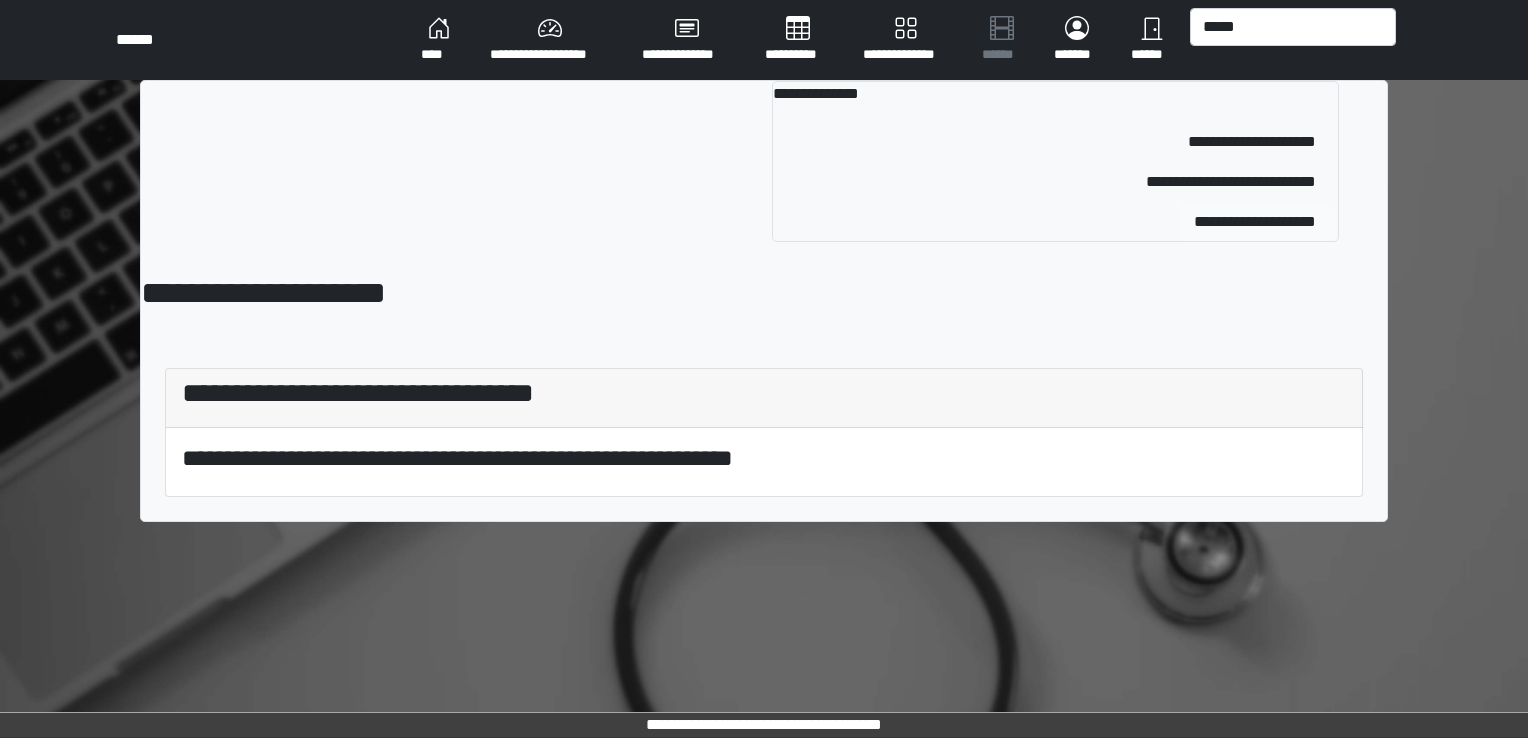 type 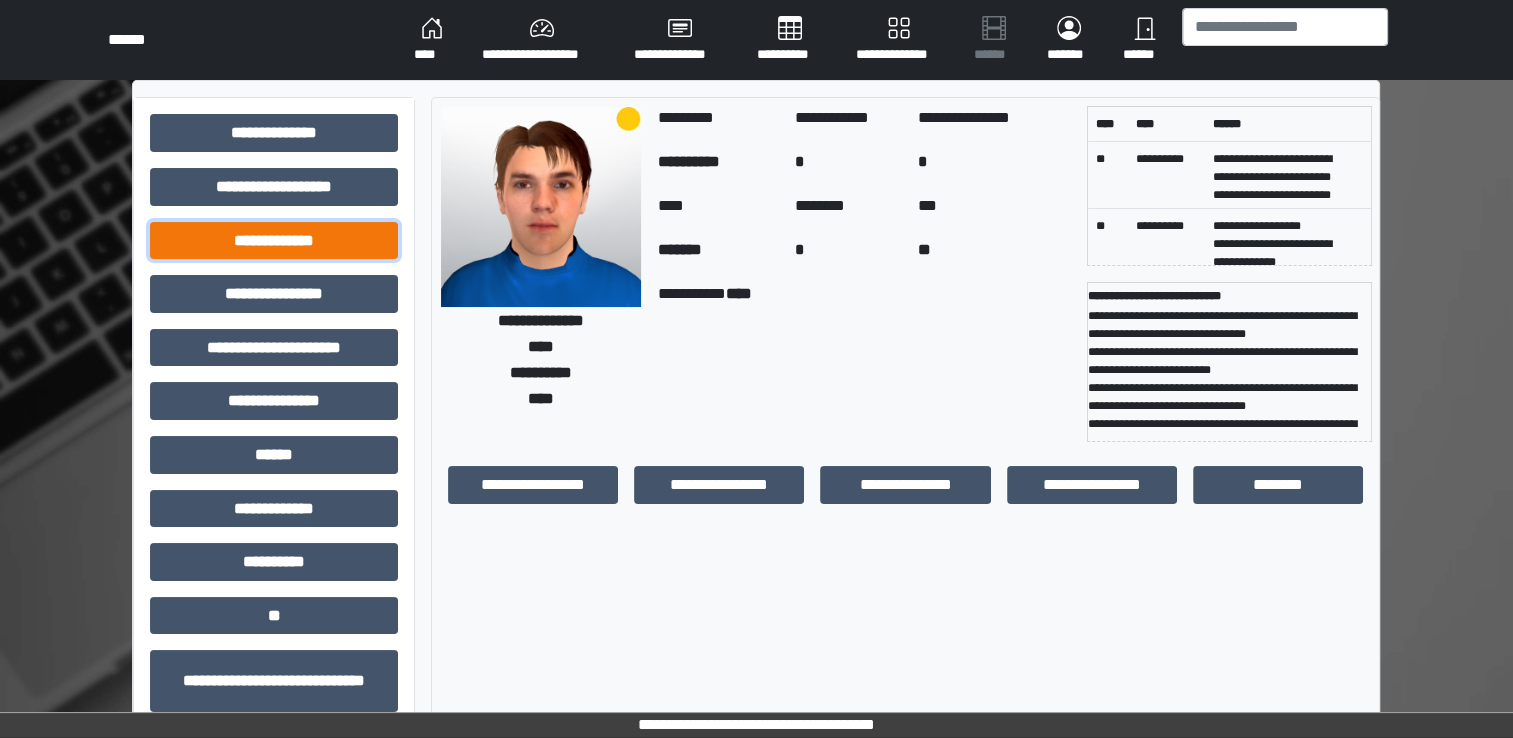 click on "**********" at bounding box center (274, 241) 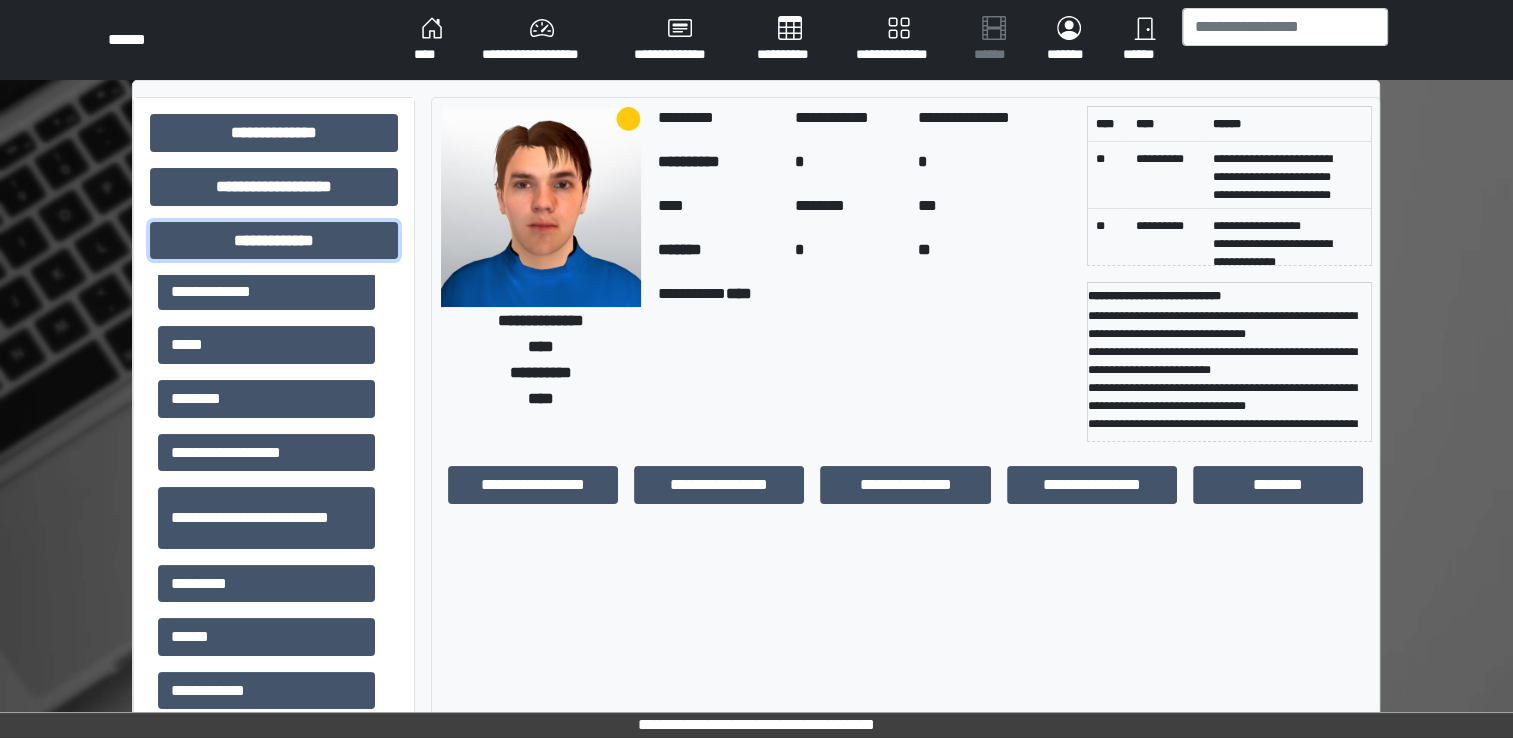 scroll, scrollTop: 752, scrollLeft: 0, axis: vertical 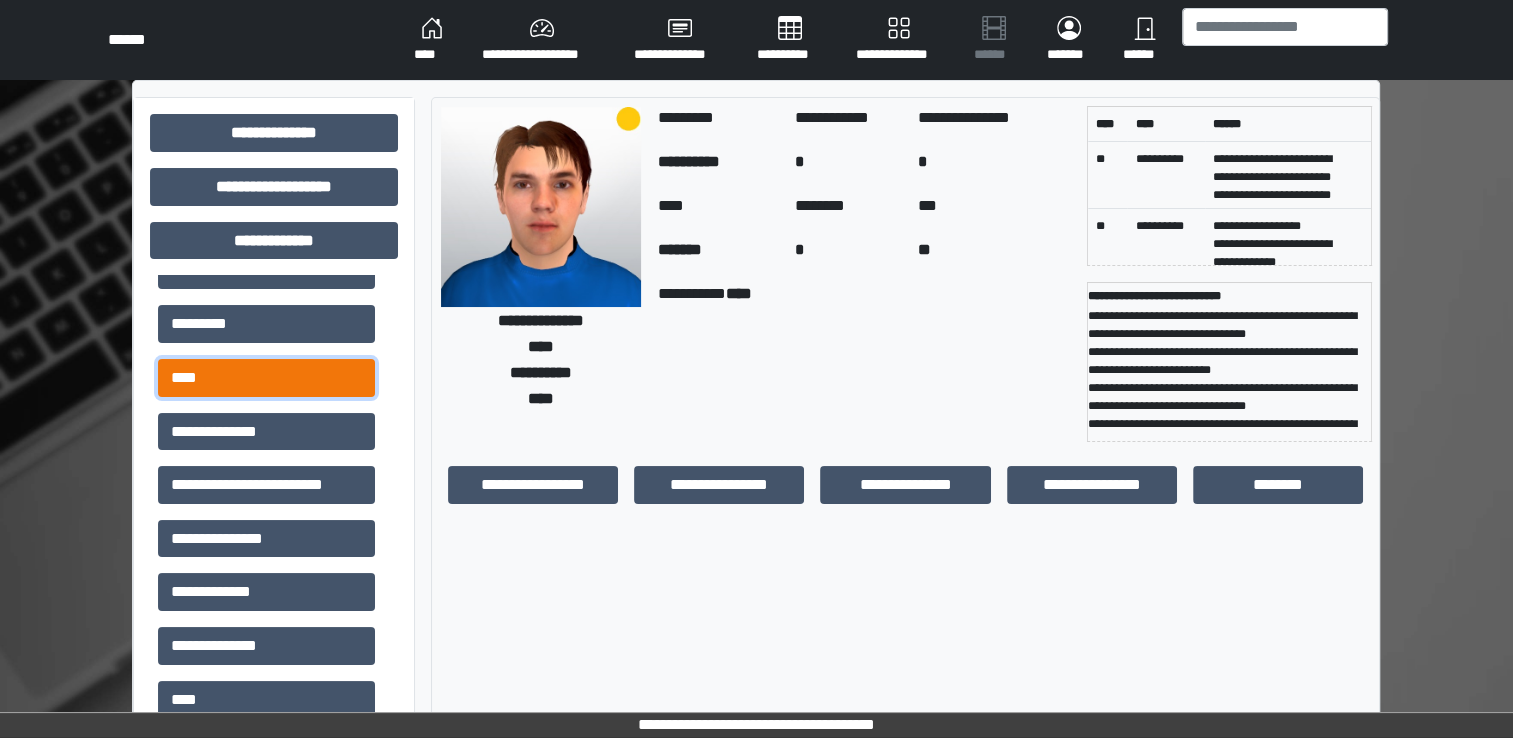 click on "****" at bounding box center (266, 378) 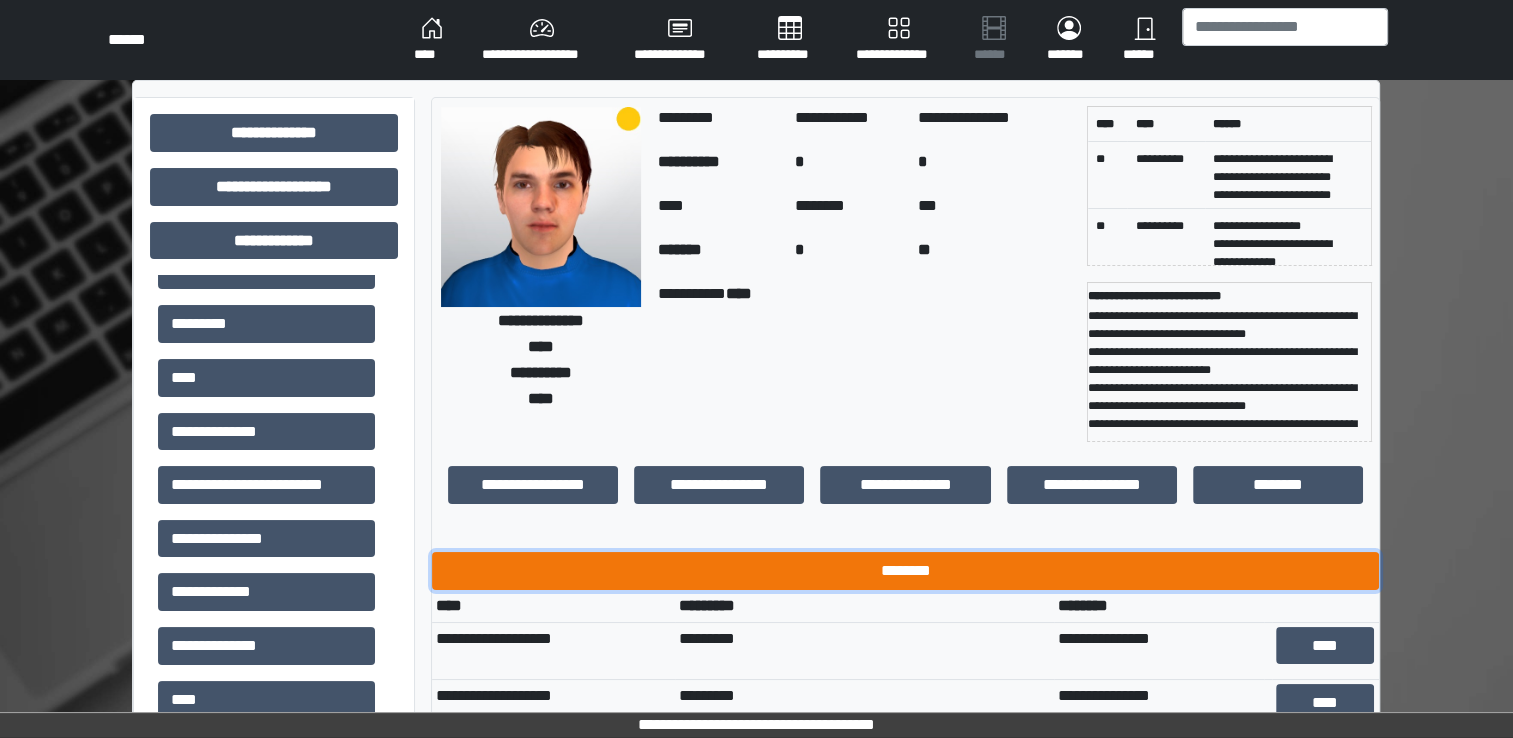 click on "********" at bounding box center (905, 571) 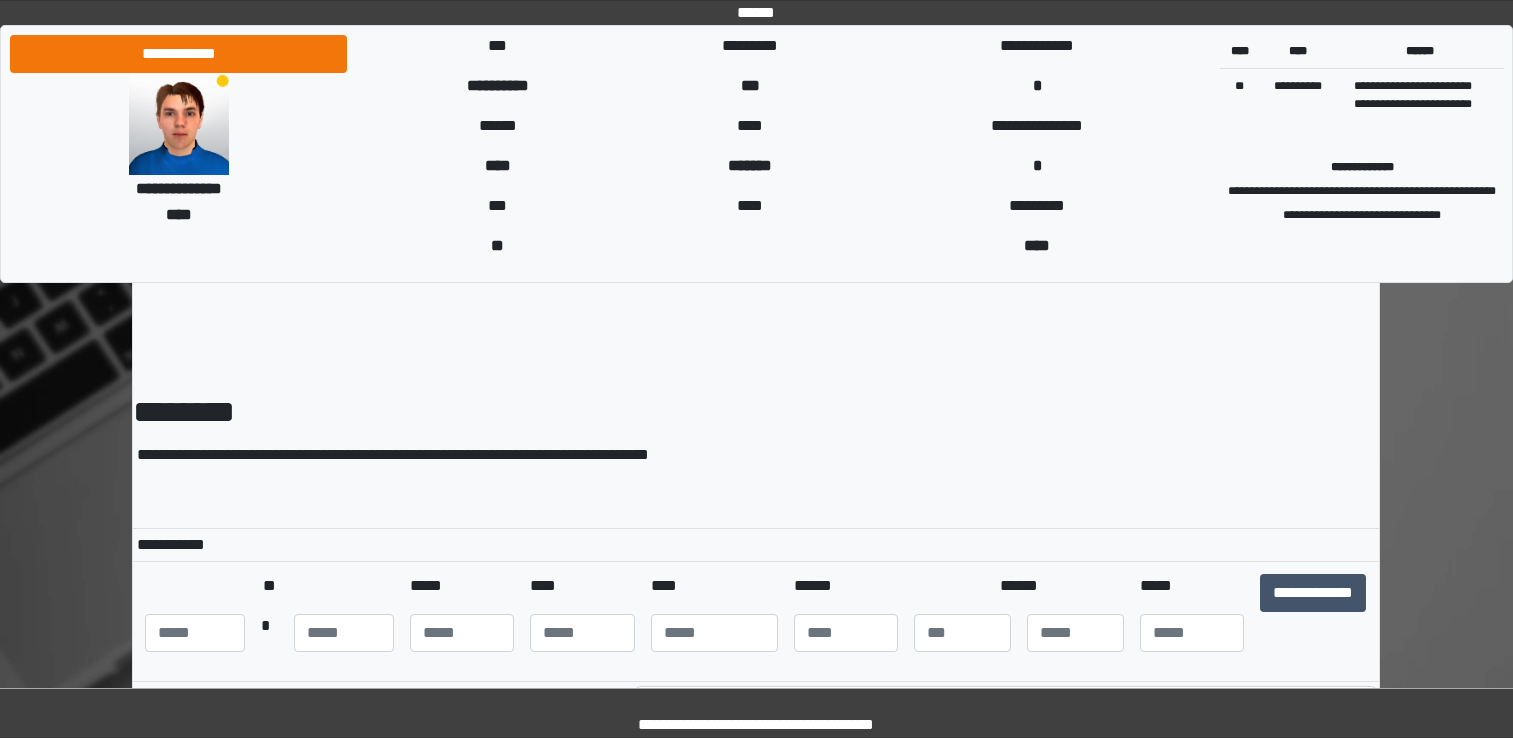 scroll, scrollTop: 0, scrollLeft: 0, axis: both 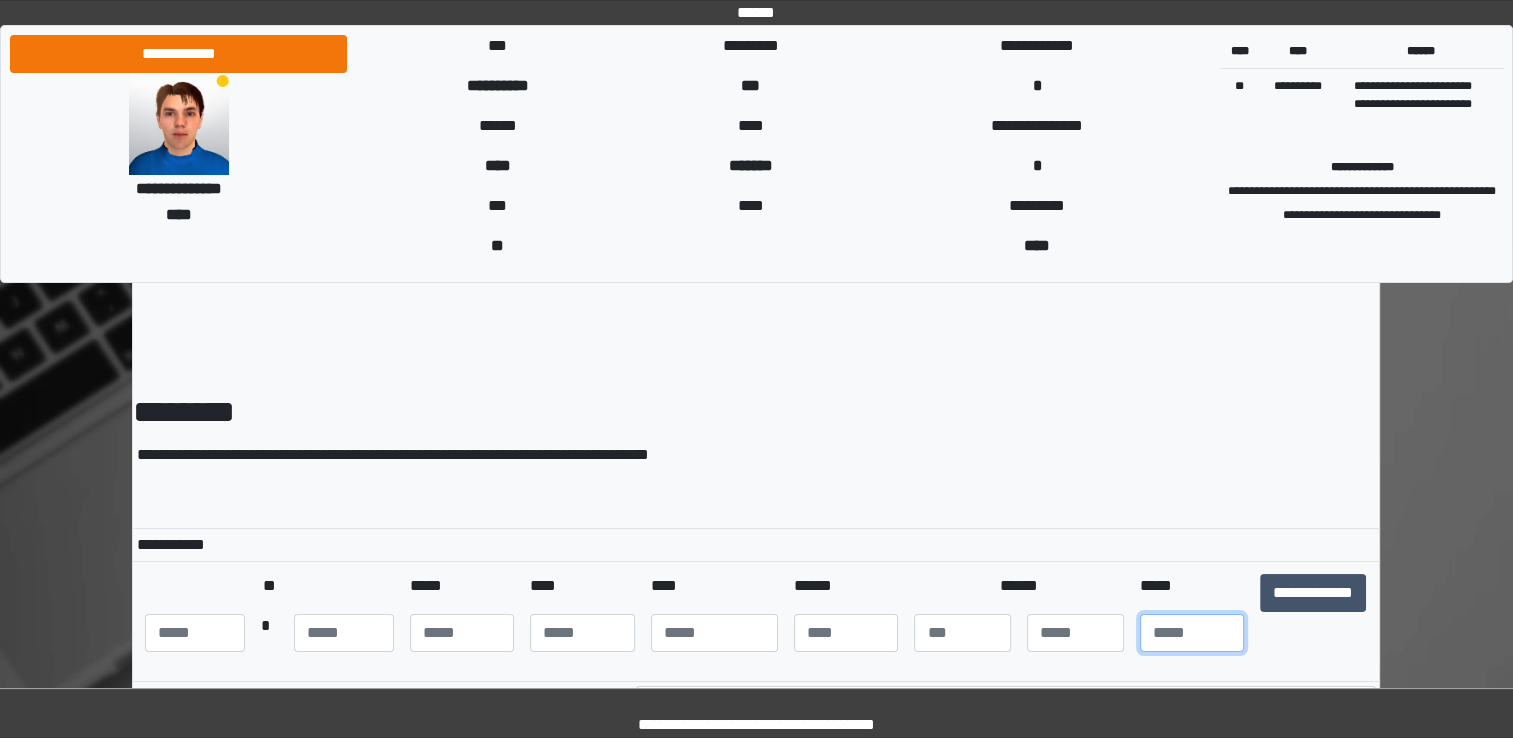 click at bounding box center [1192, 633] 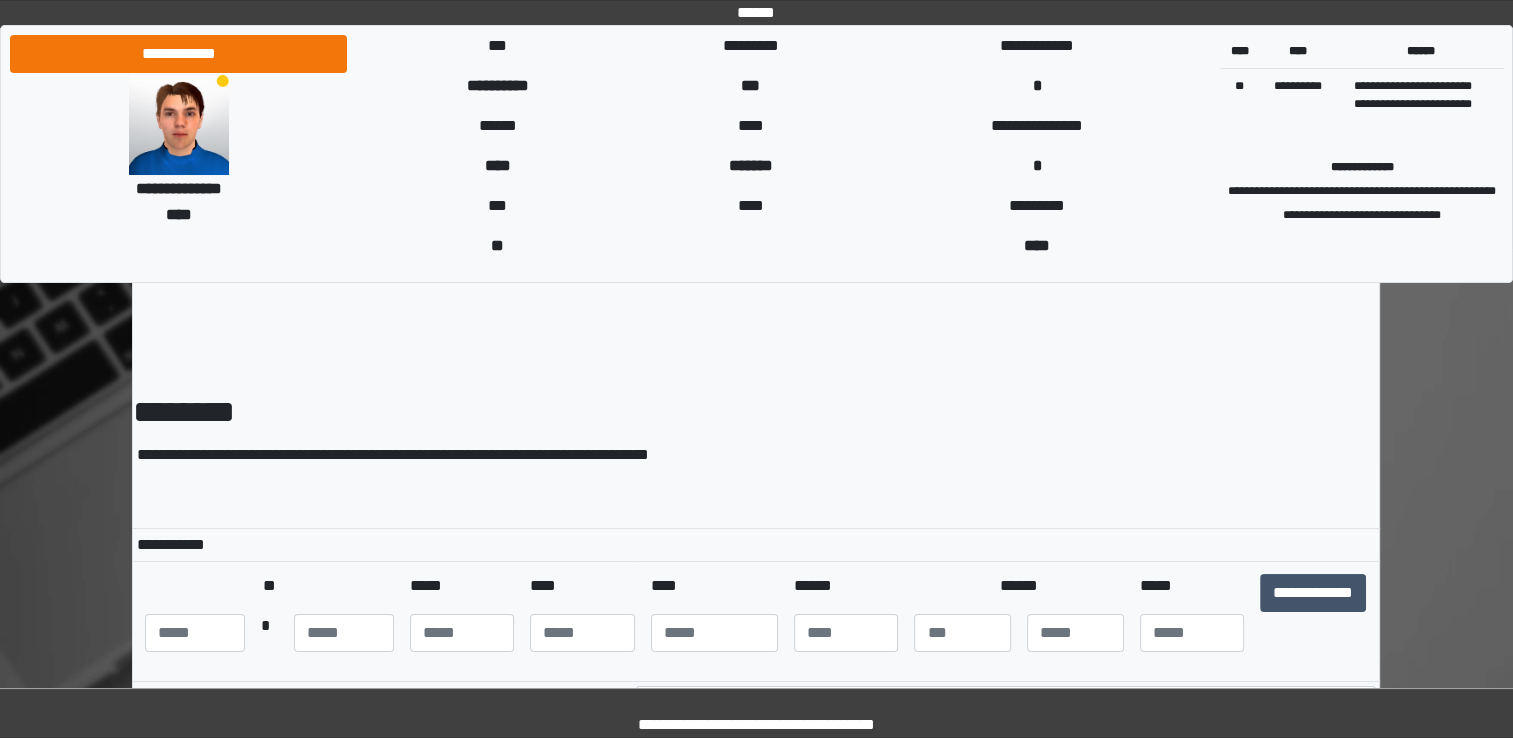 drag, startPoint x: 800, startPoint y: 497, endPoint x: 679, endPoint y: 432, distance: 137.35356 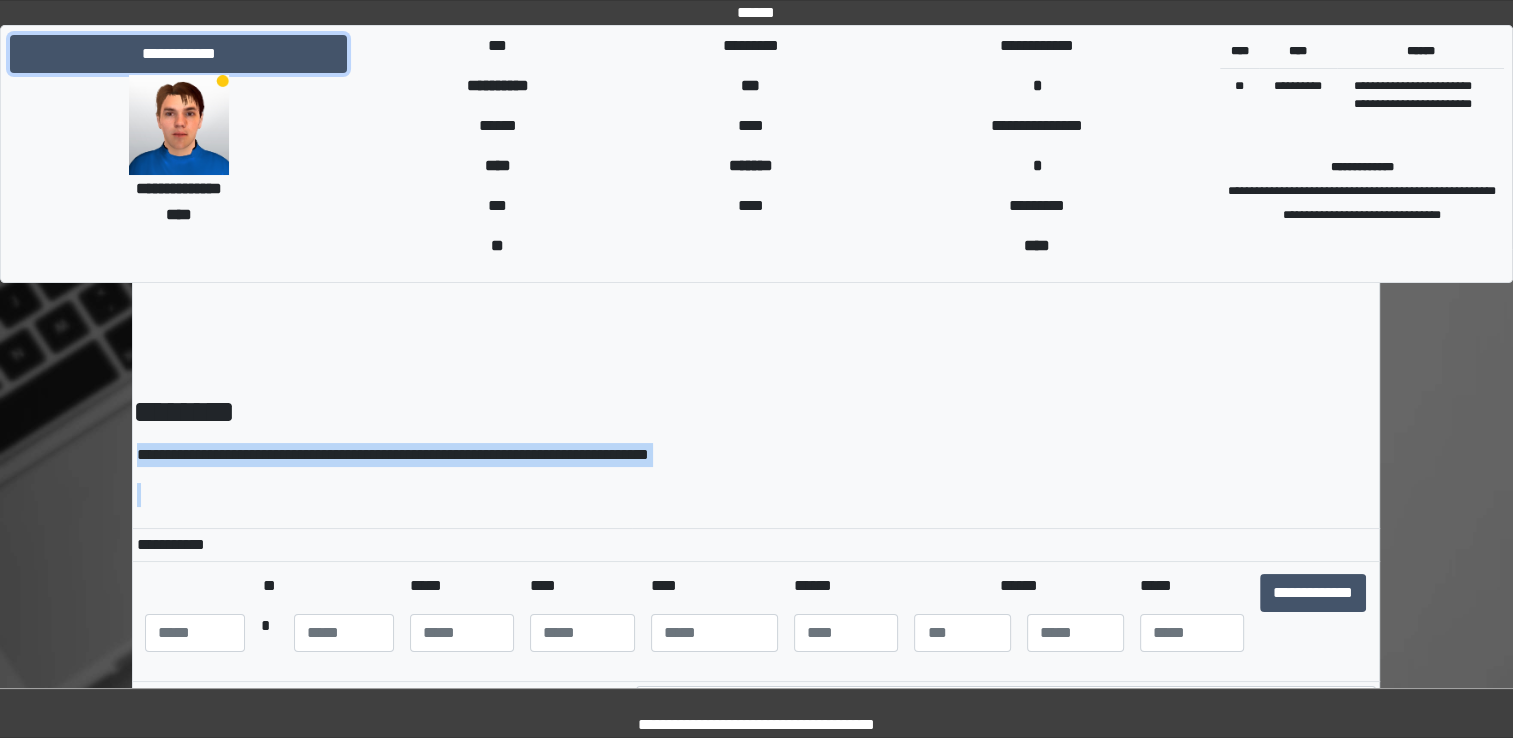 click on "**********" at bounding box center [178, 54] 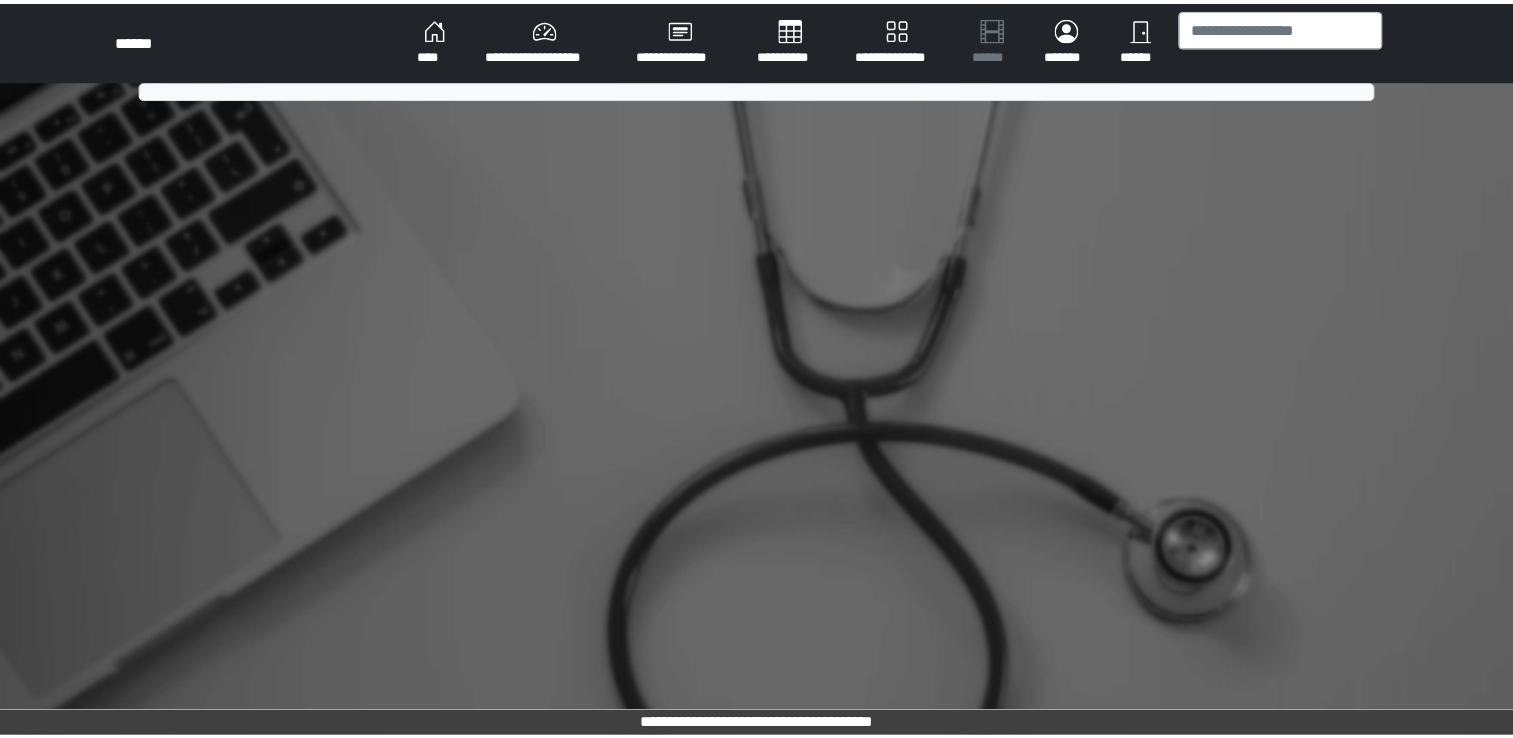 scroll, scrollTop: 0, scrollLeft: 0, axis: both 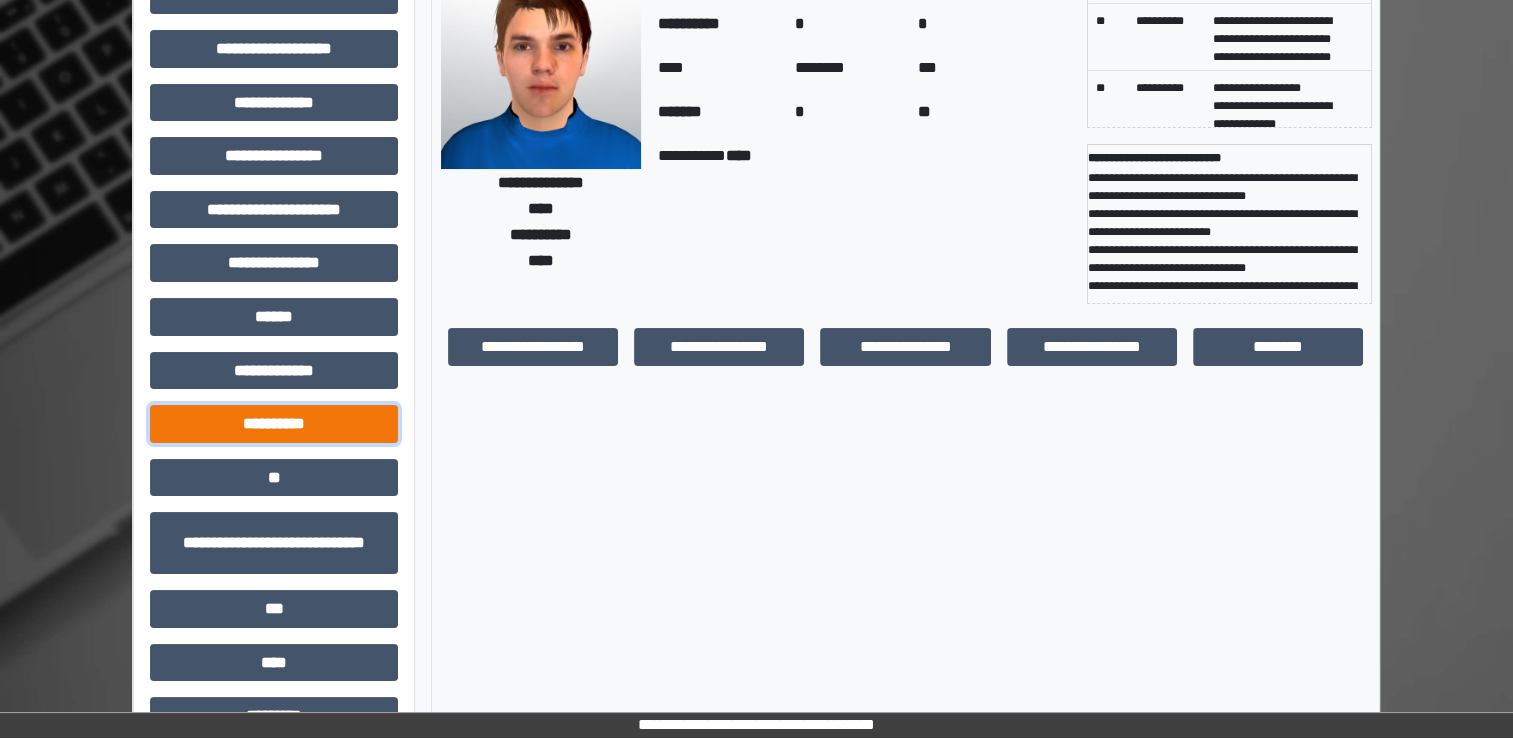 click on "**********" at bounding box center (274, 424) 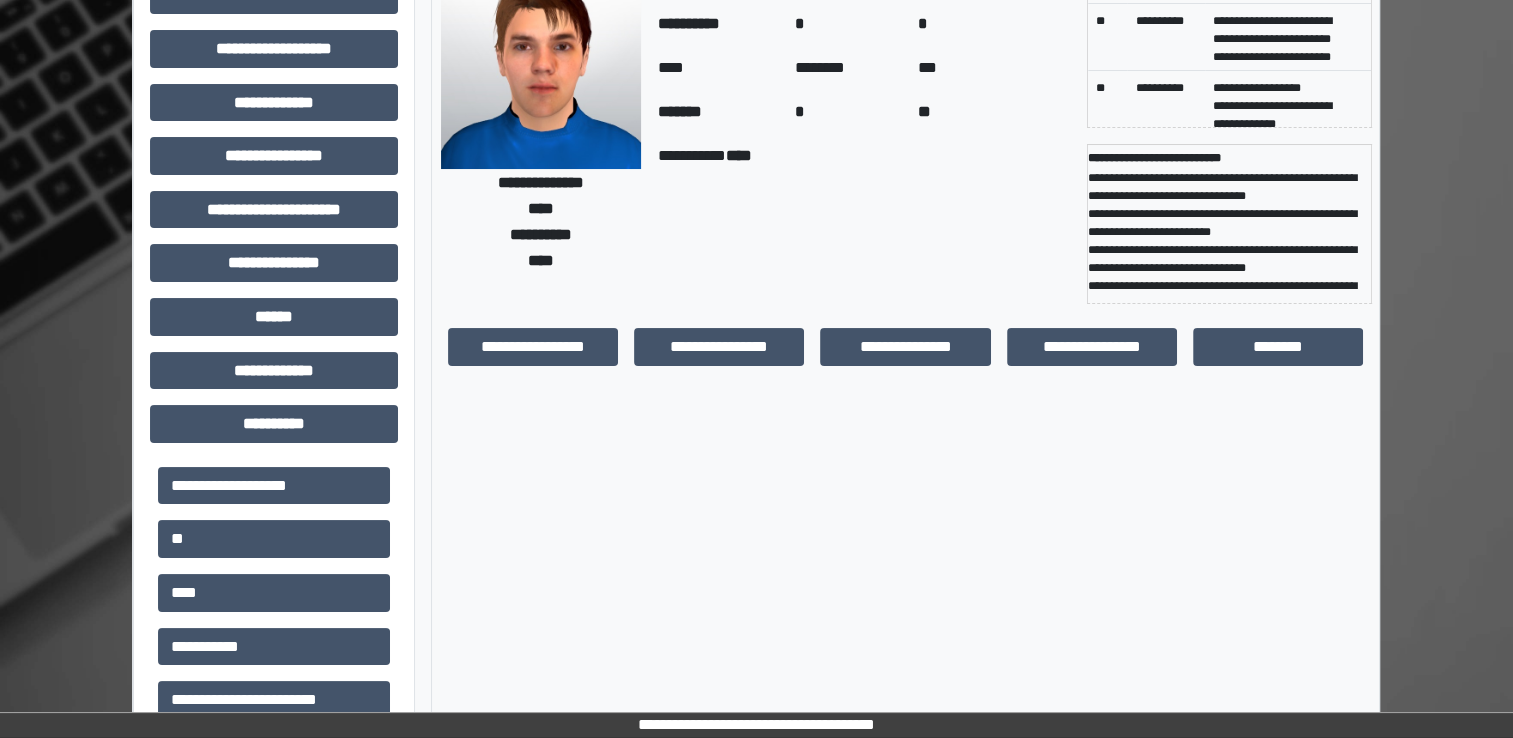 click on "**********" at bounding box center (905, 585) 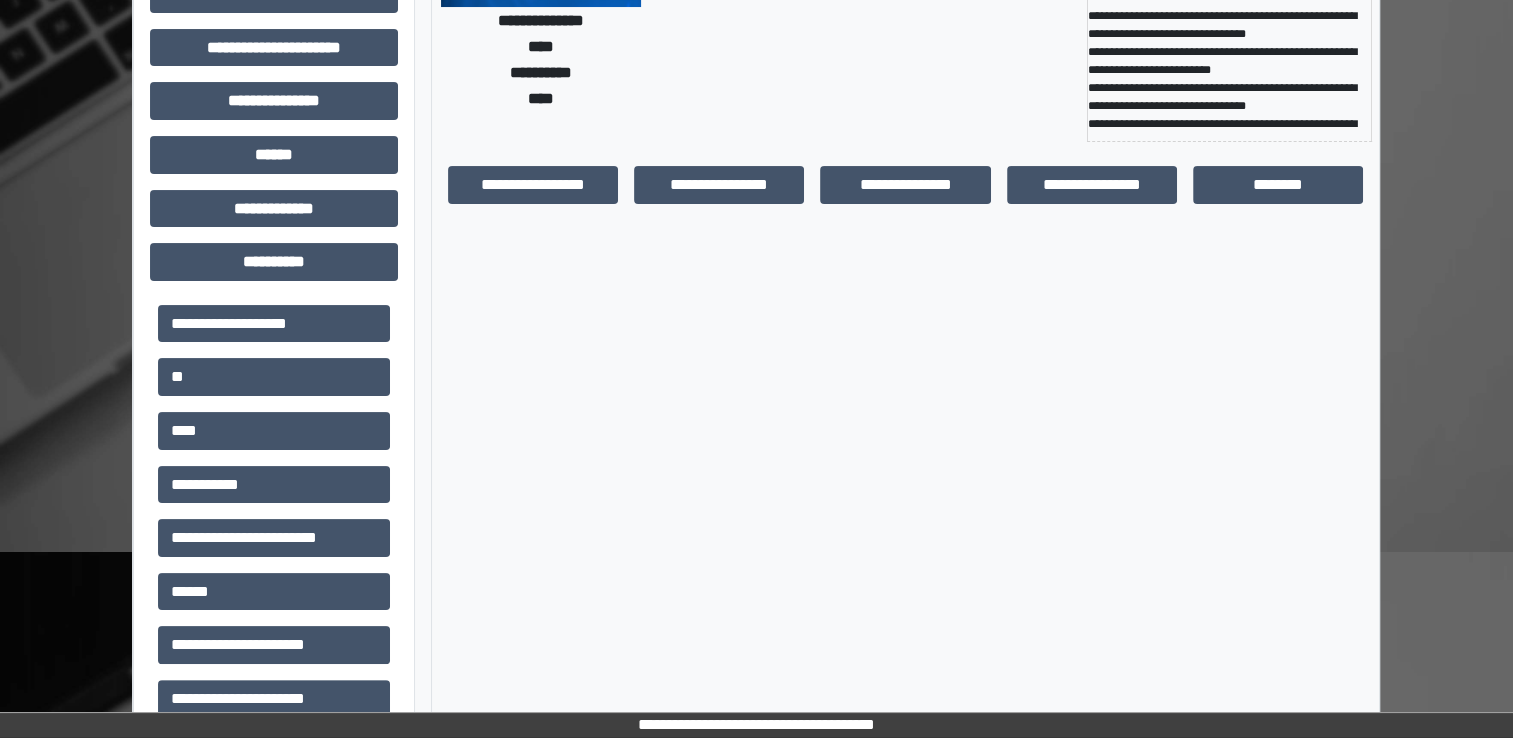 scroll, scrollTop: 338, scrollLeft: 0, axis: vertical 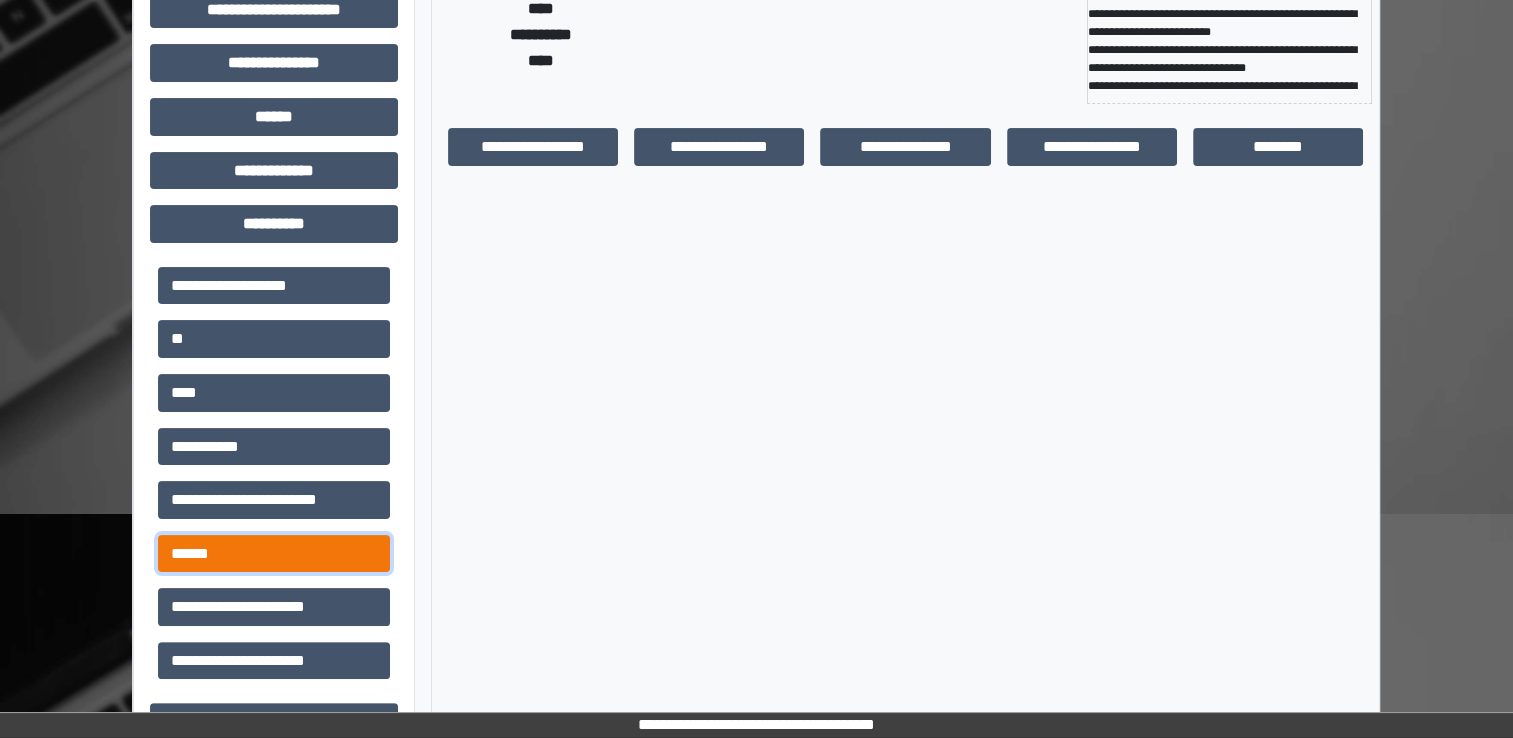 click on "******" at bounding box center (274, 554) 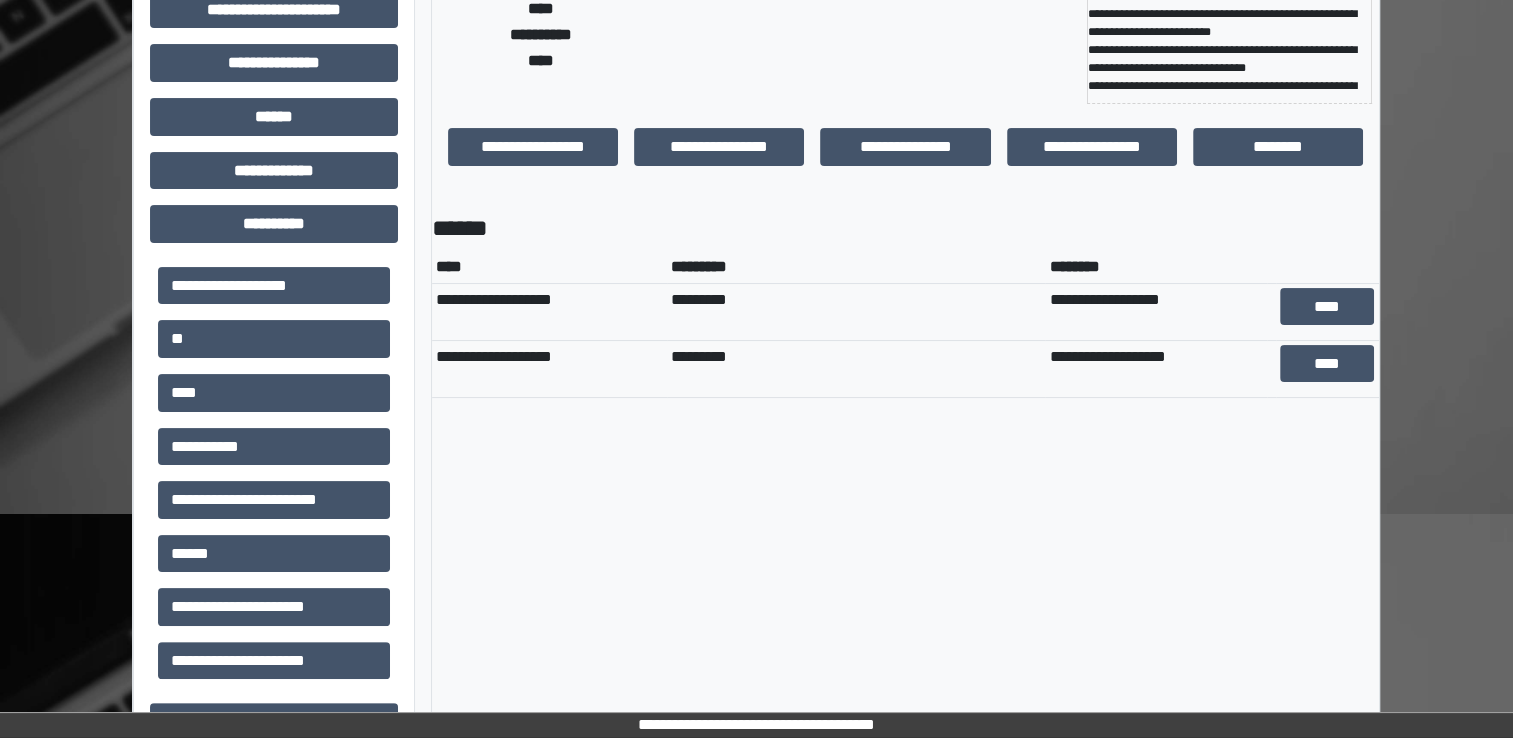 click on "******" at bounding box center (905, 228) 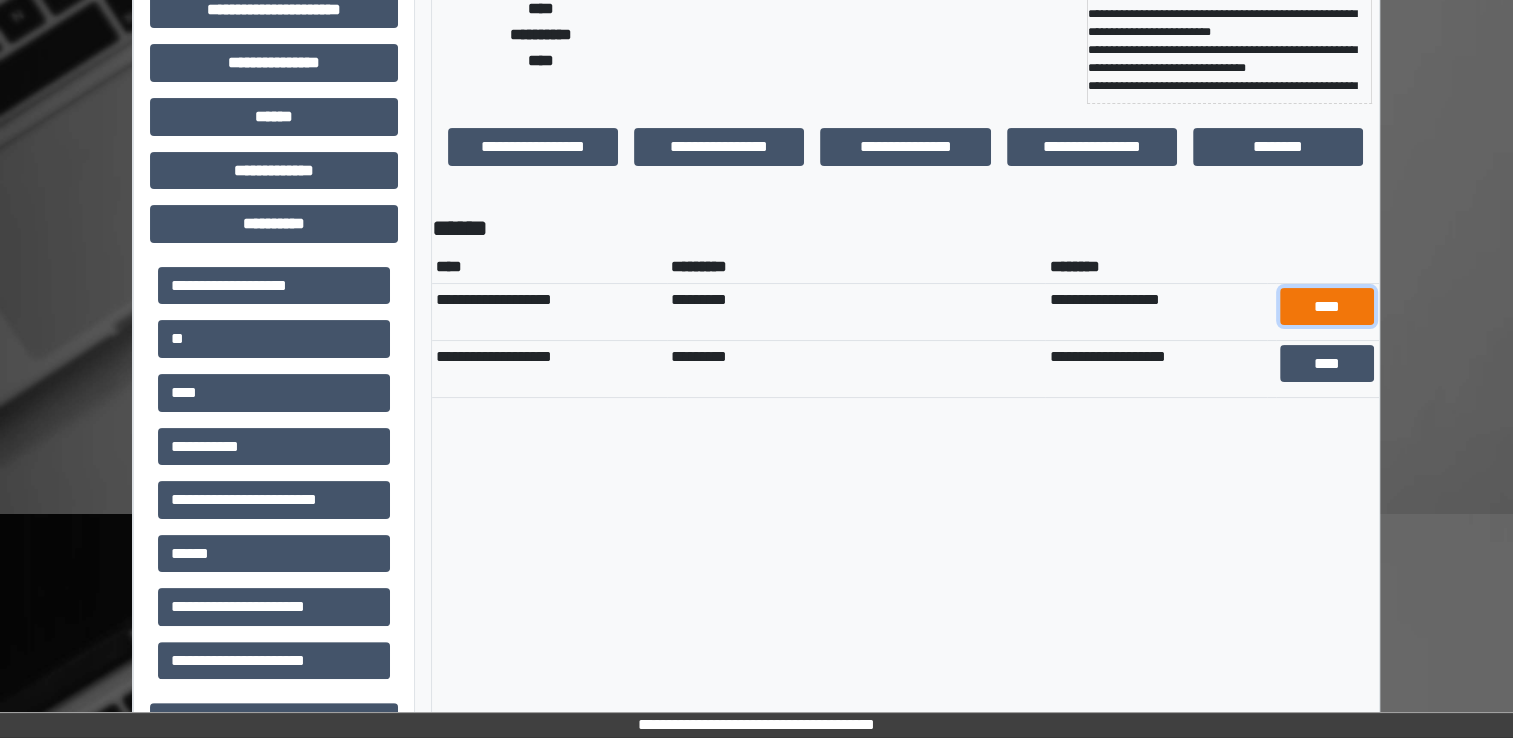 click on "****" at bounding box center (1327, 307) 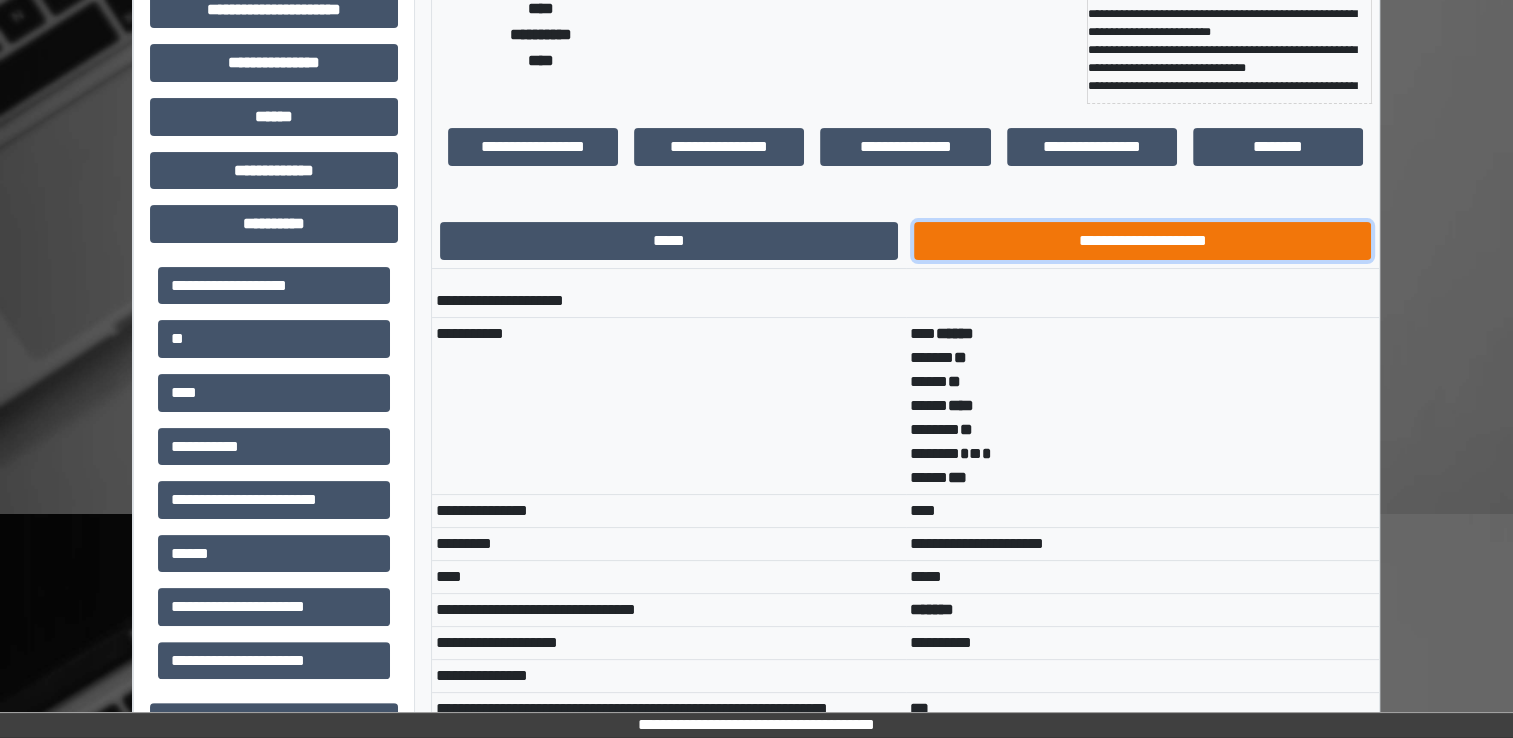 click on "**********" at bounding box center [1143, 241] 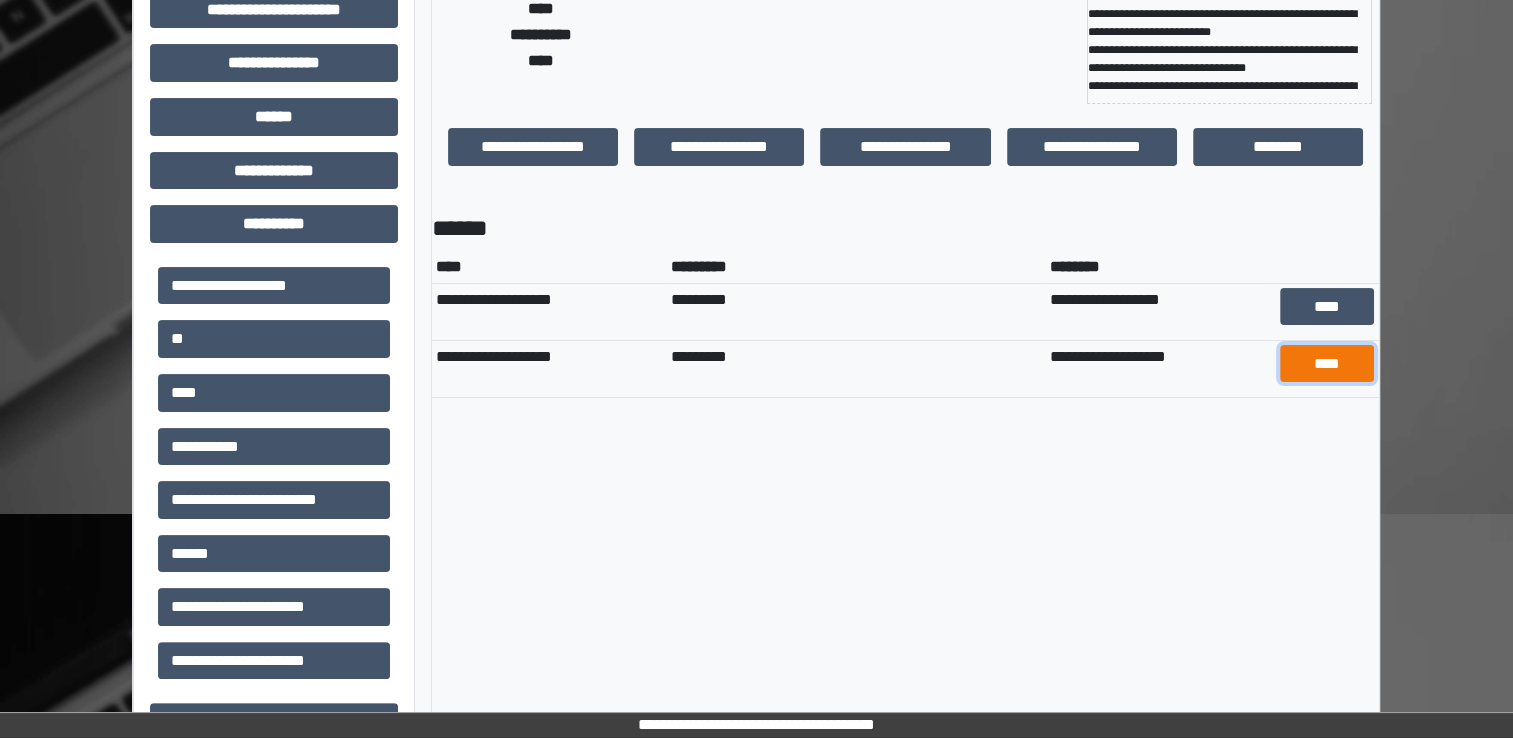 click on "****" at bounding box center [1327, 364] 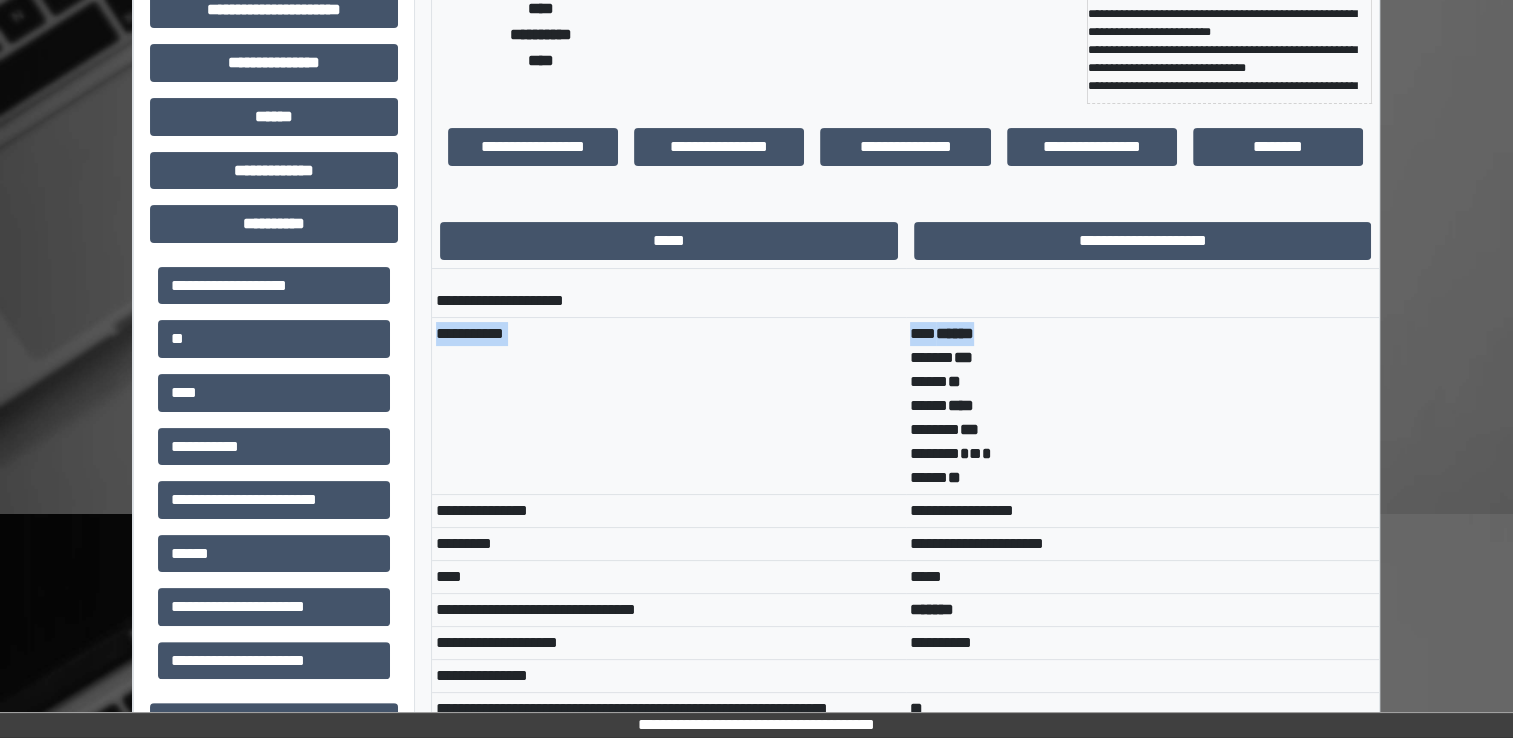 click on "**********" at bounding box center [905, 4256] 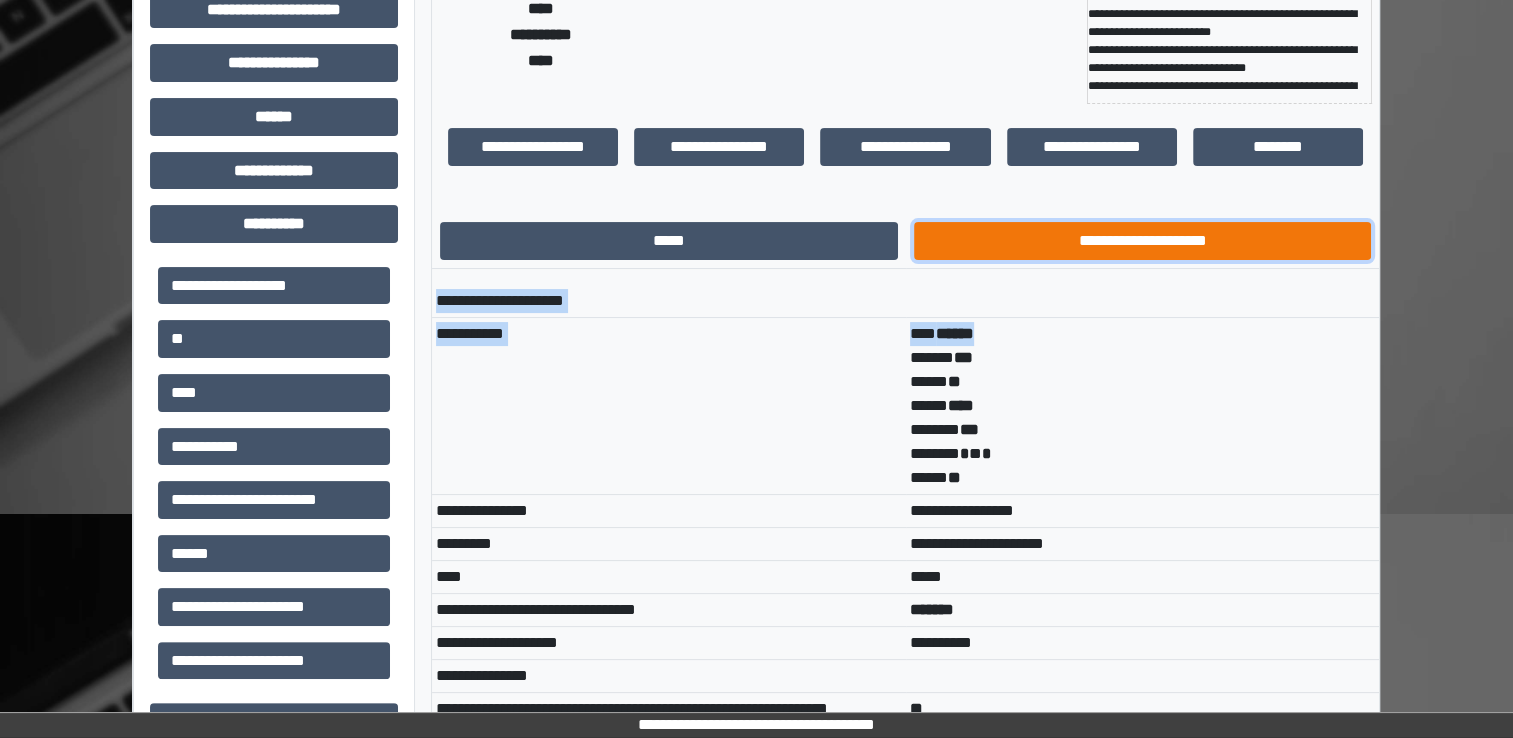 drag, startPoint x: 1360, startPoint y: 259, endPoint x: 1253, endPoint y: 235, distance: 109.65856 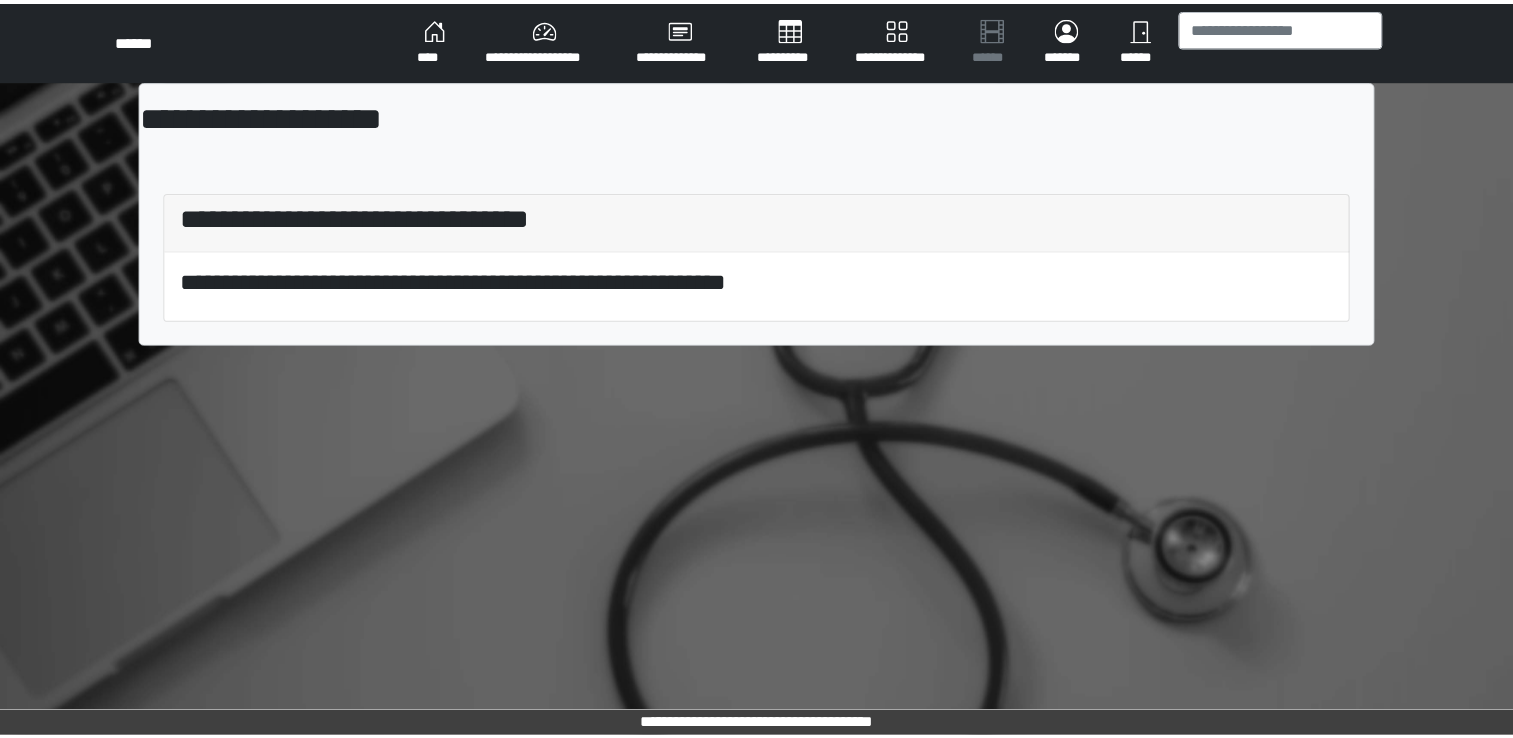 scroll, scrollTop: 0, scrollLeft: 0, axis: both 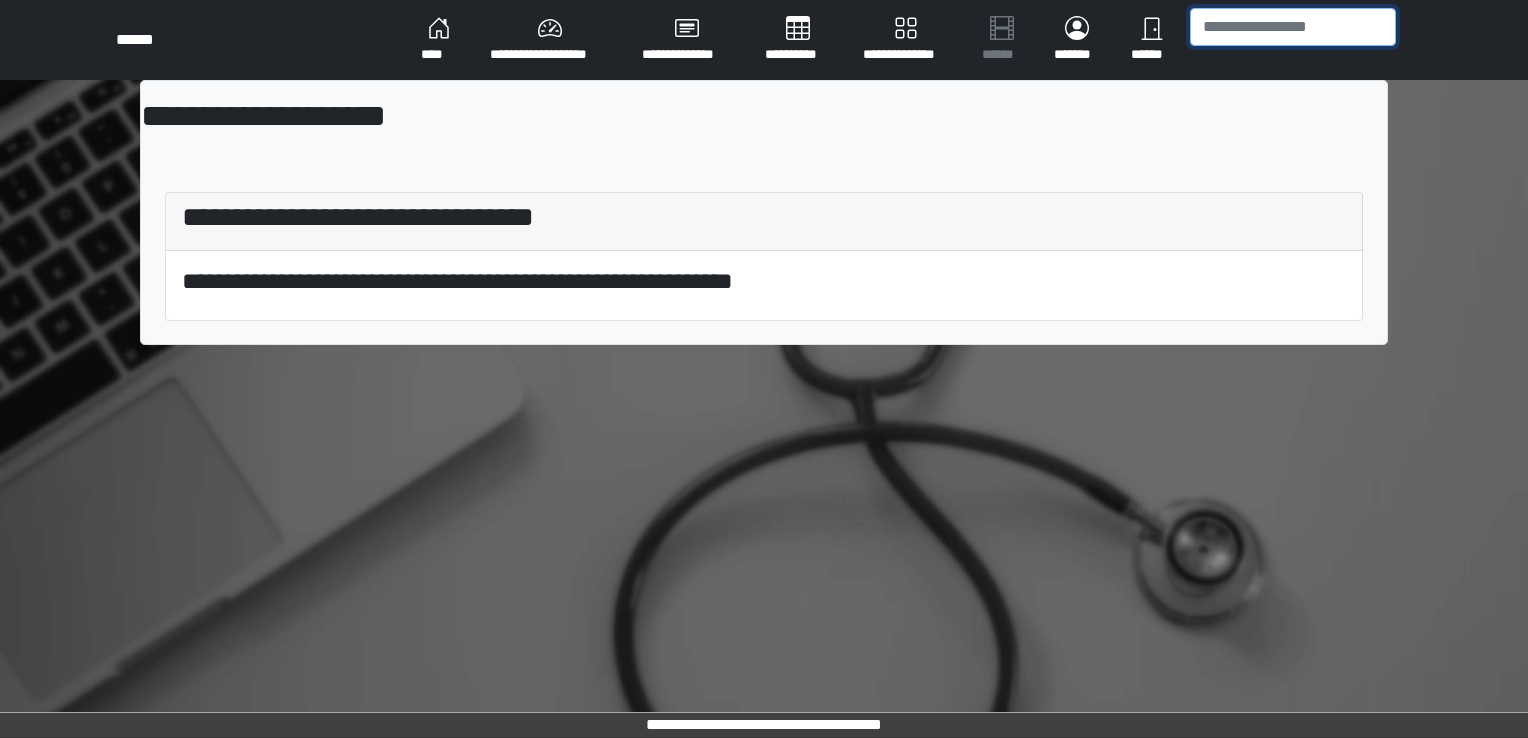 click at bounding box center (1293, 27) 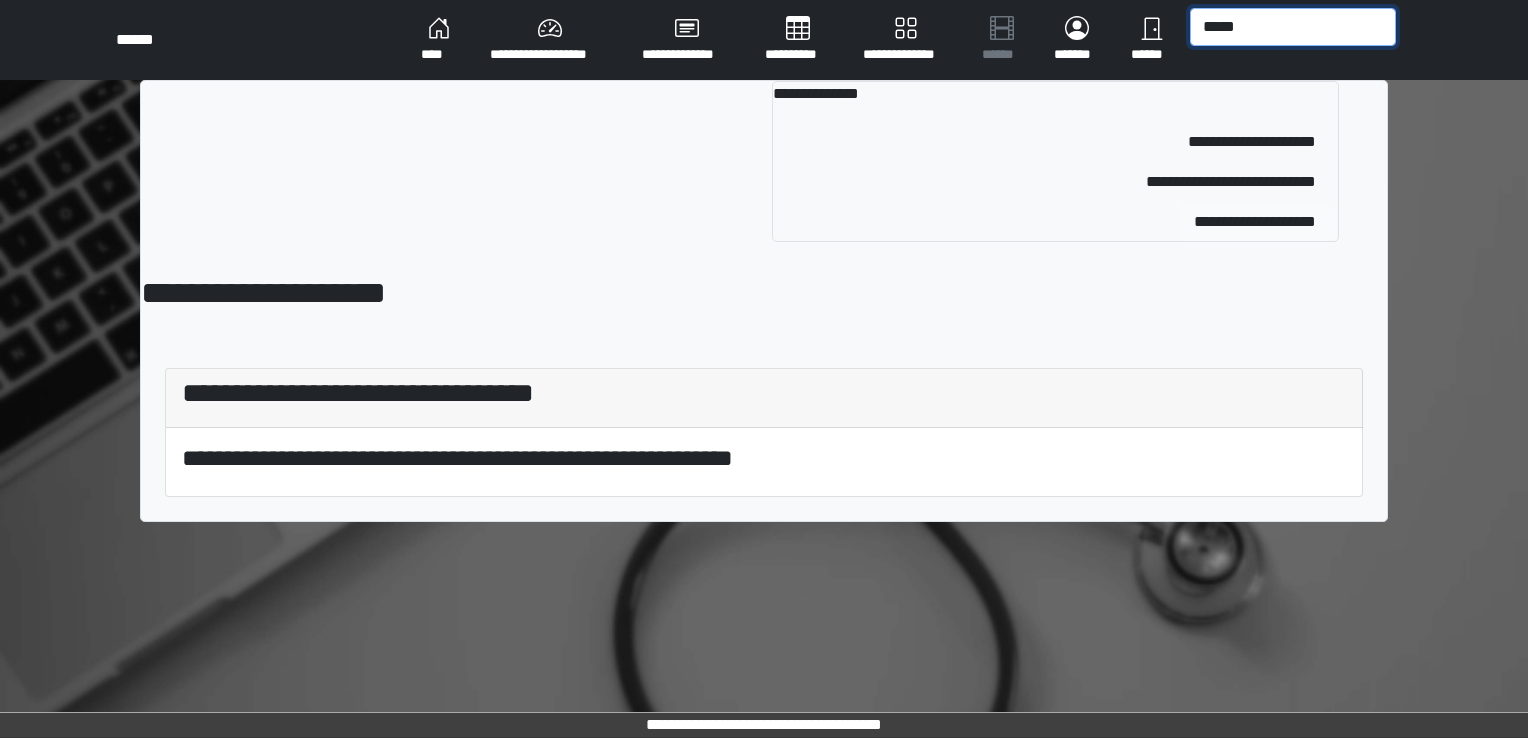 type on "*****" 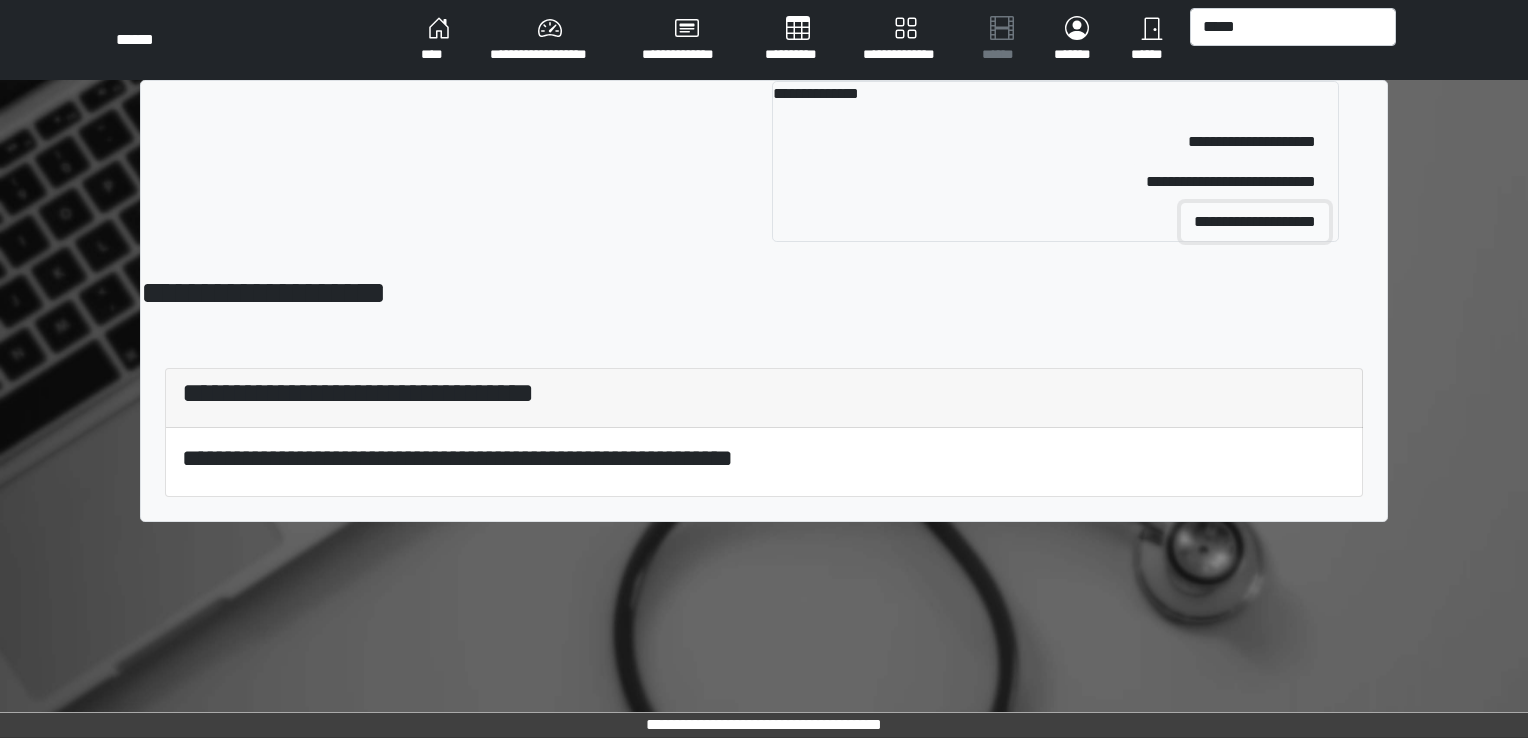 click on "**********" at bounding box center [1255, 222] 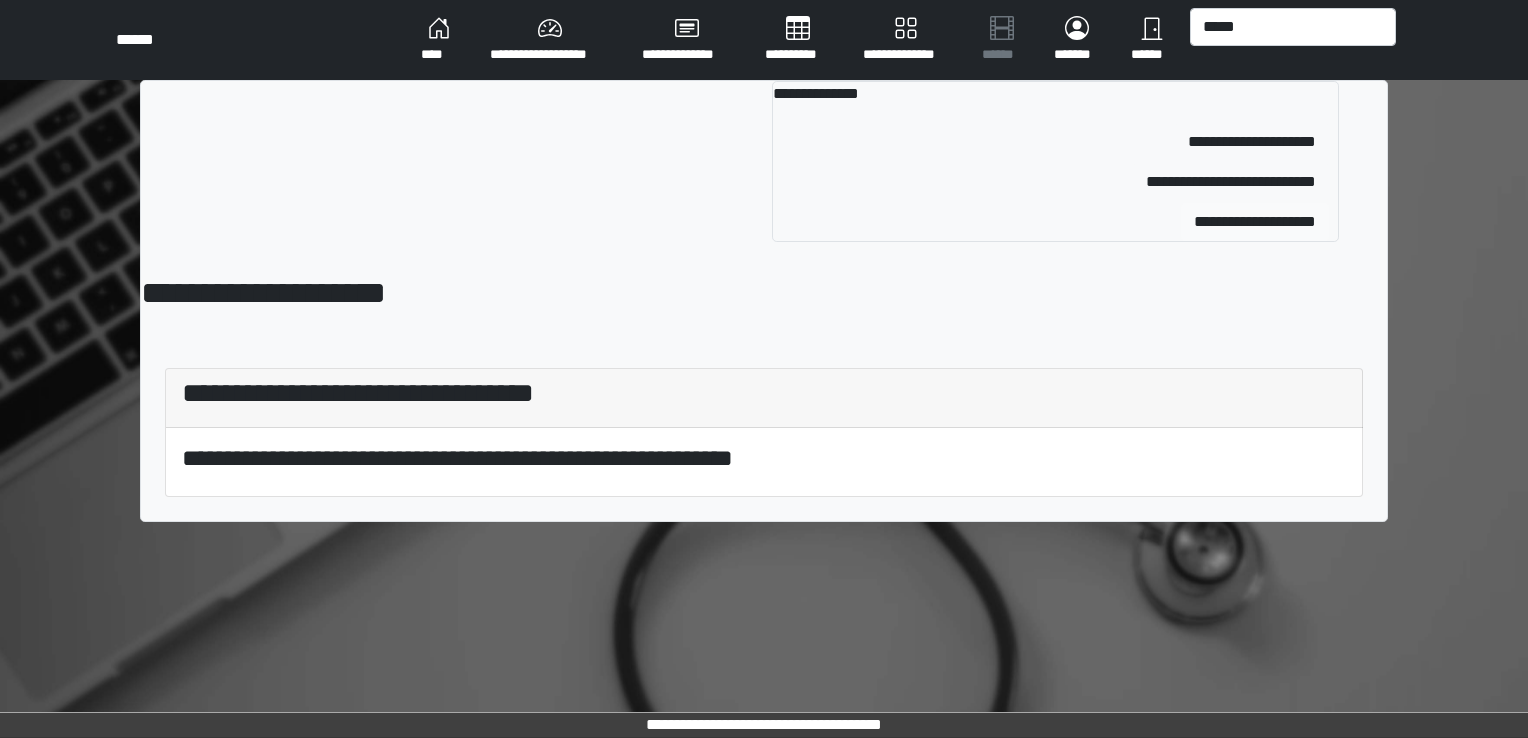 type 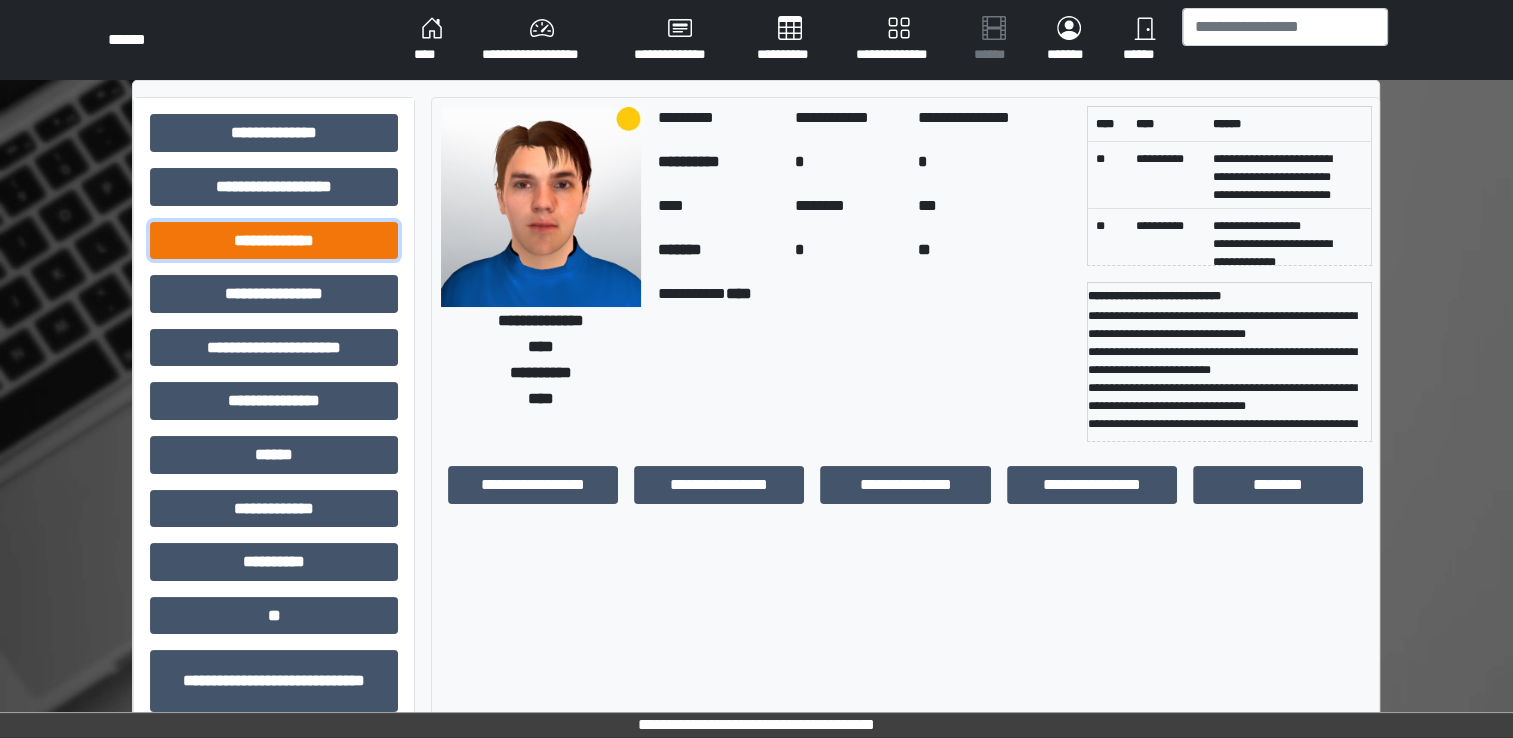click on "**********" at bounding box center (274, 241) 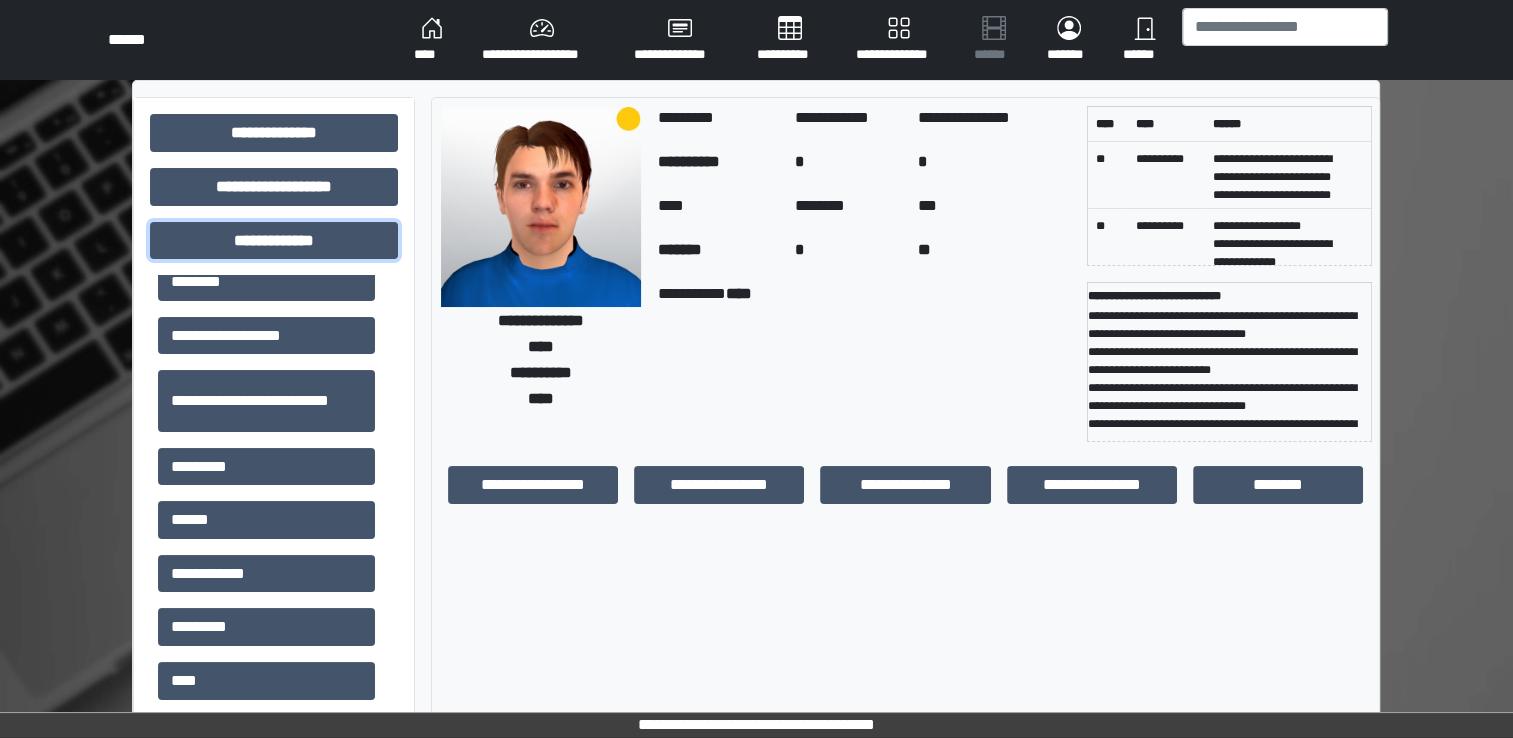 scroll, scrollTop: 468, scrollLeft: 0, axis: vertical 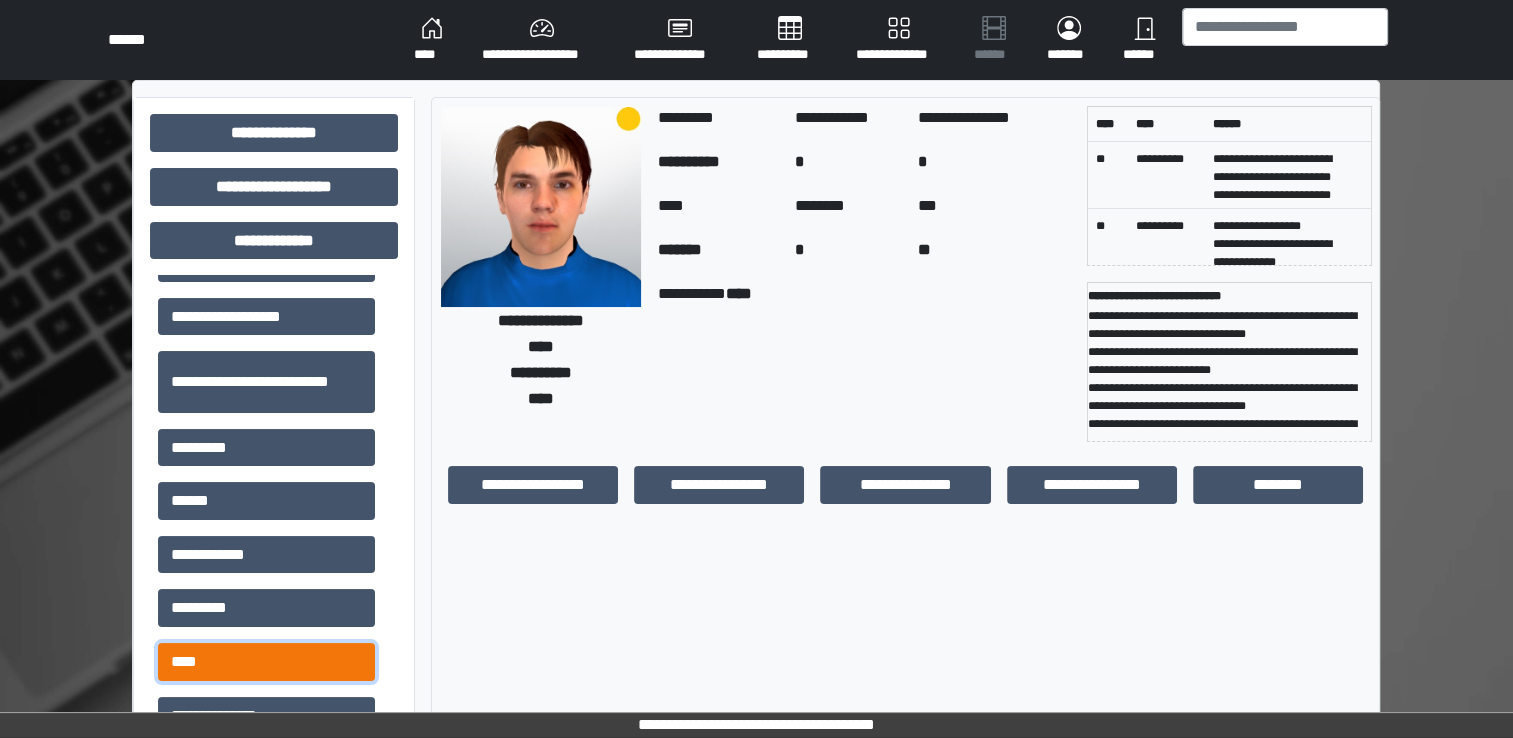 click on "****" at bounding box center (266, 662) 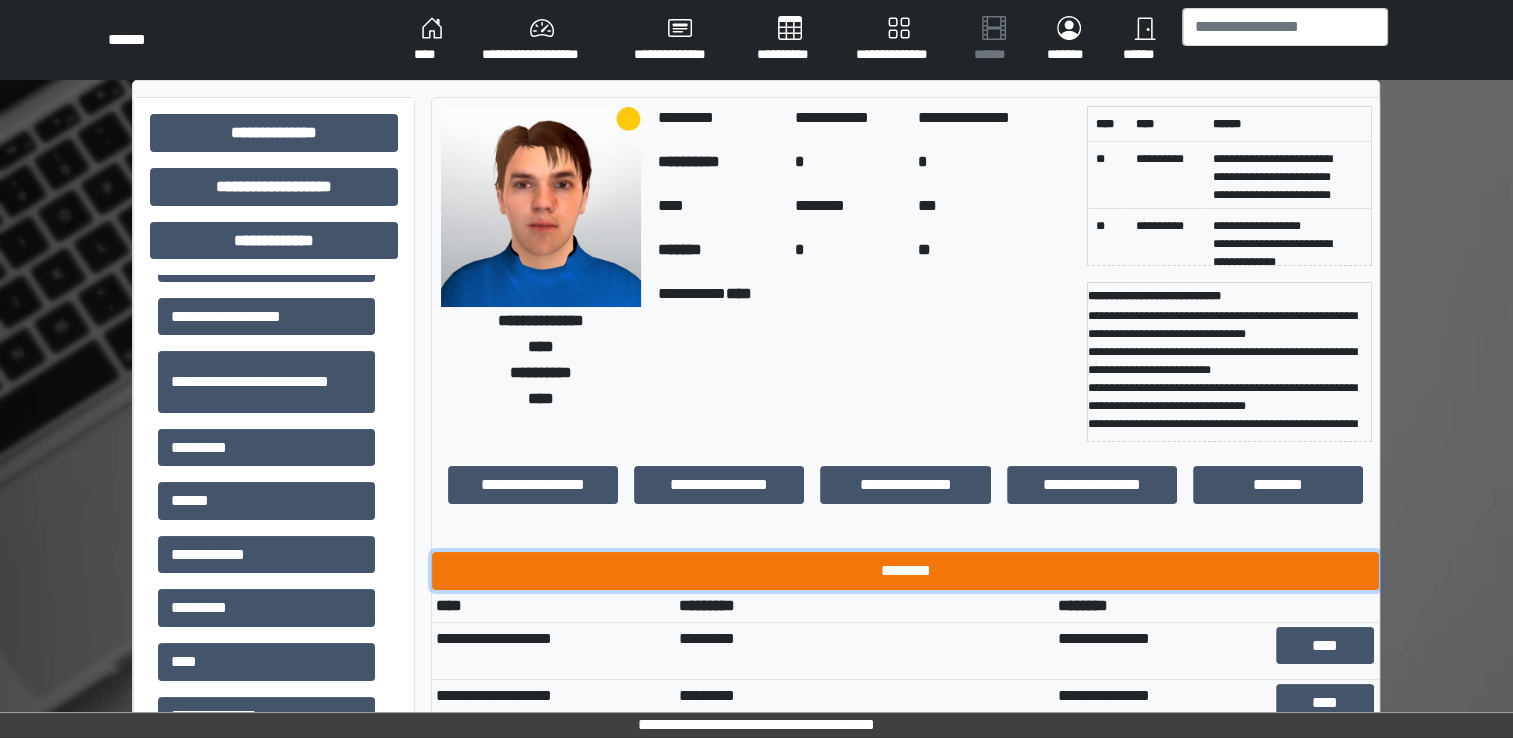 click on "********" at bounding box center (905, 571) 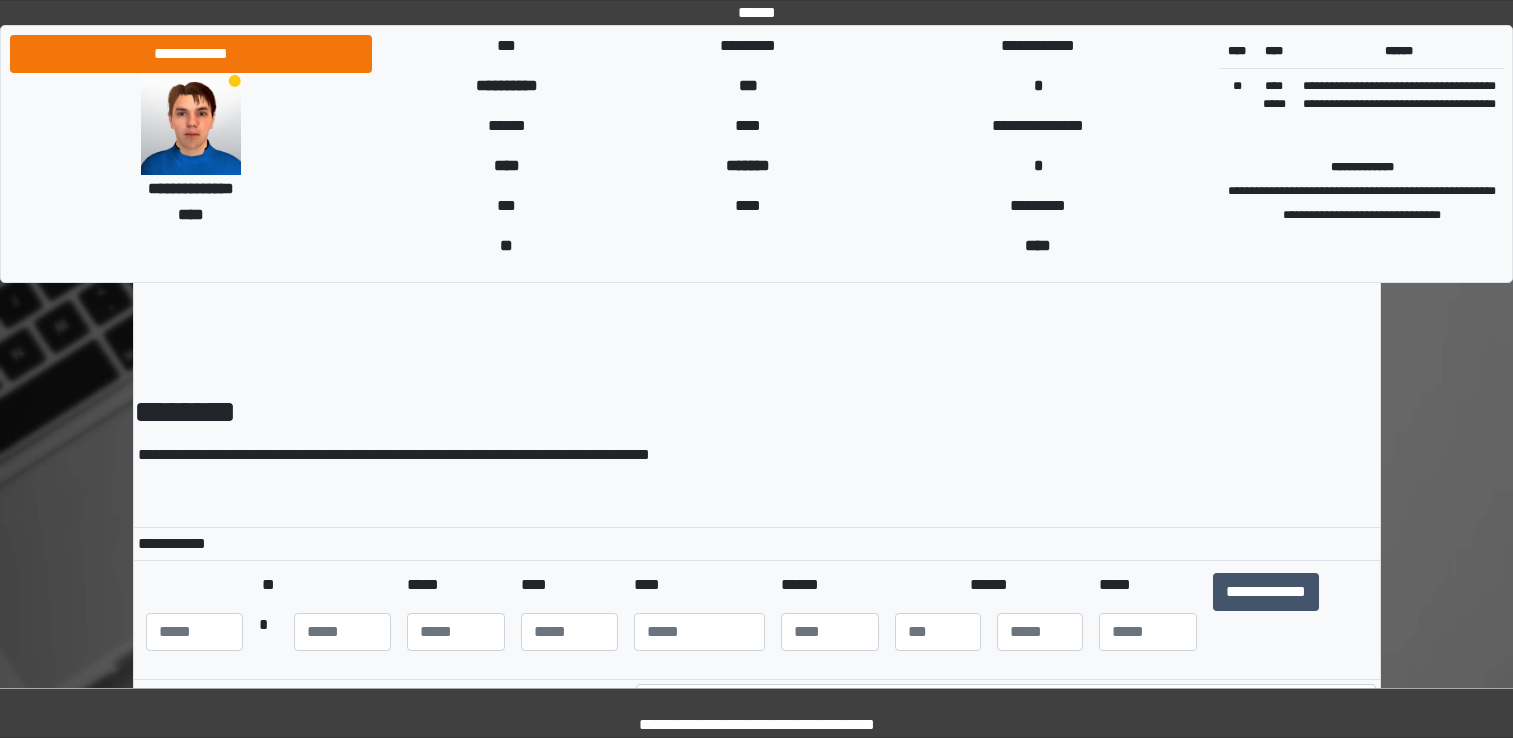 scroll, scrollTop: 0, scrollLeft: 0, axis: both 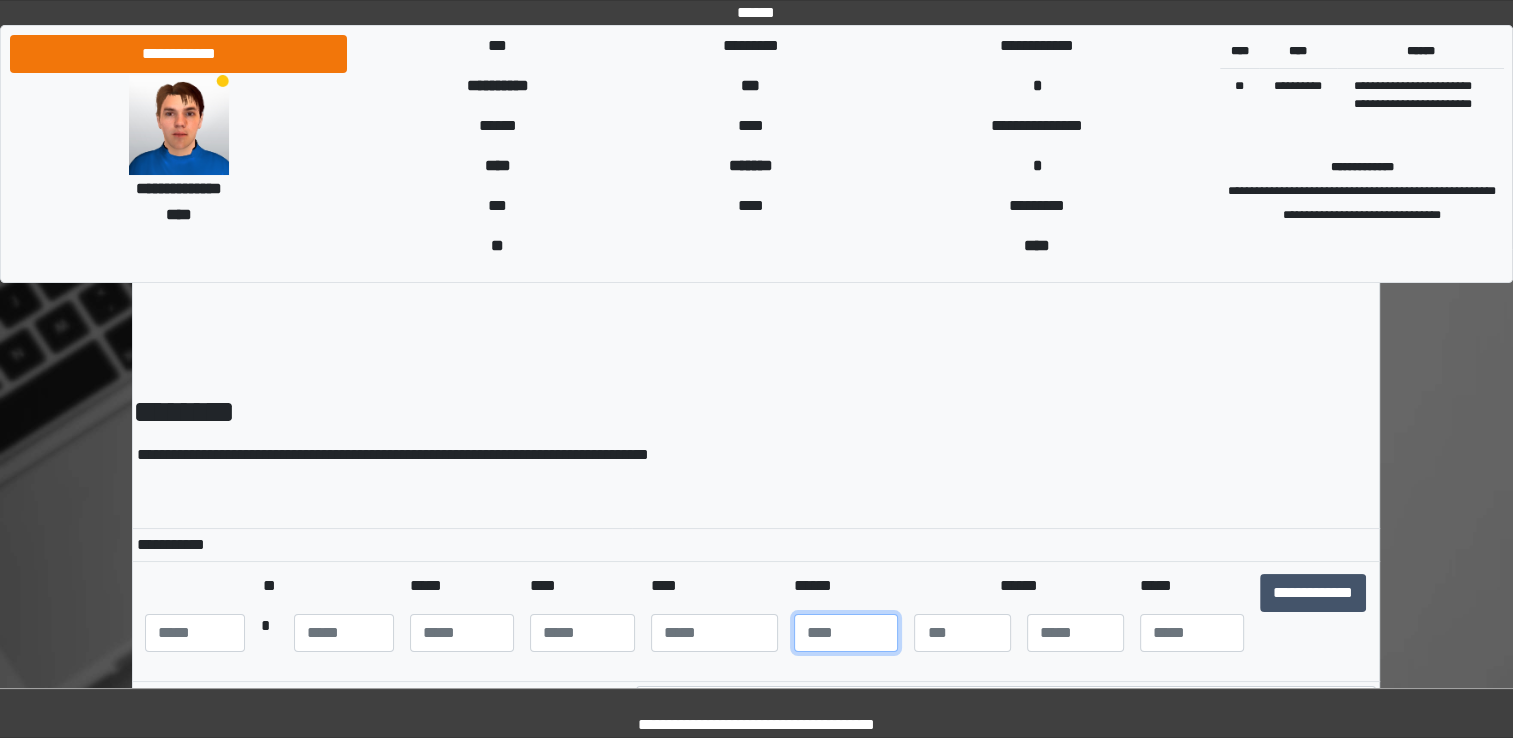click at bounding box center (846, 633) 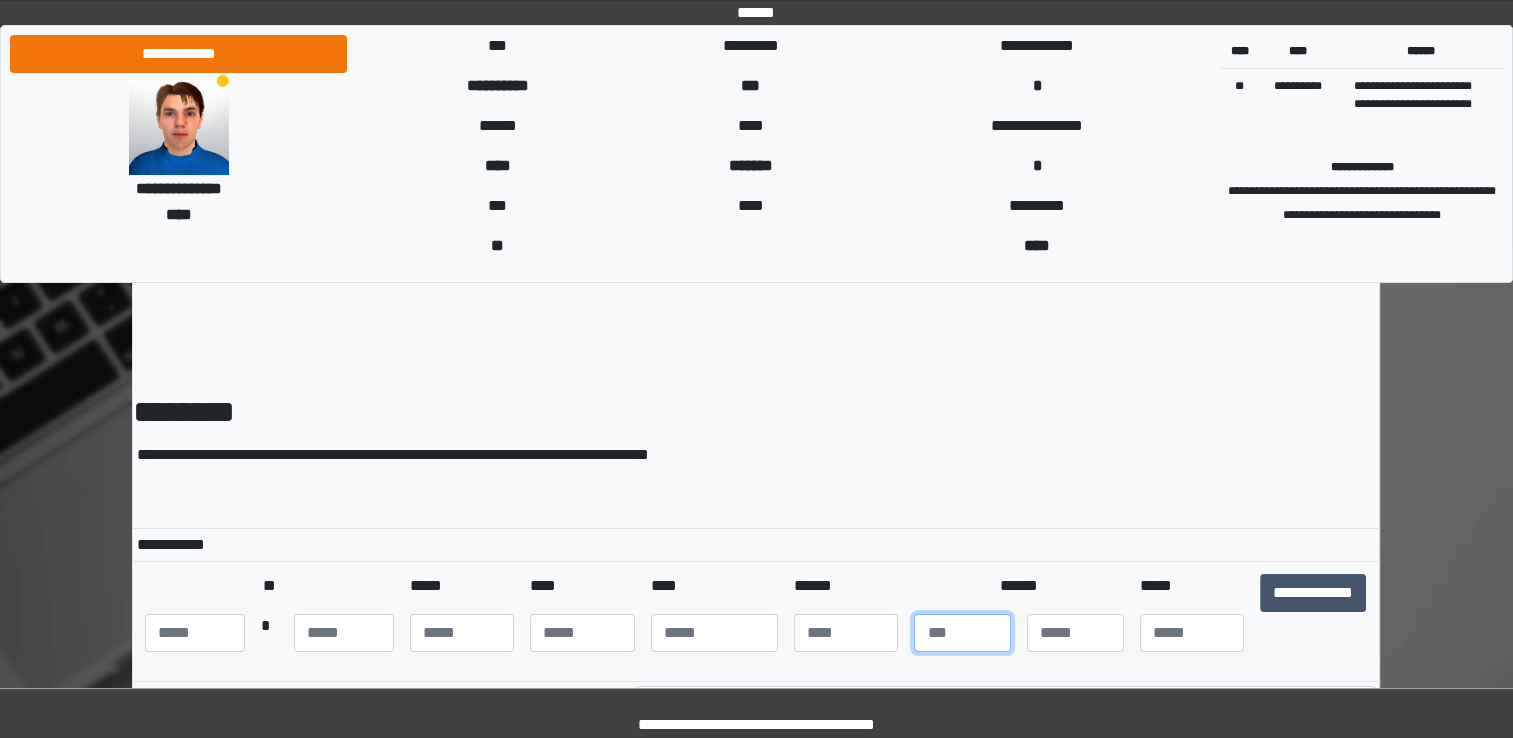 type on "*" 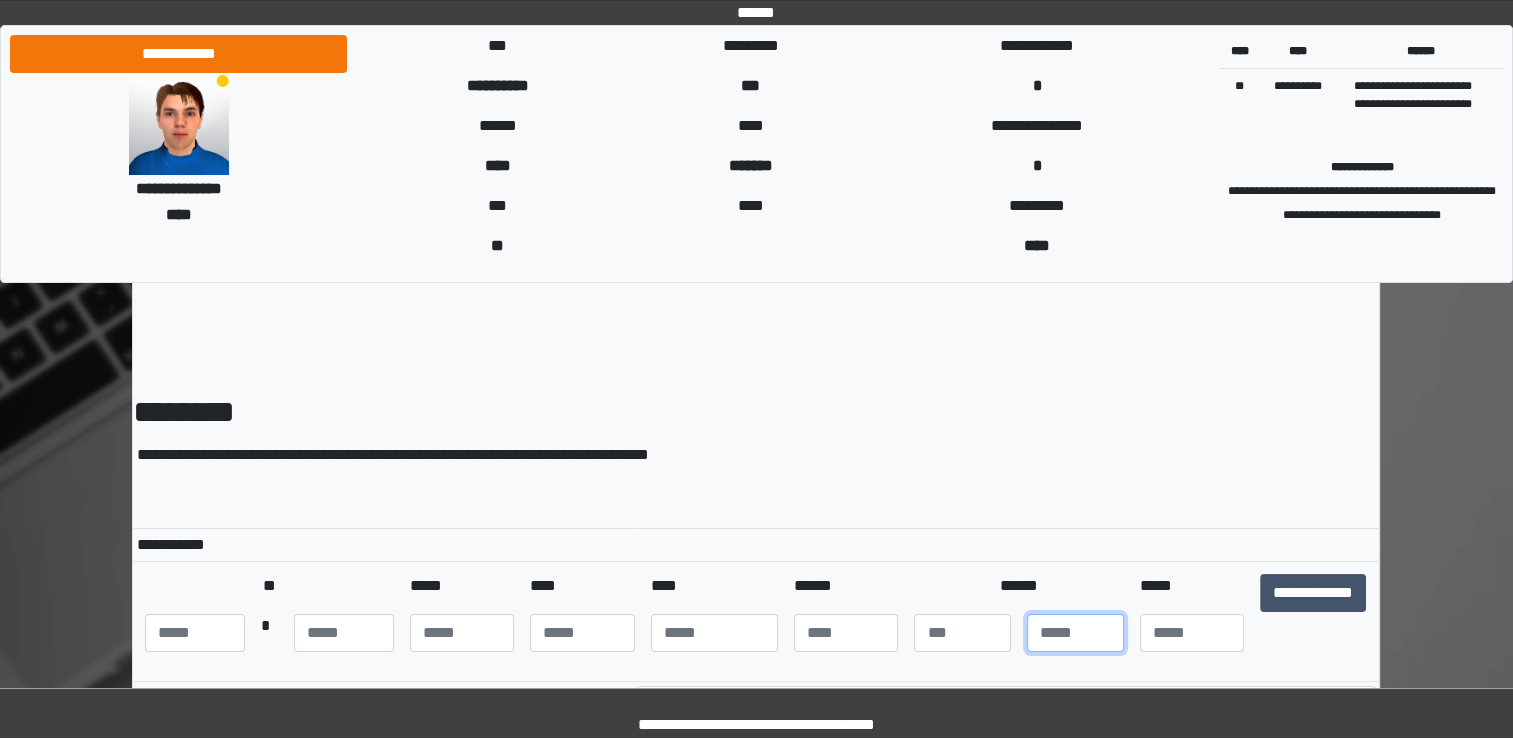 type on "*" 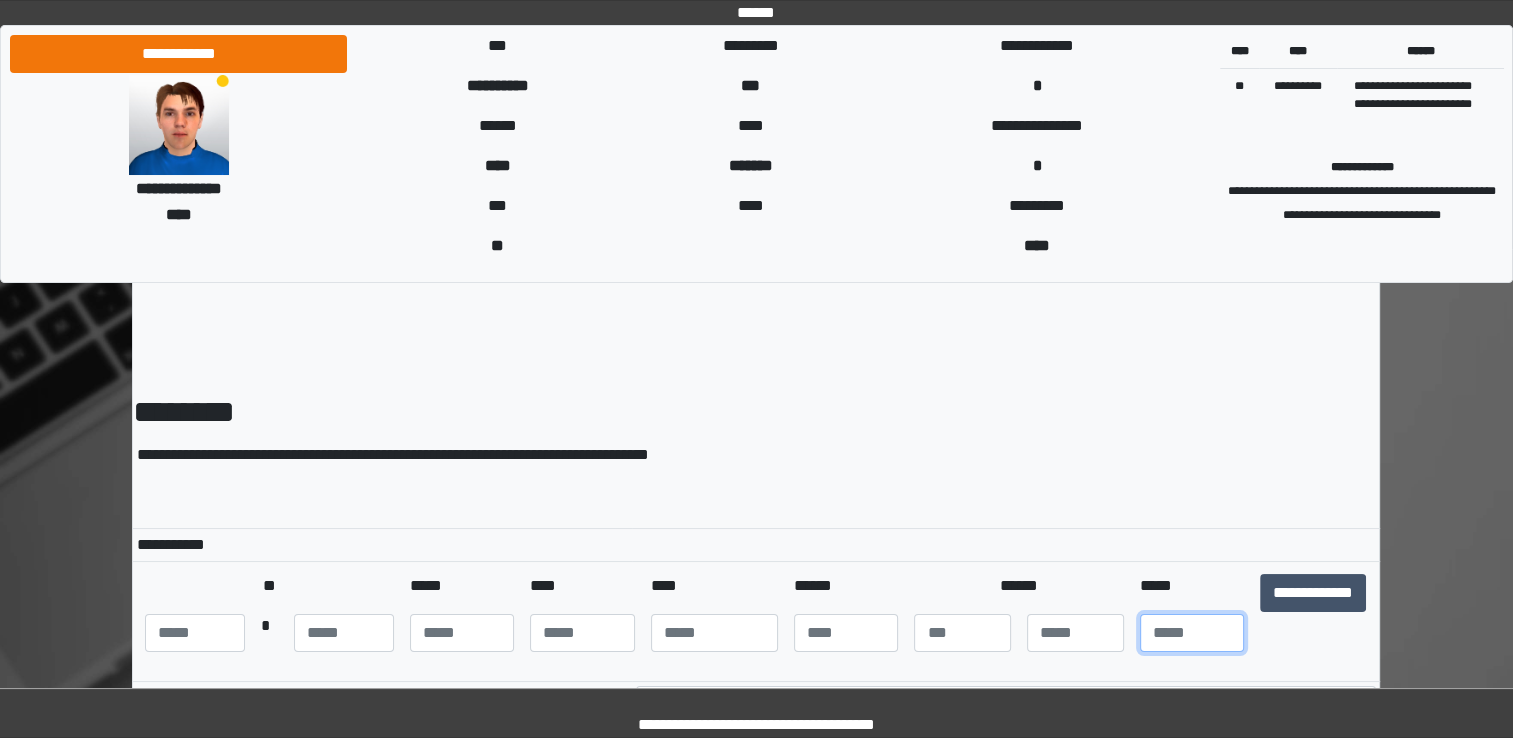 type on "**" 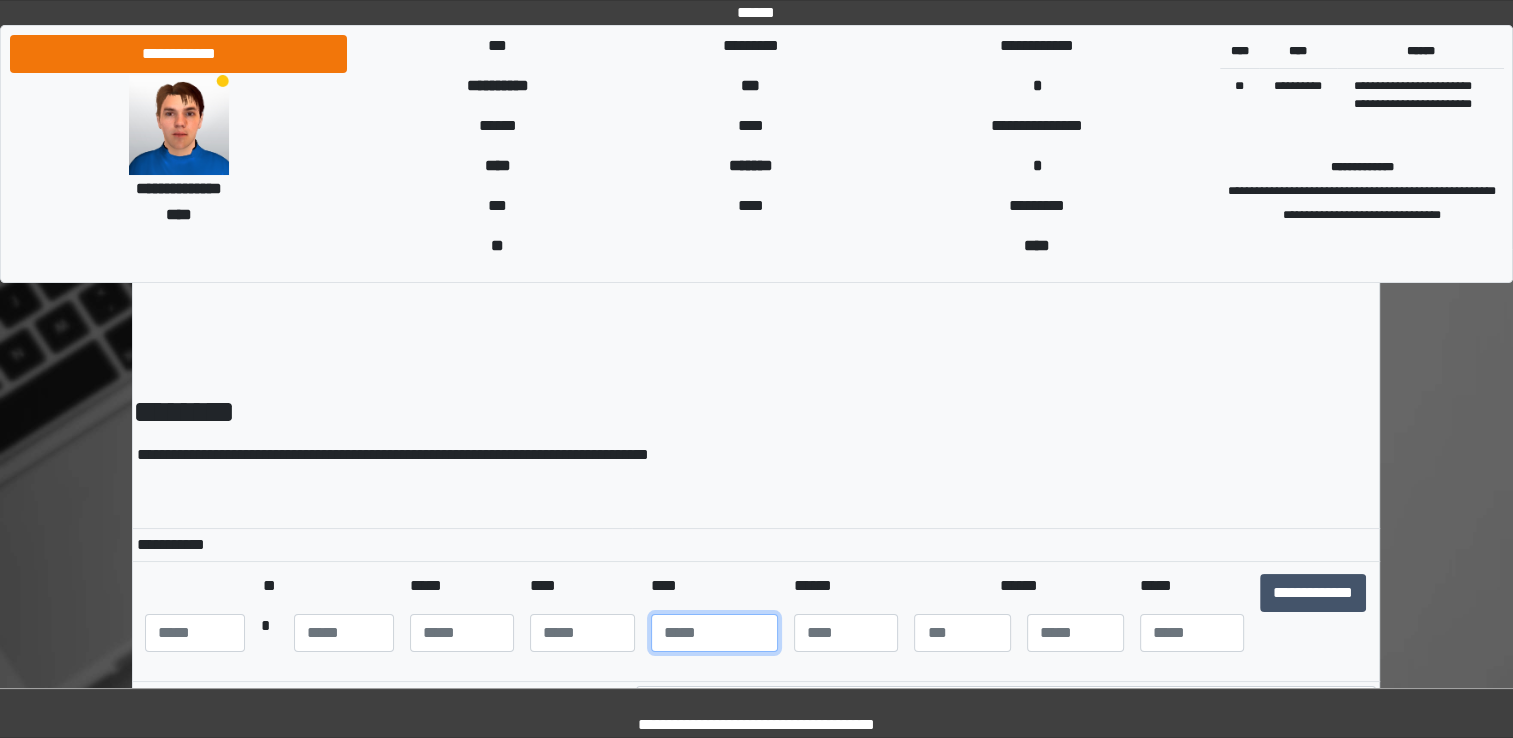 click at bounding box center (714, 633) 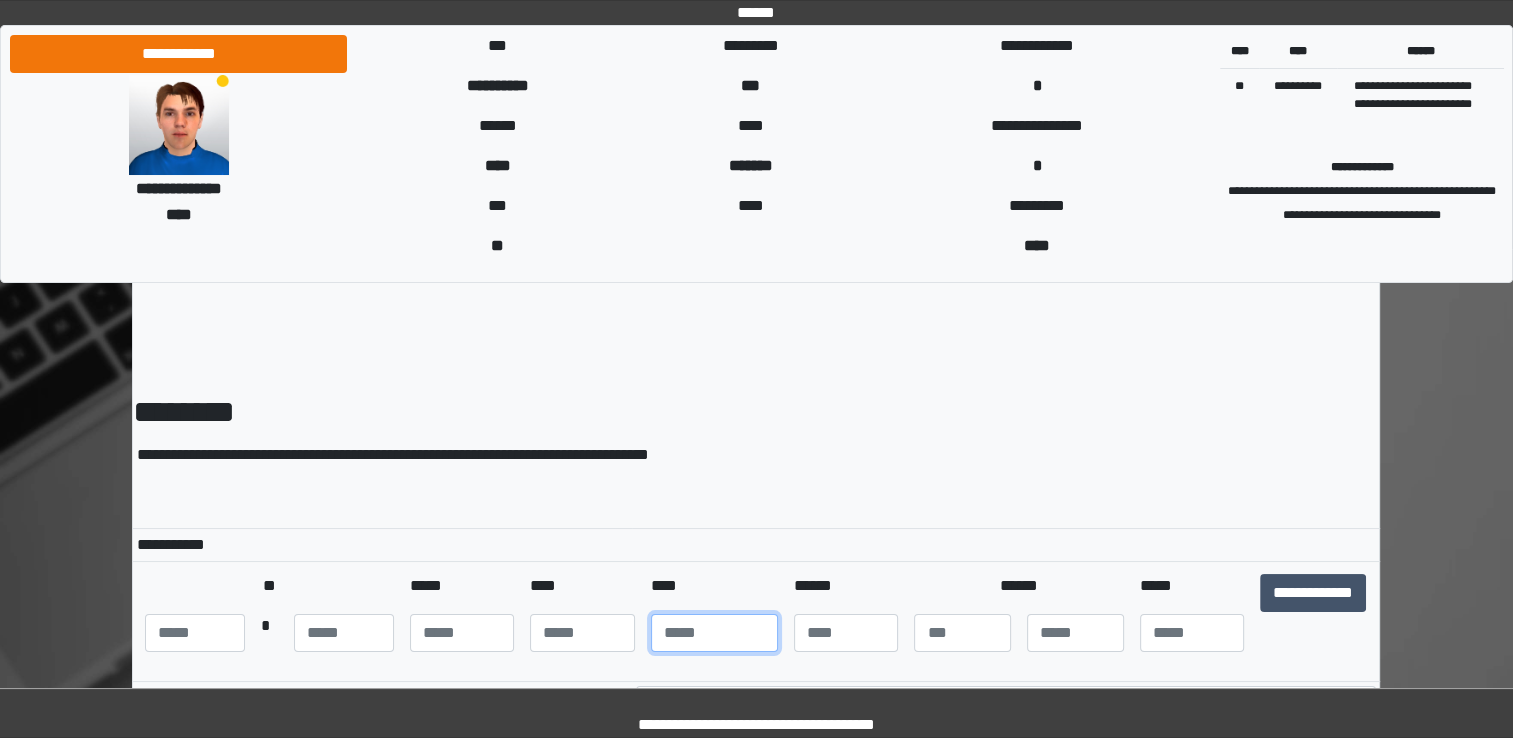 drag, startPoint x: 676, startPoint y: 629, endPoint x: 584, endPoint y: 627, distance: 92.021736 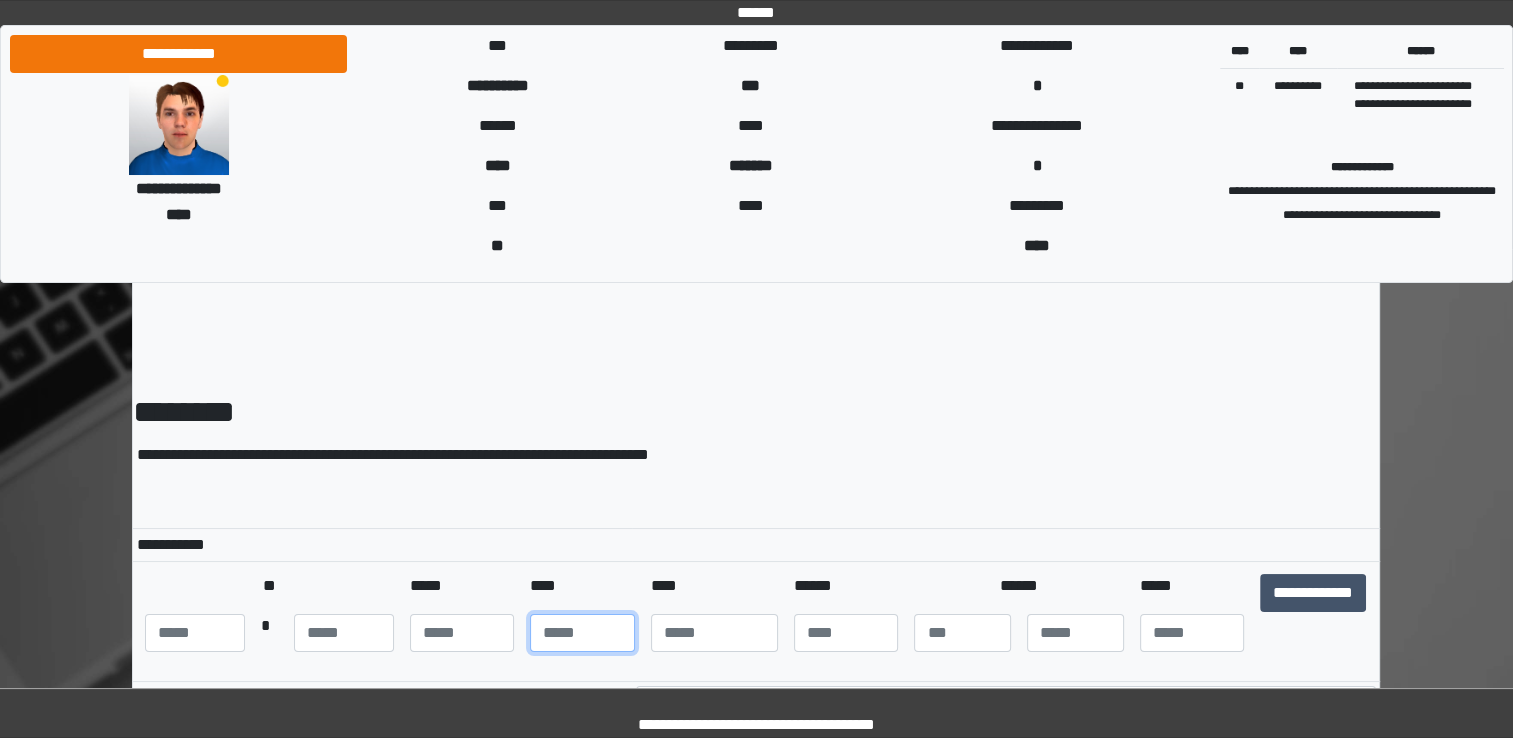 click at bounding box center [582, 633] 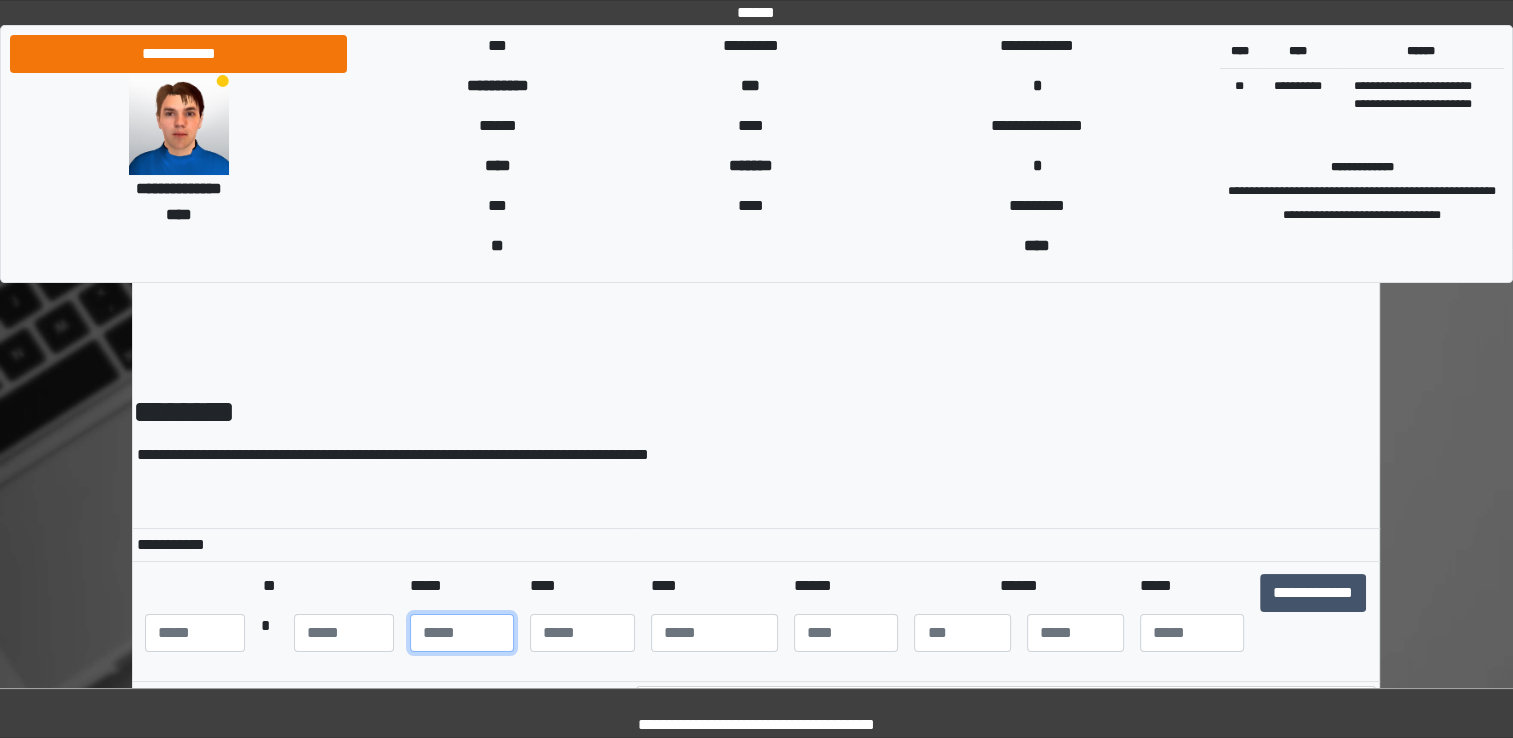 click at bounding box center [462, 633] 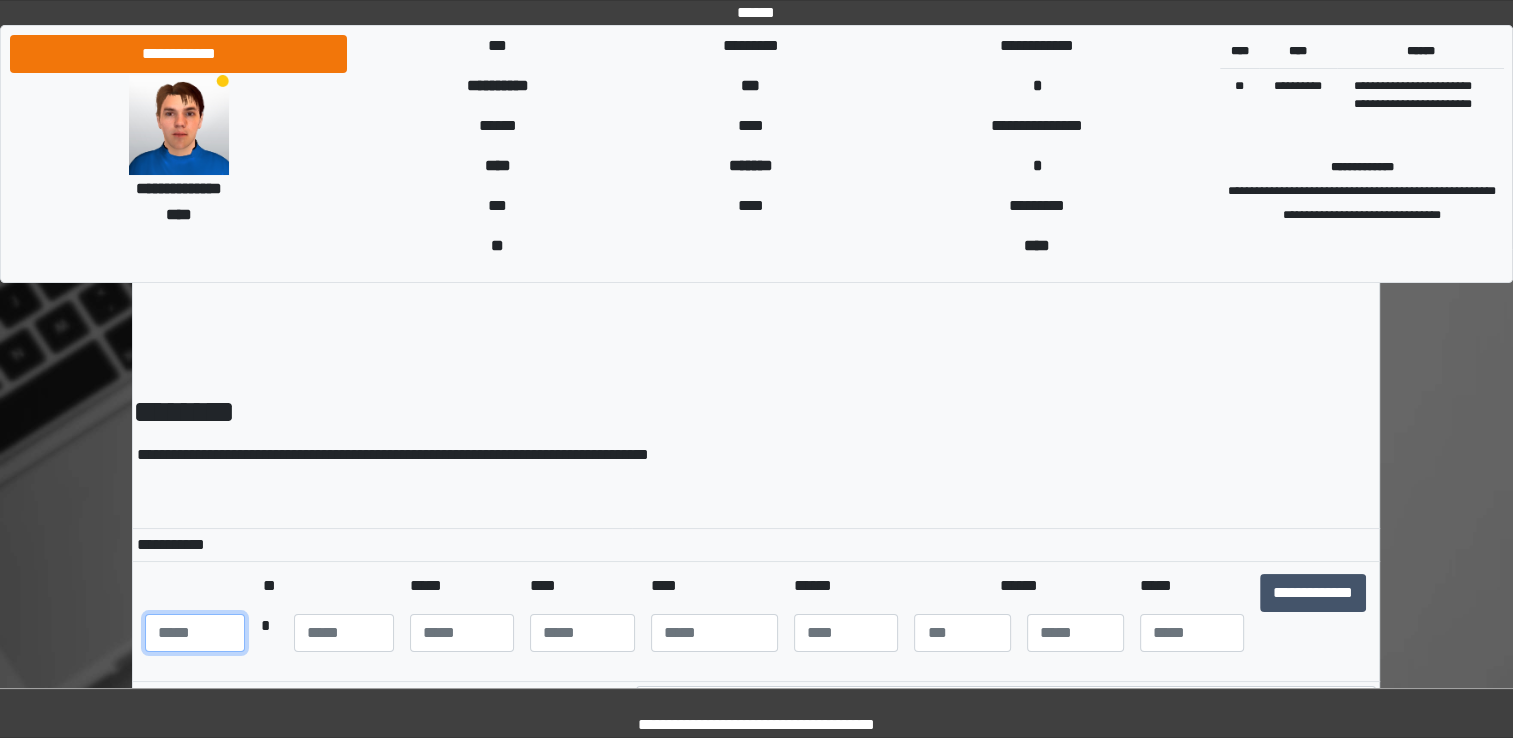 drag, startPoint x: 195, startPoint y: 636, endPoint x: 200, endPoint y: 624, distance: 13 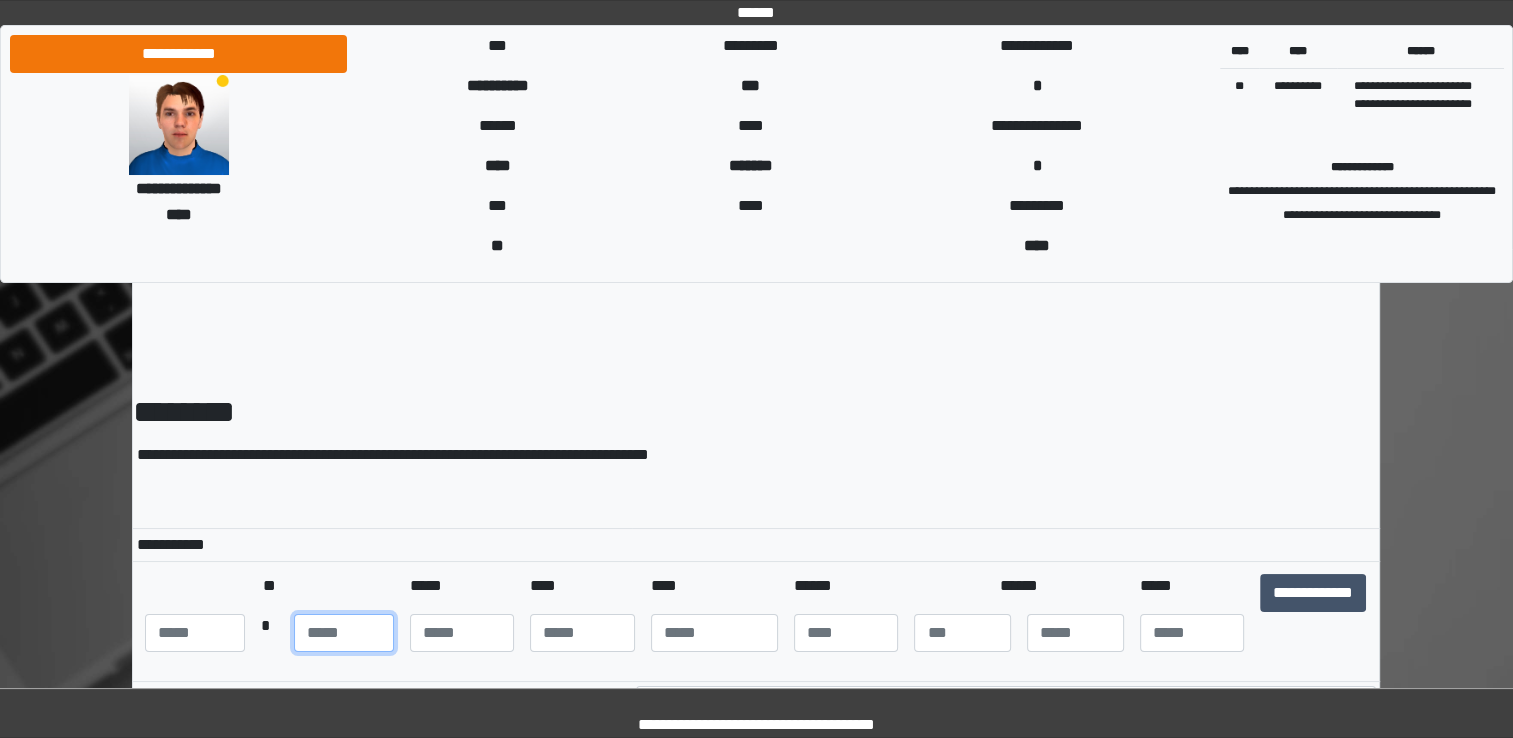 type on "**" 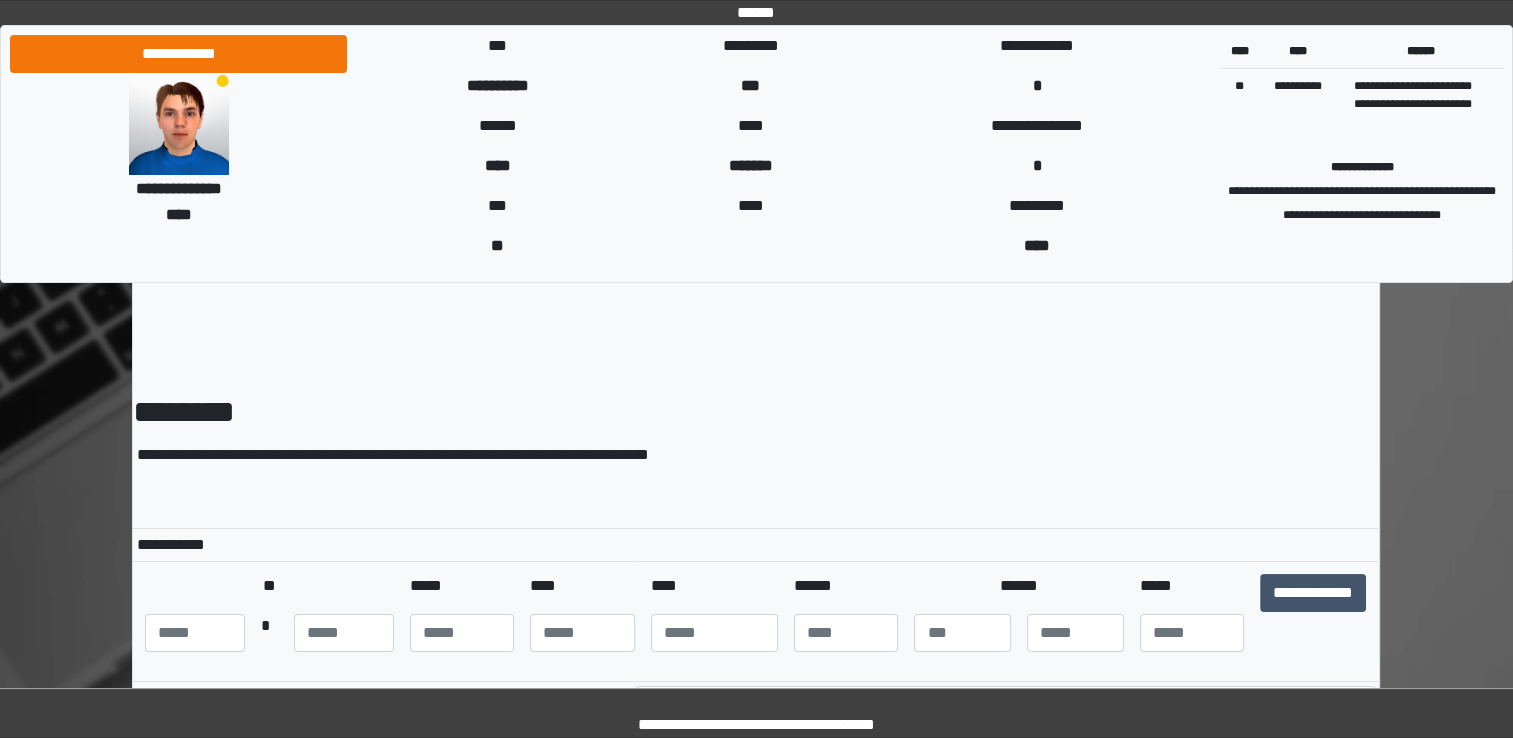 click at bounding box center (756, 495) 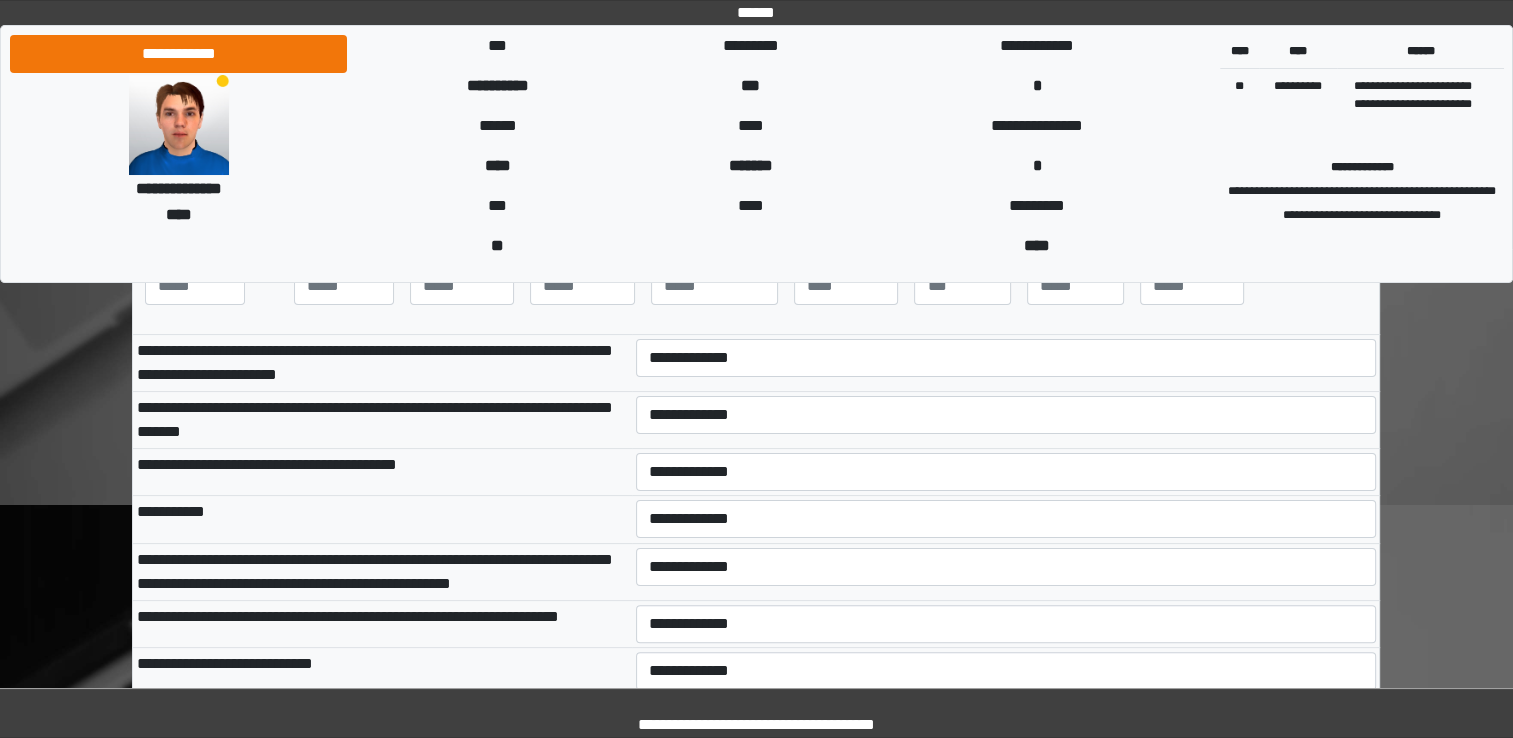 scroll, scrollTop: 360, scrollLeft: 0, axis: vertical 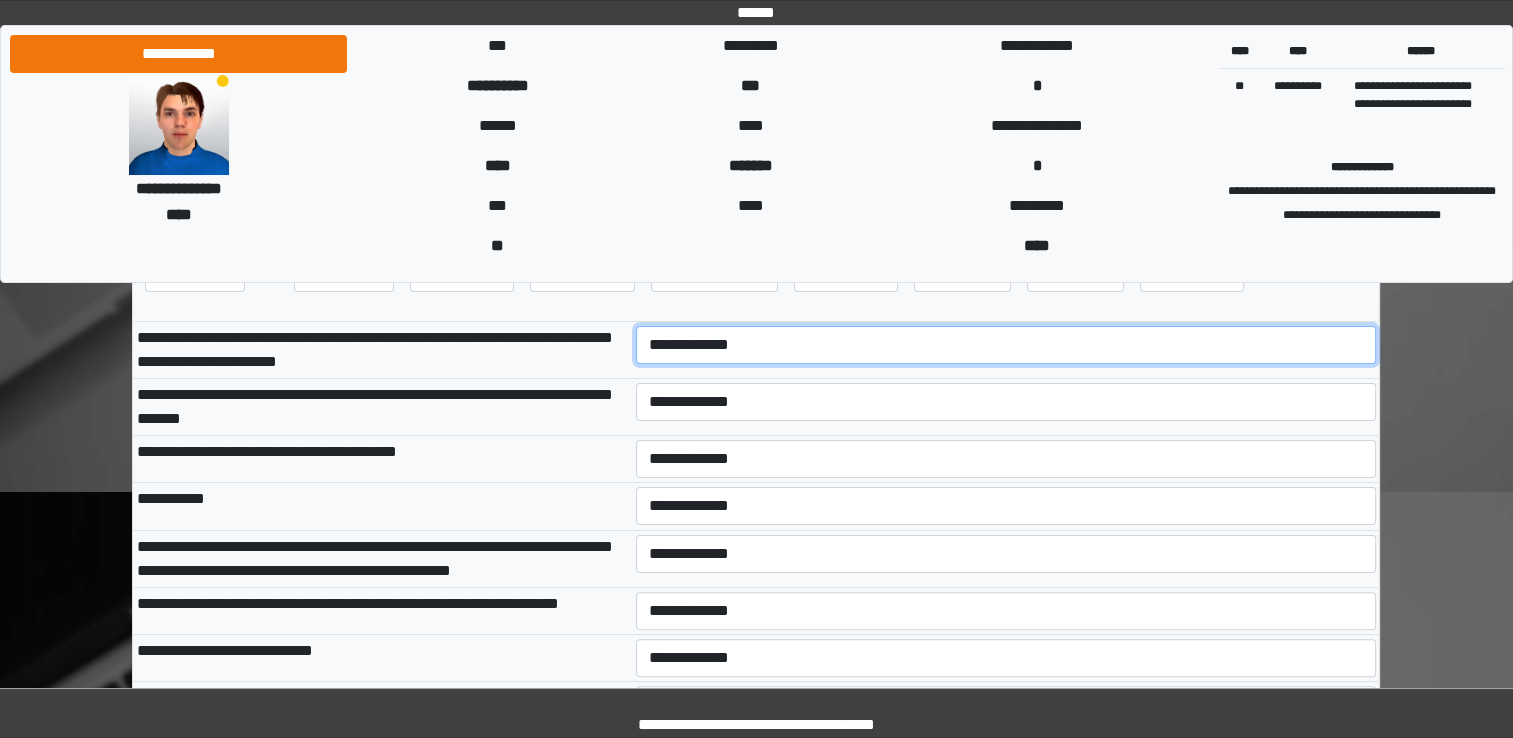 click on "**********" at bounding box center [1006, 345] 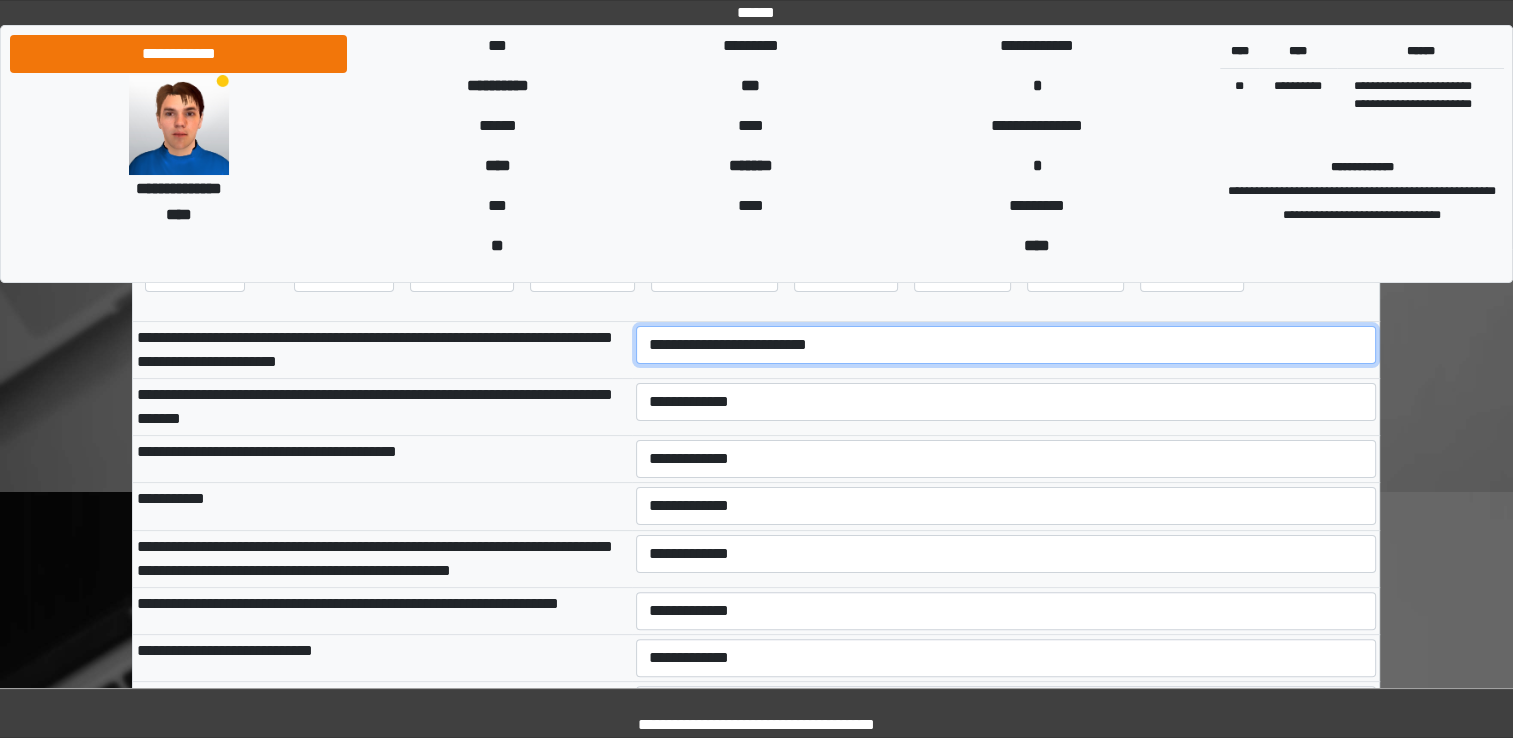 click on "**********" at bounding box center [1006, 345] 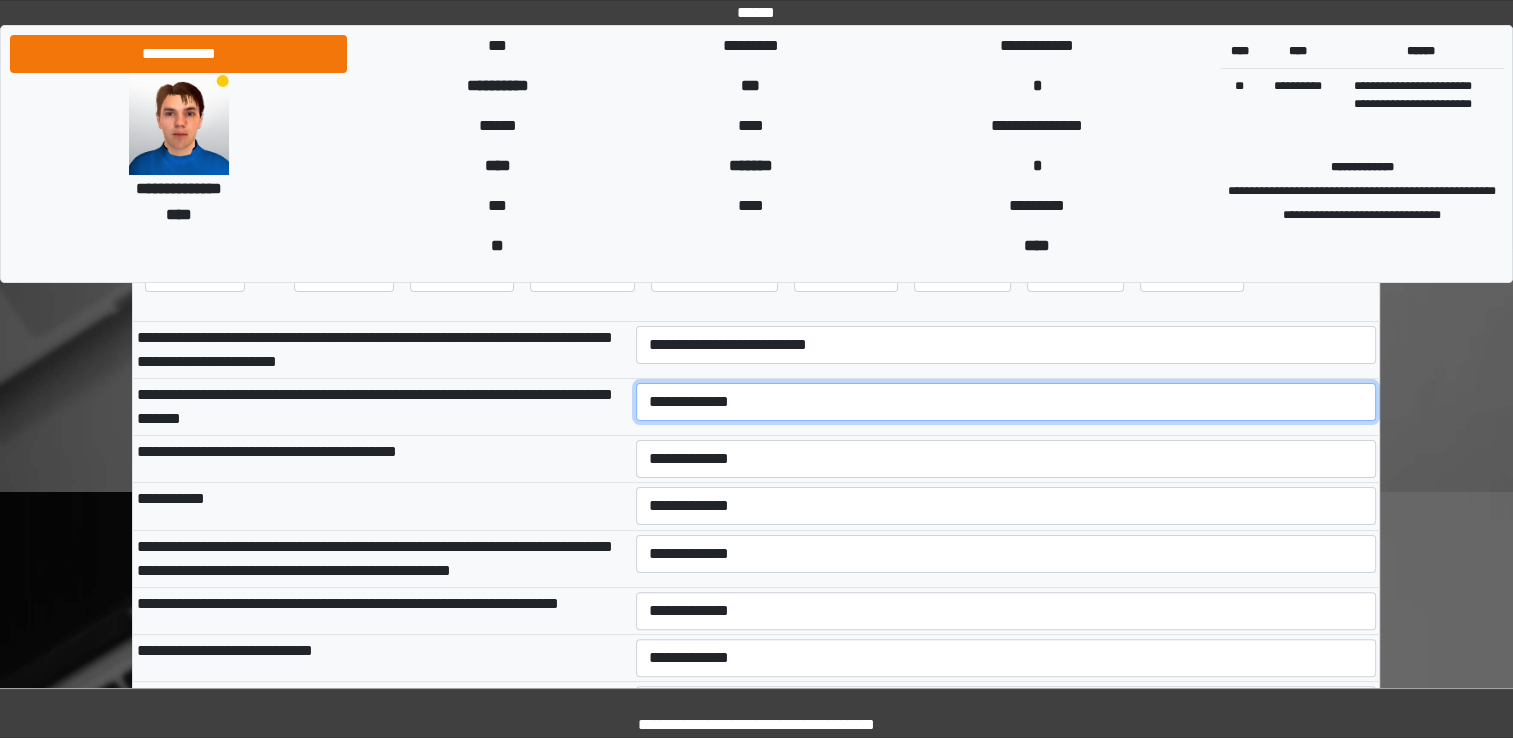 click on "**********" at bounding box center [1006, 402] 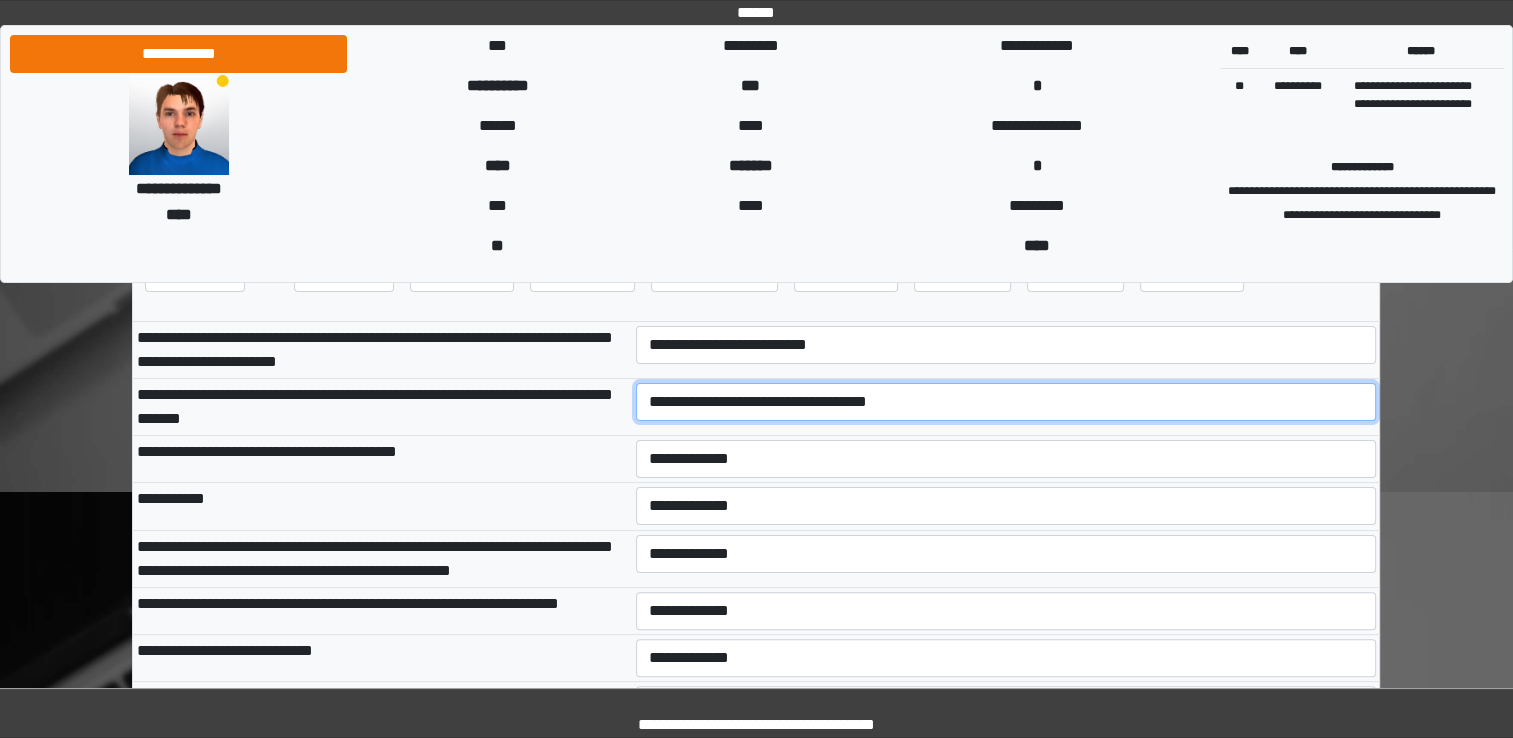 click on "**********" at bounding box center [1006, 402] 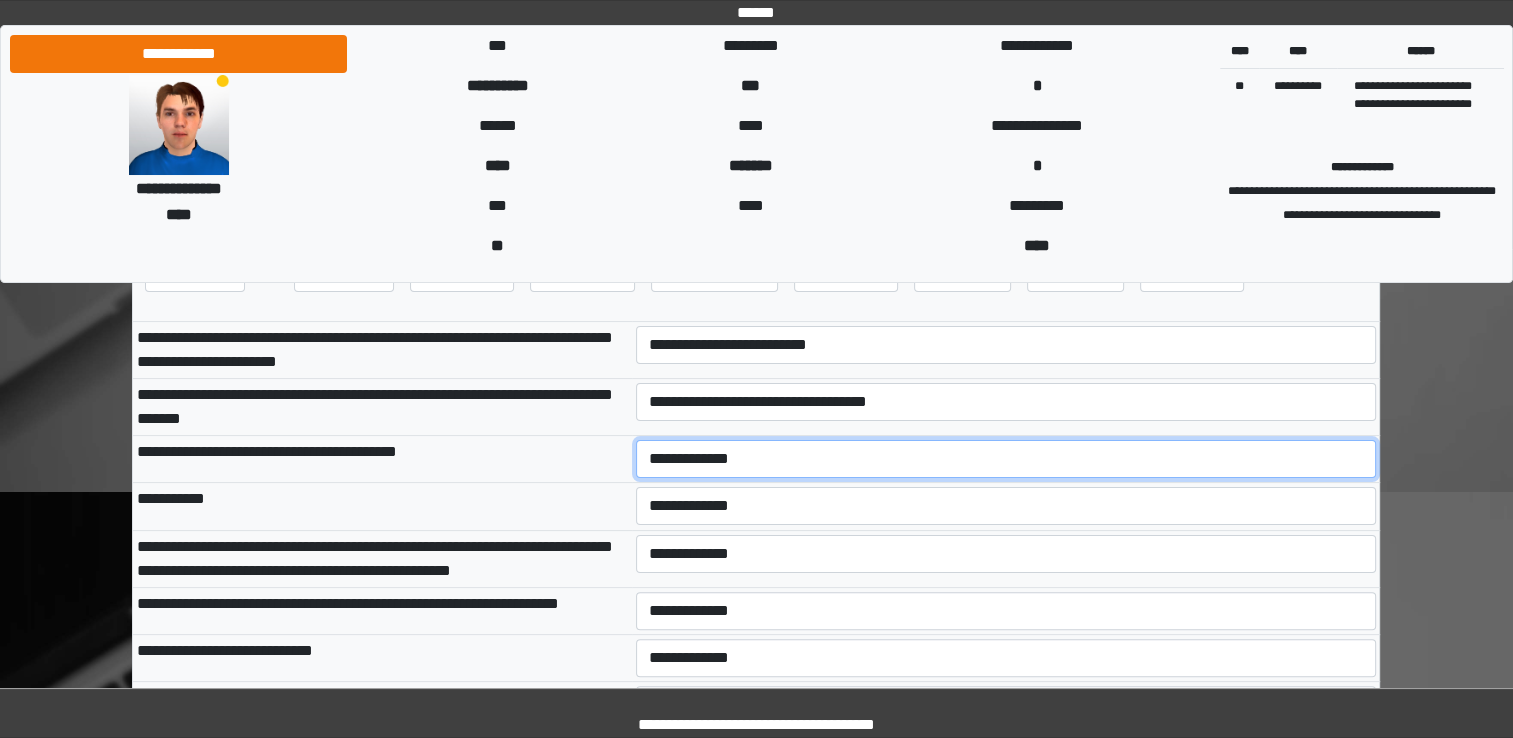 click on "**********" at bounding box center (1006, 459) 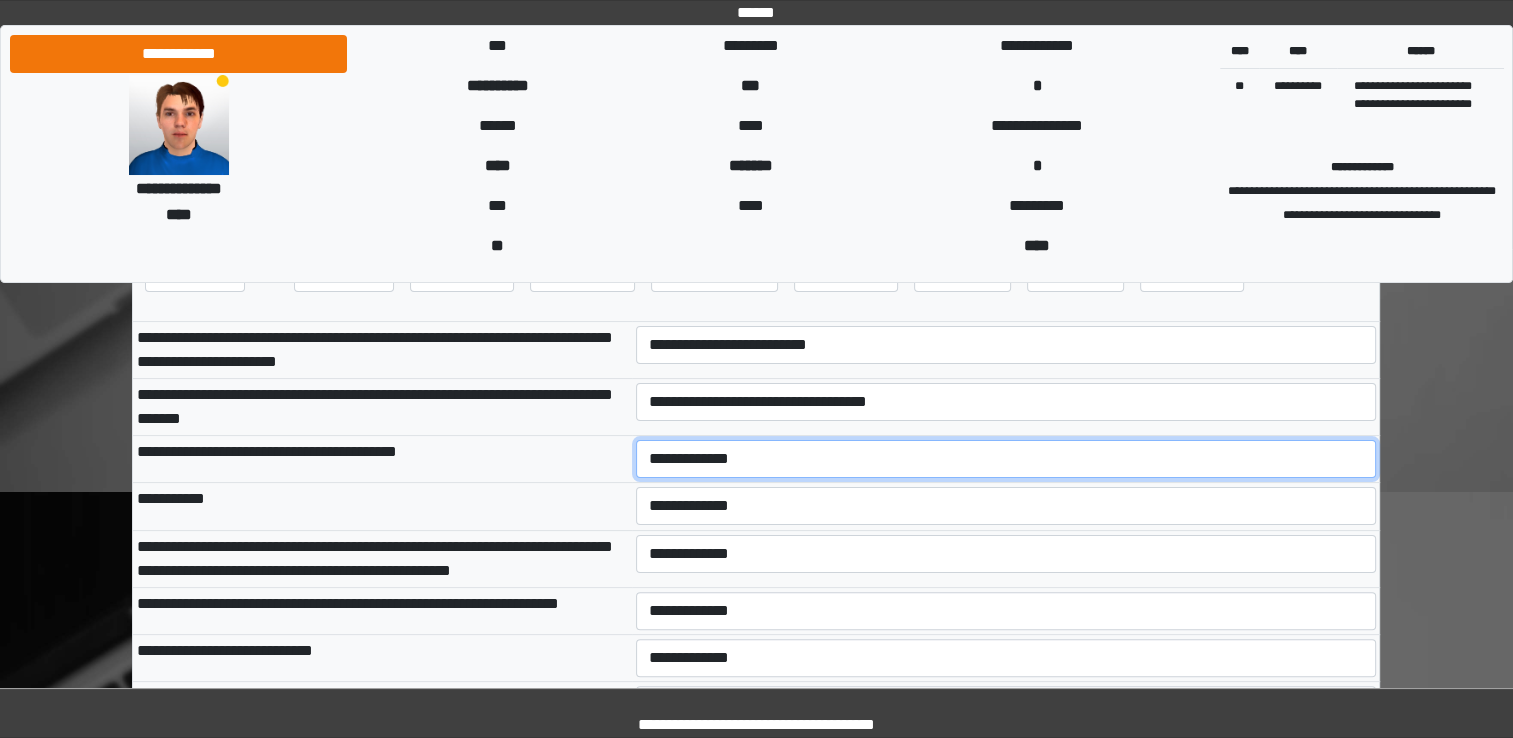select on "***" 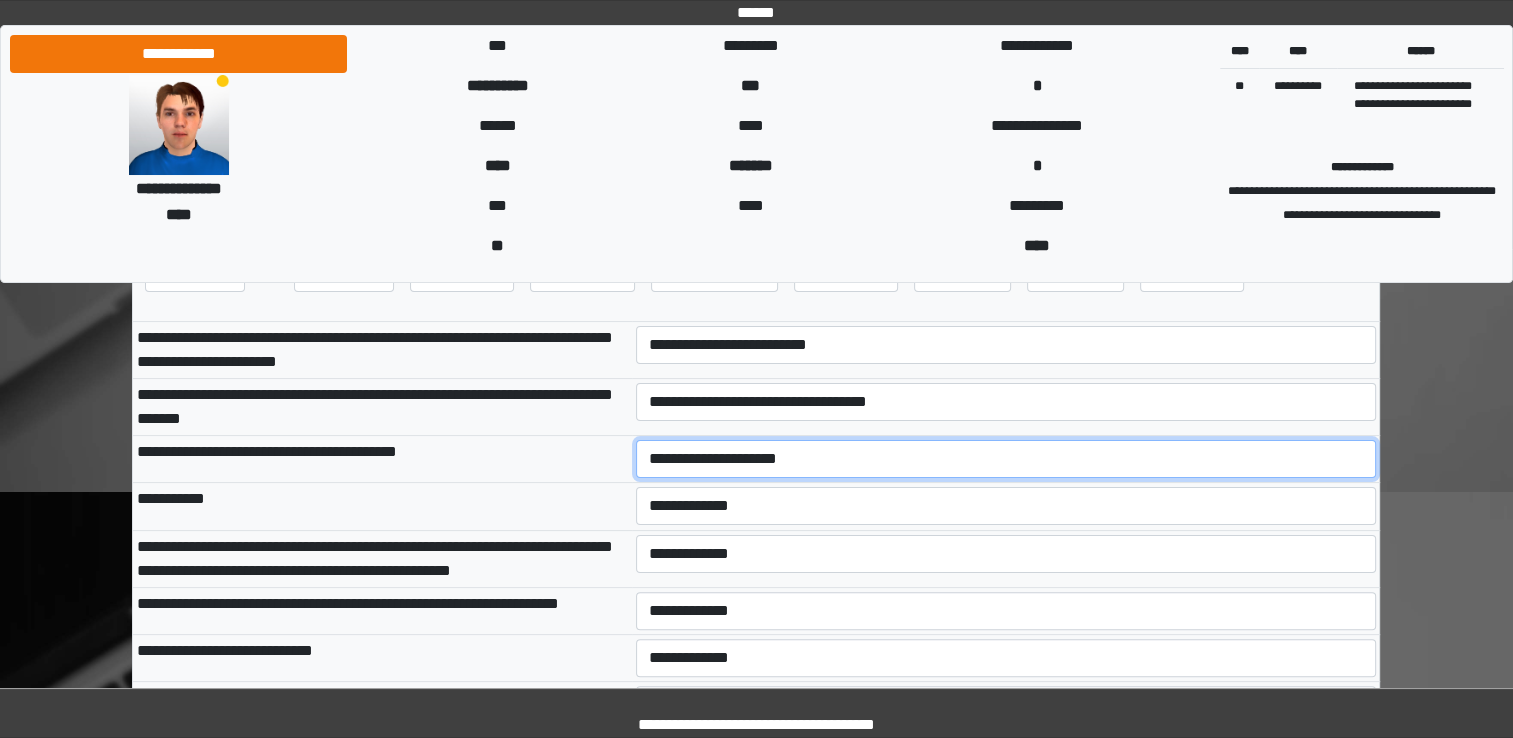 click on "**********" at bounding box center [1006, 459] 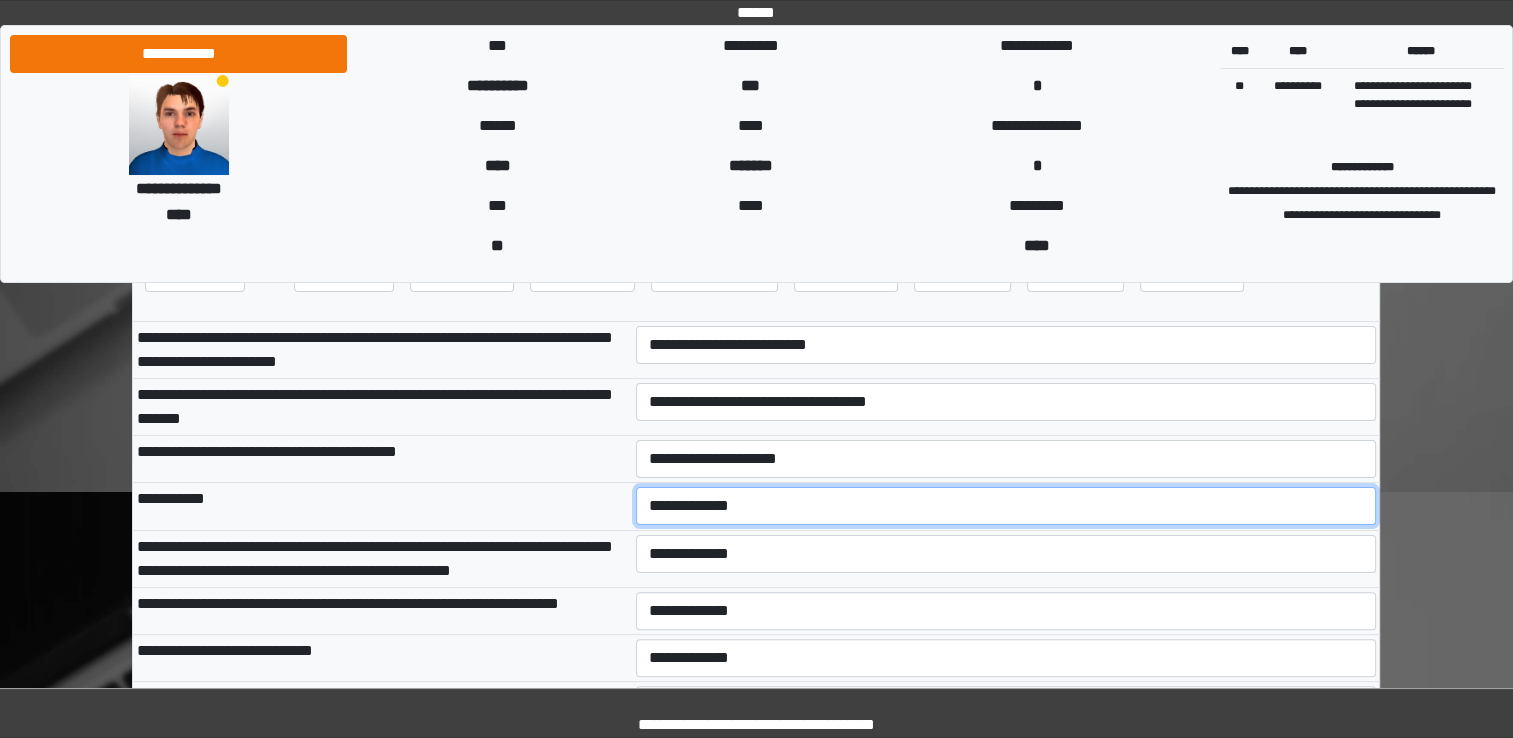 click on "**********" at bounding box center [1006, 506] 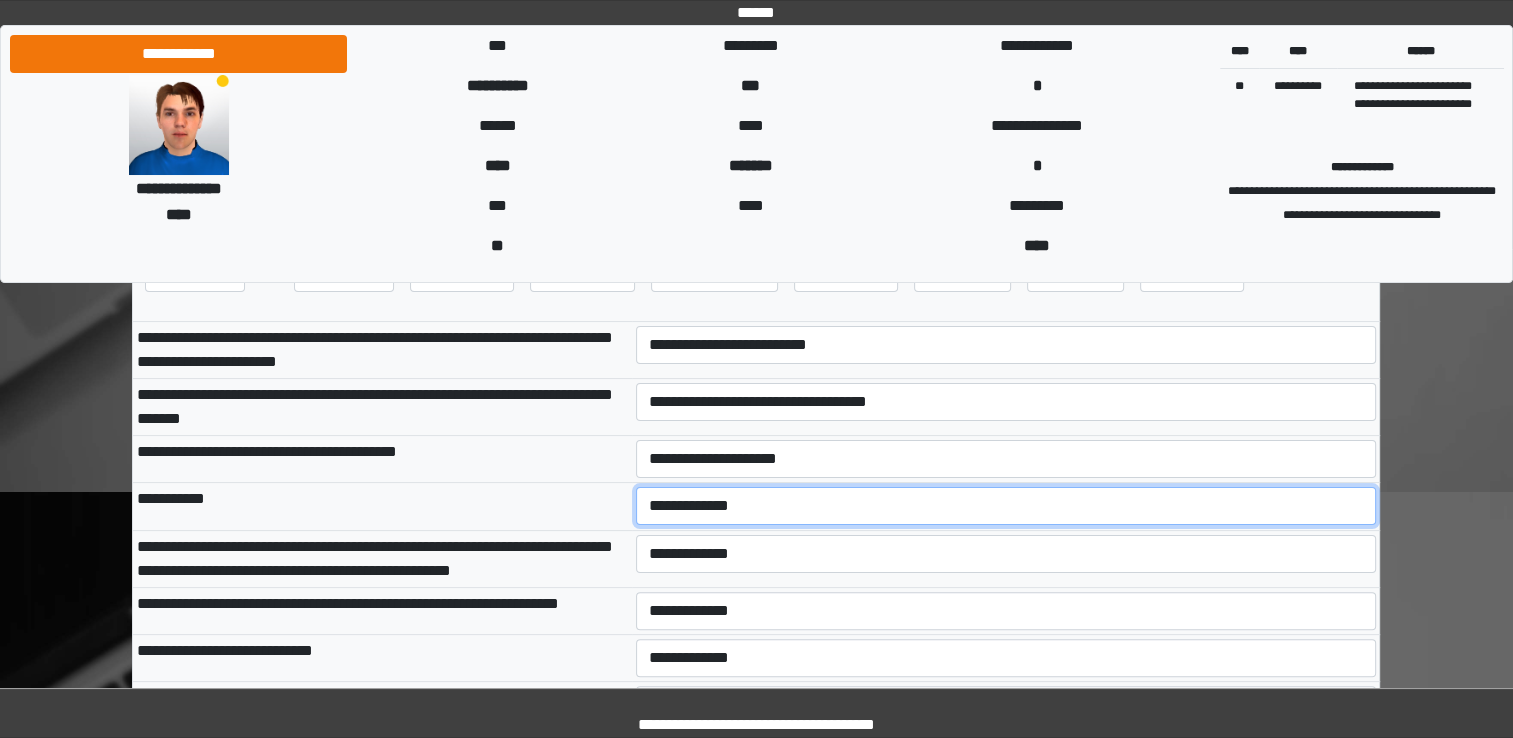 select on "***" 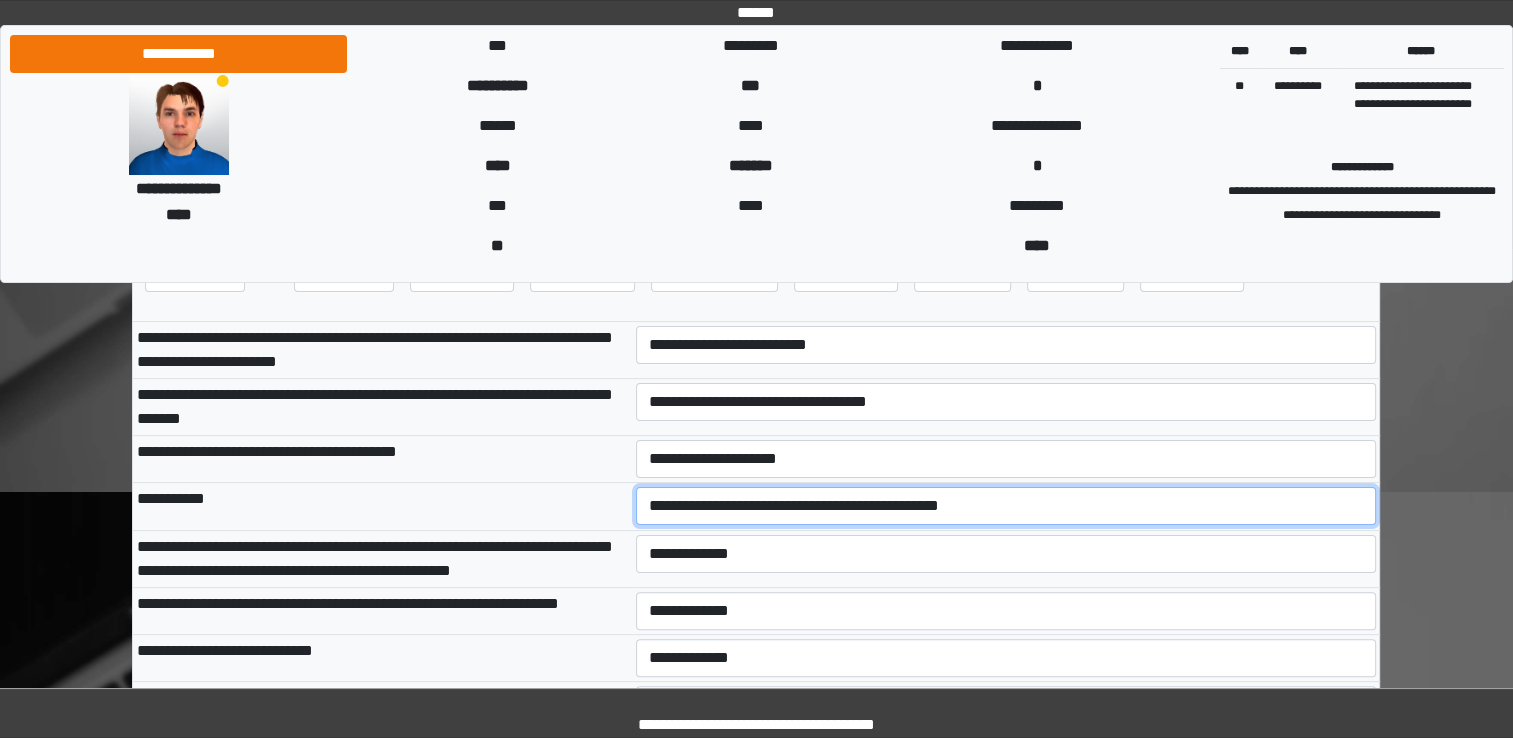 click on "**********" at bounding box center (1006, 506) 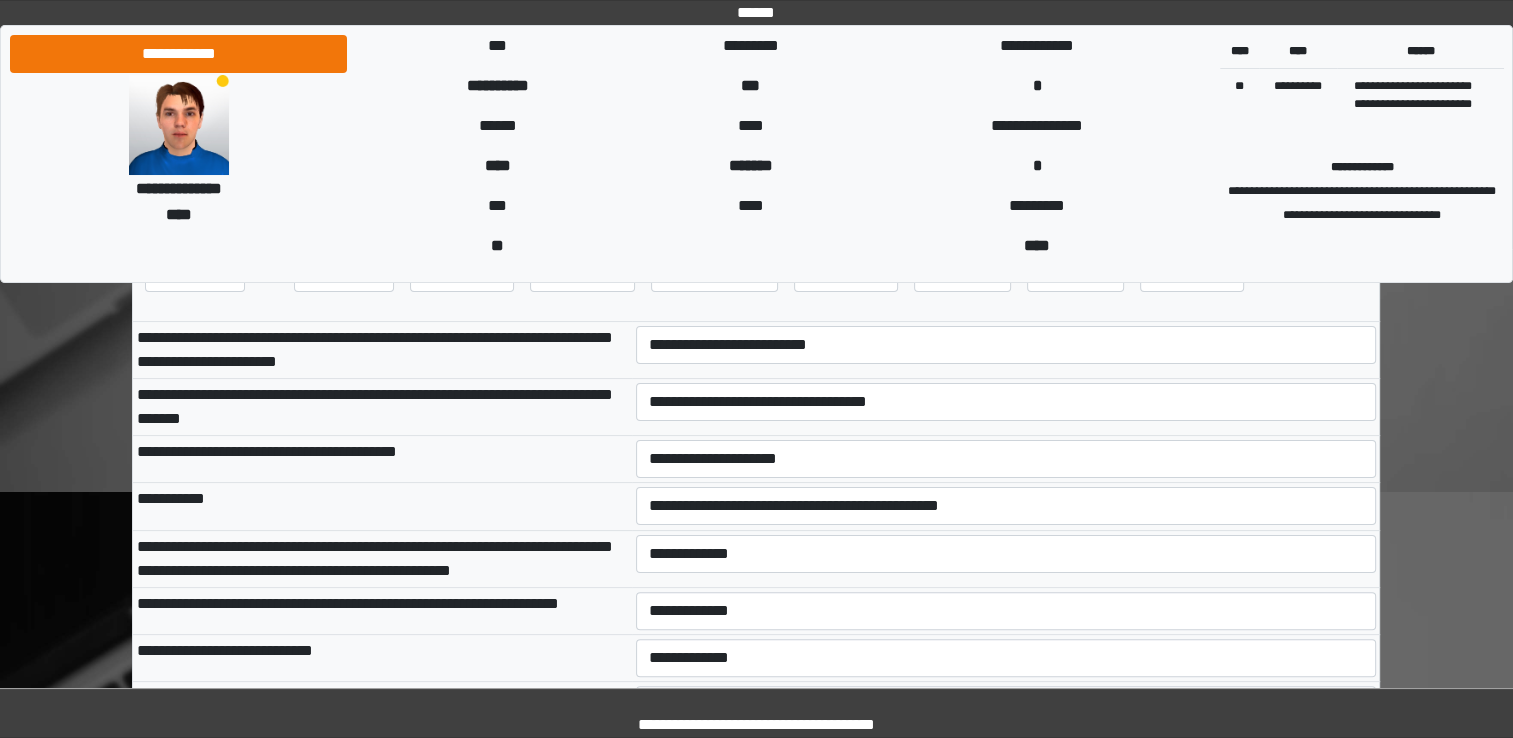 click on "**********" at bounding box center (1006, 558) 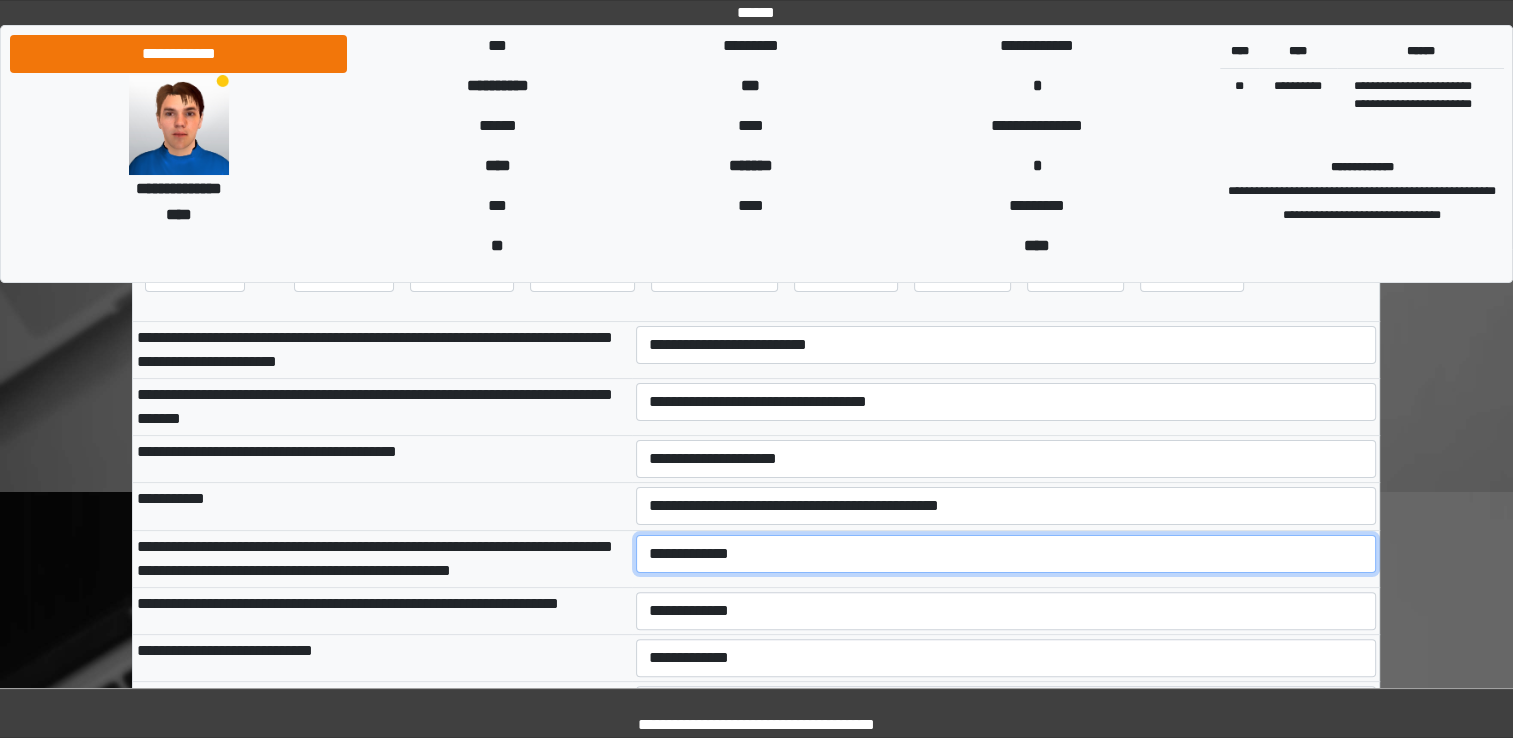 click on "**********" at bounding box center [1006, 554] 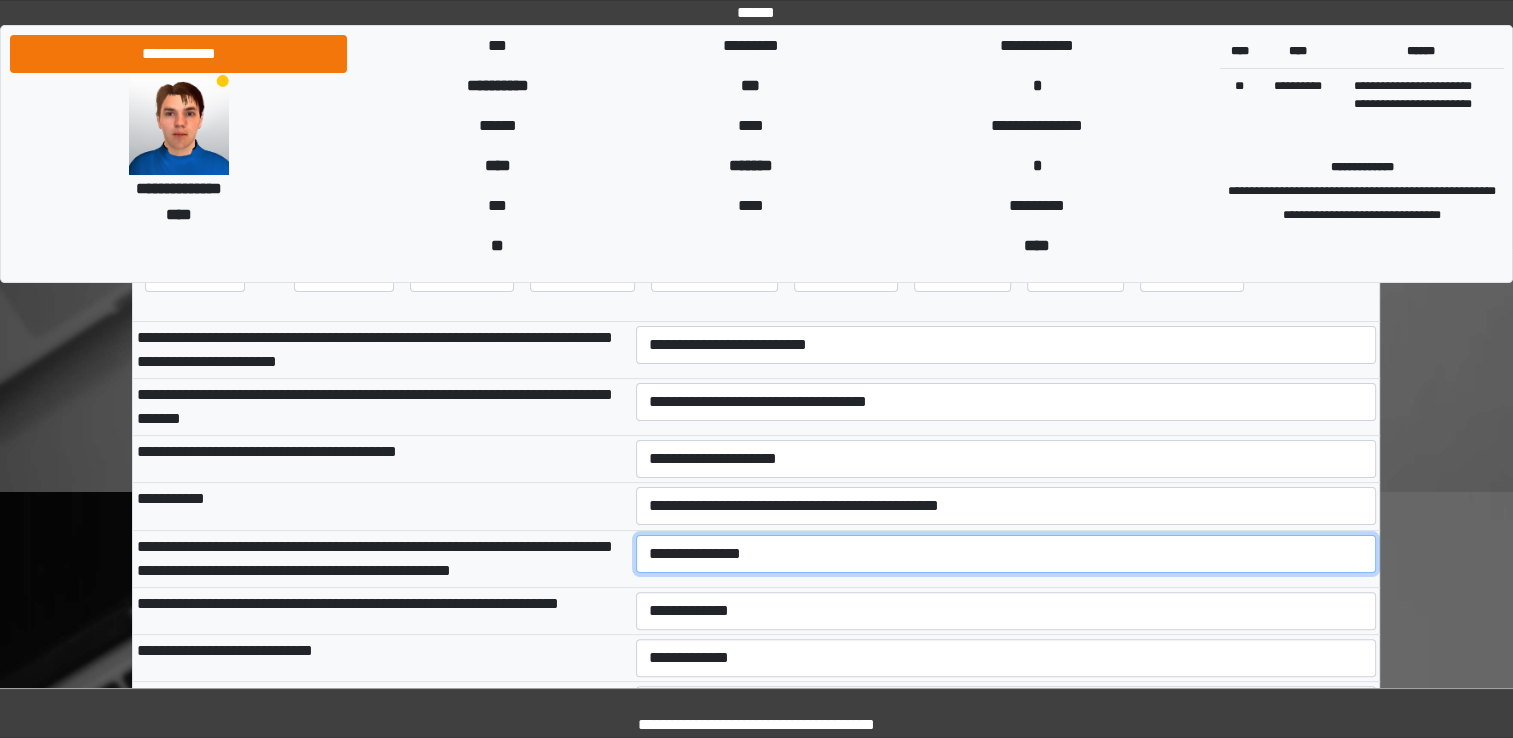 click on "**********" at bounding box center (1006, 554) 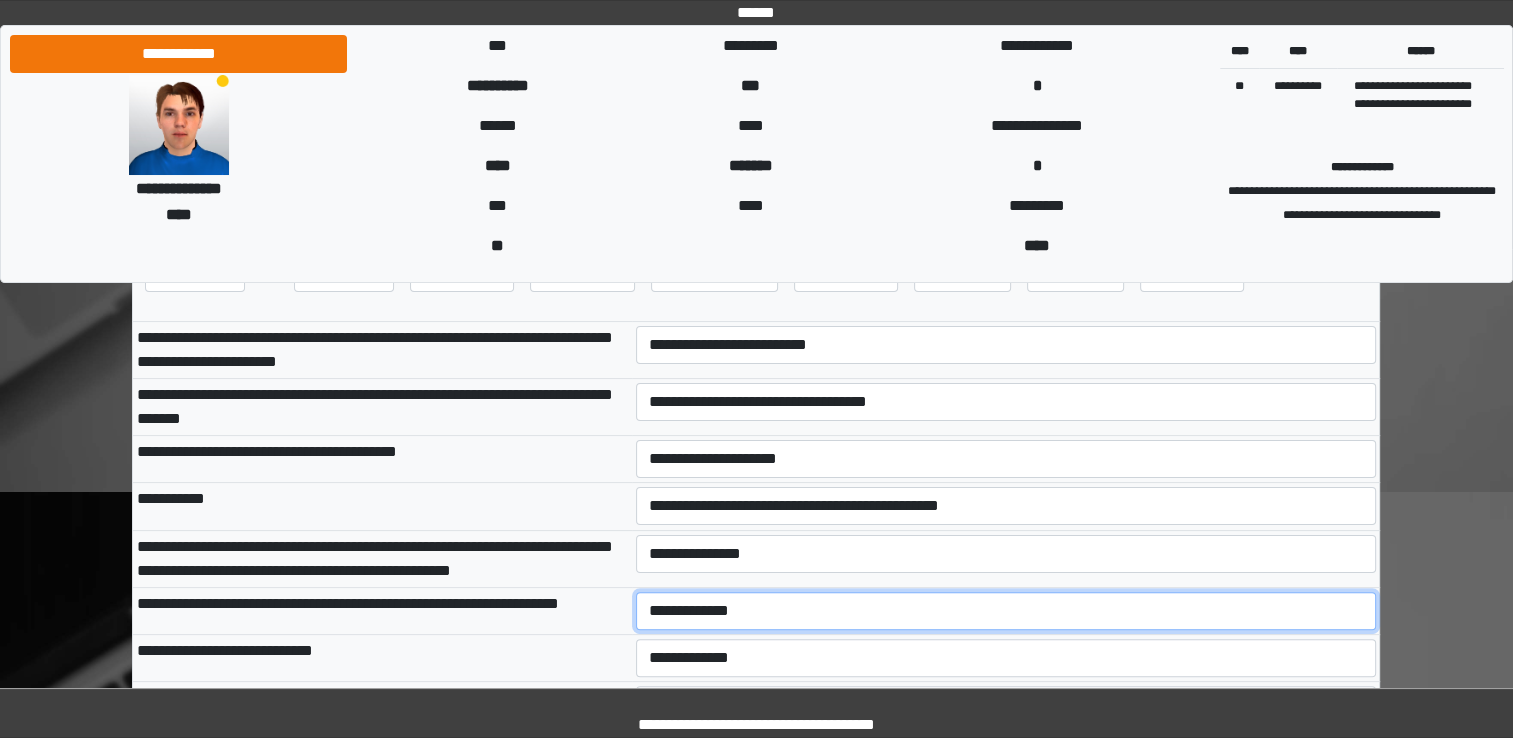 click on "**********" at bounding box center [1006, 611] 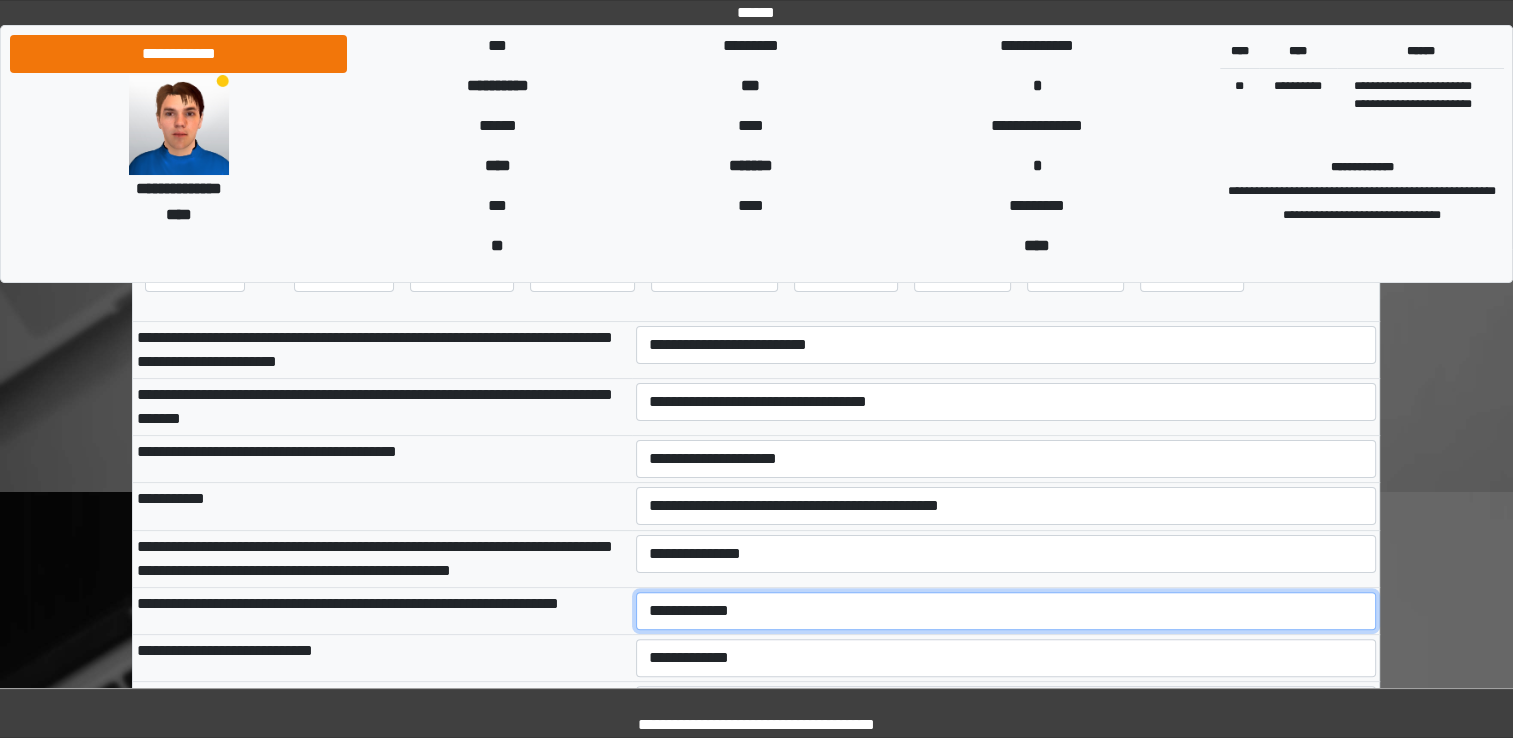 select on "***" 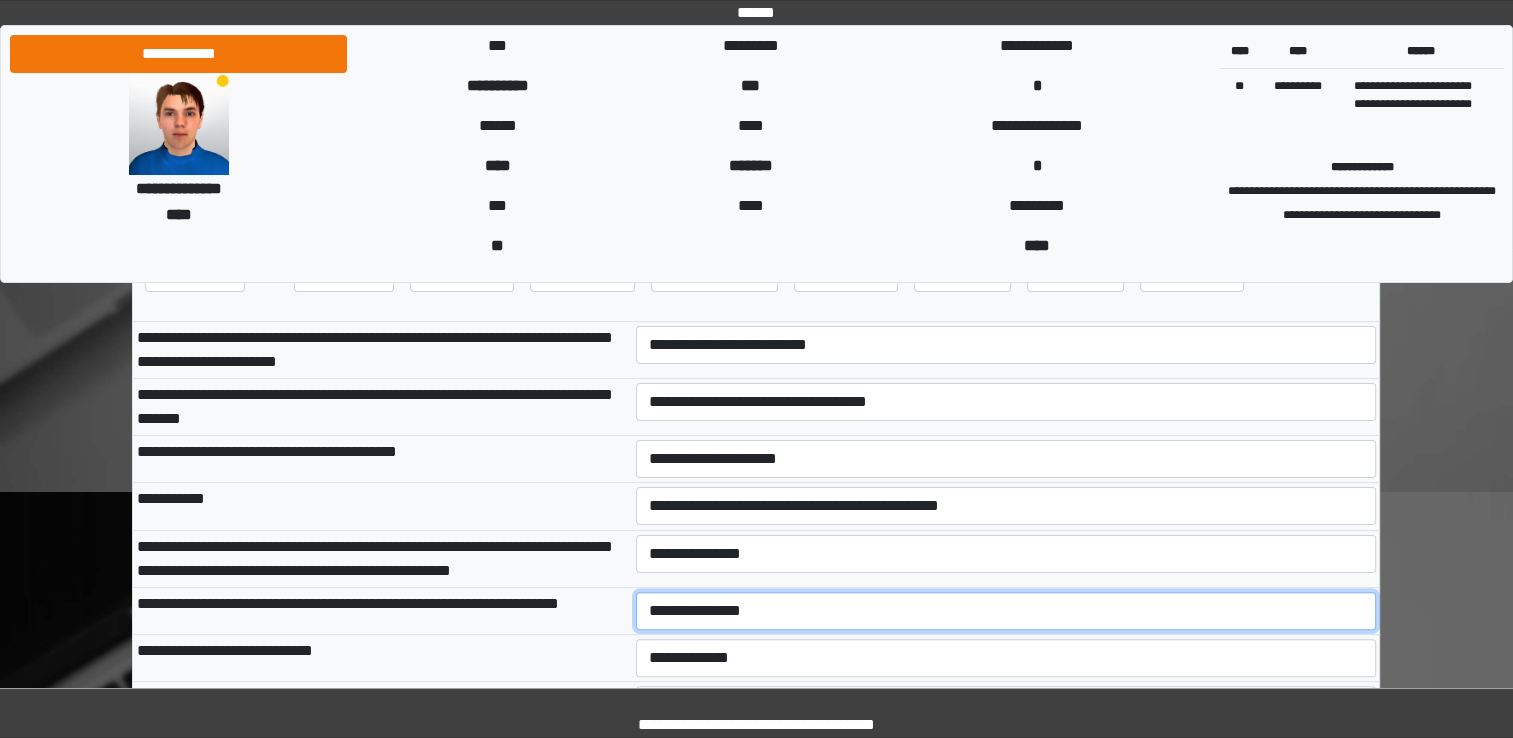 click on "**********" at bounding box center [1006, 611] 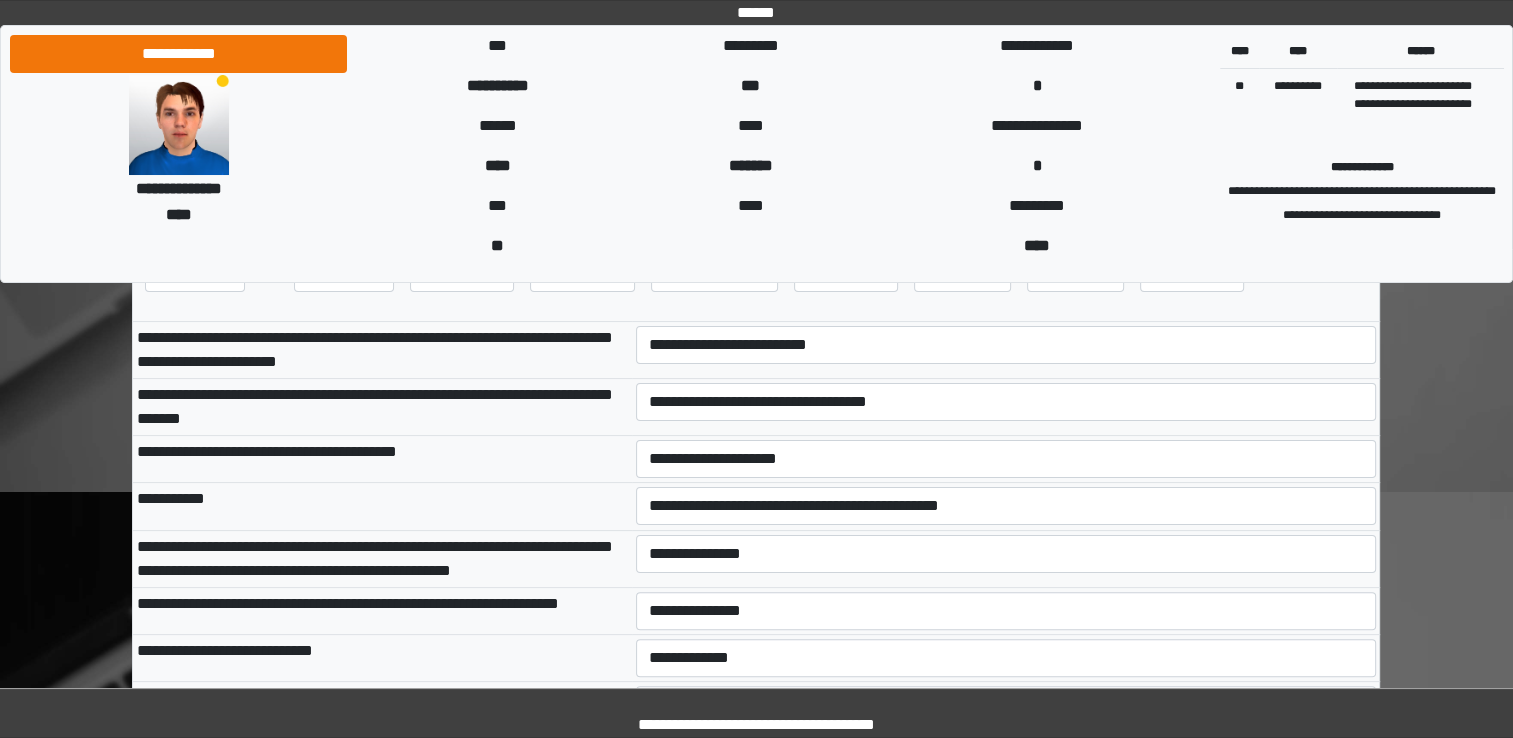click on "**********" at bounding box center [382, 610] 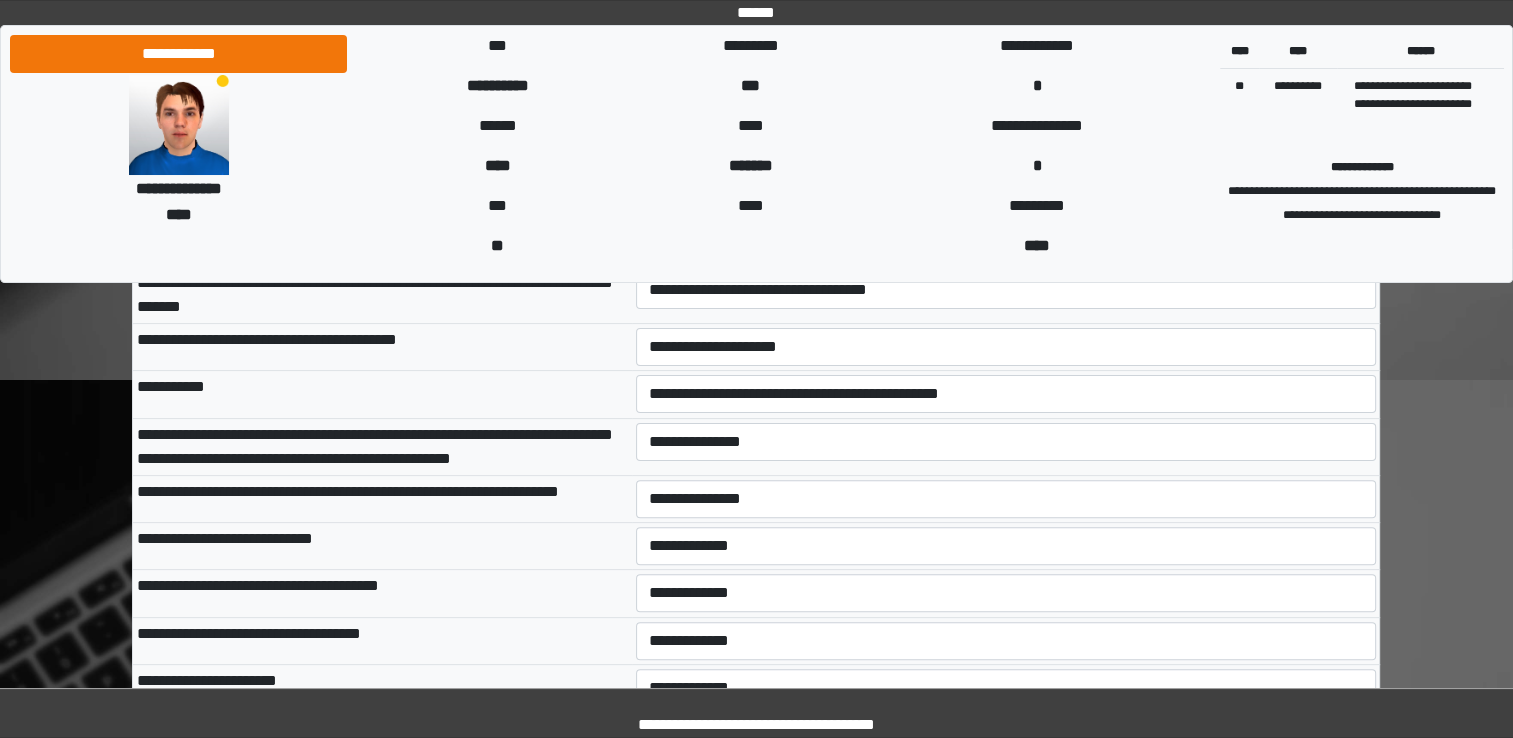 scroll, scrollTop: 480, scrollLeft: 0, axis: vertical 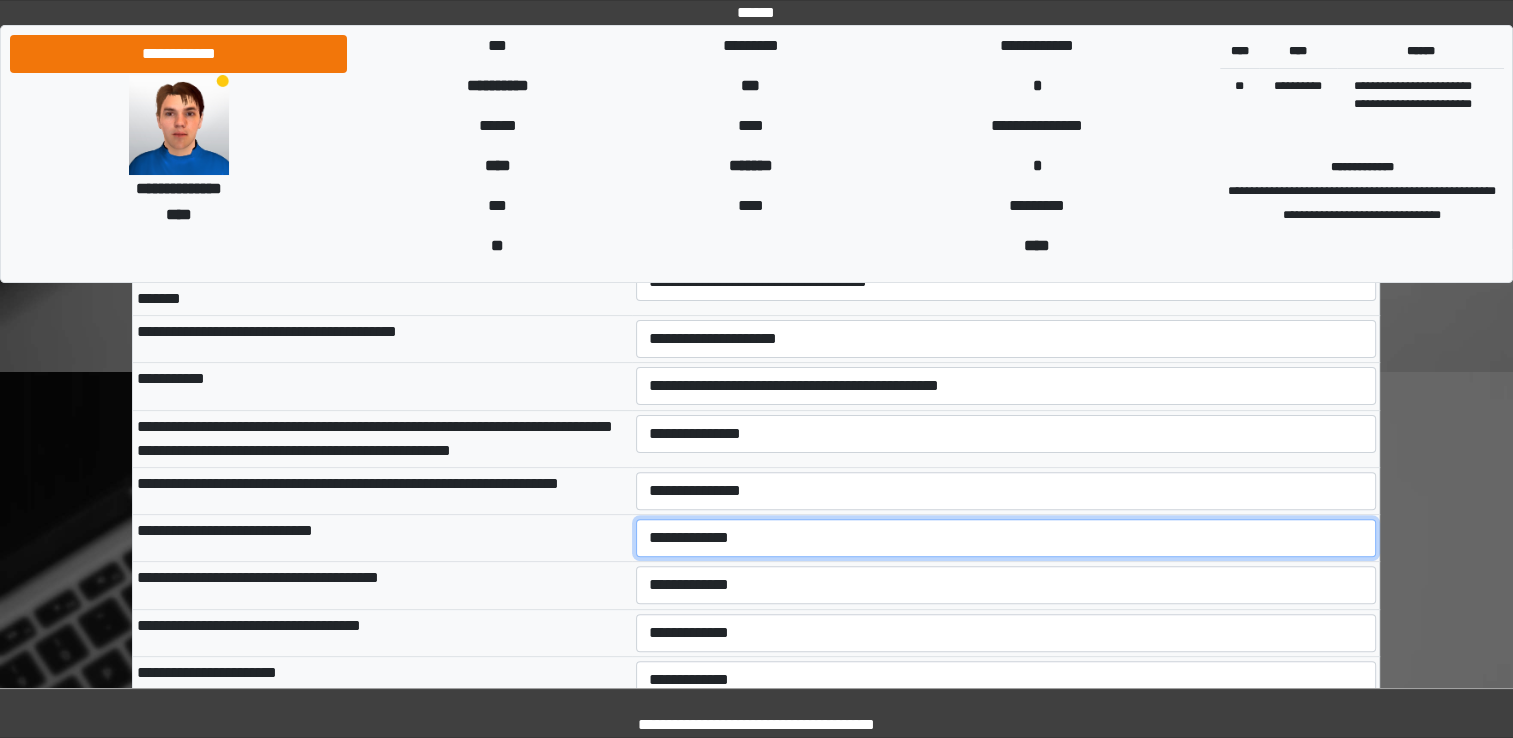 click on "**********" at bounding box center [1006, 538] 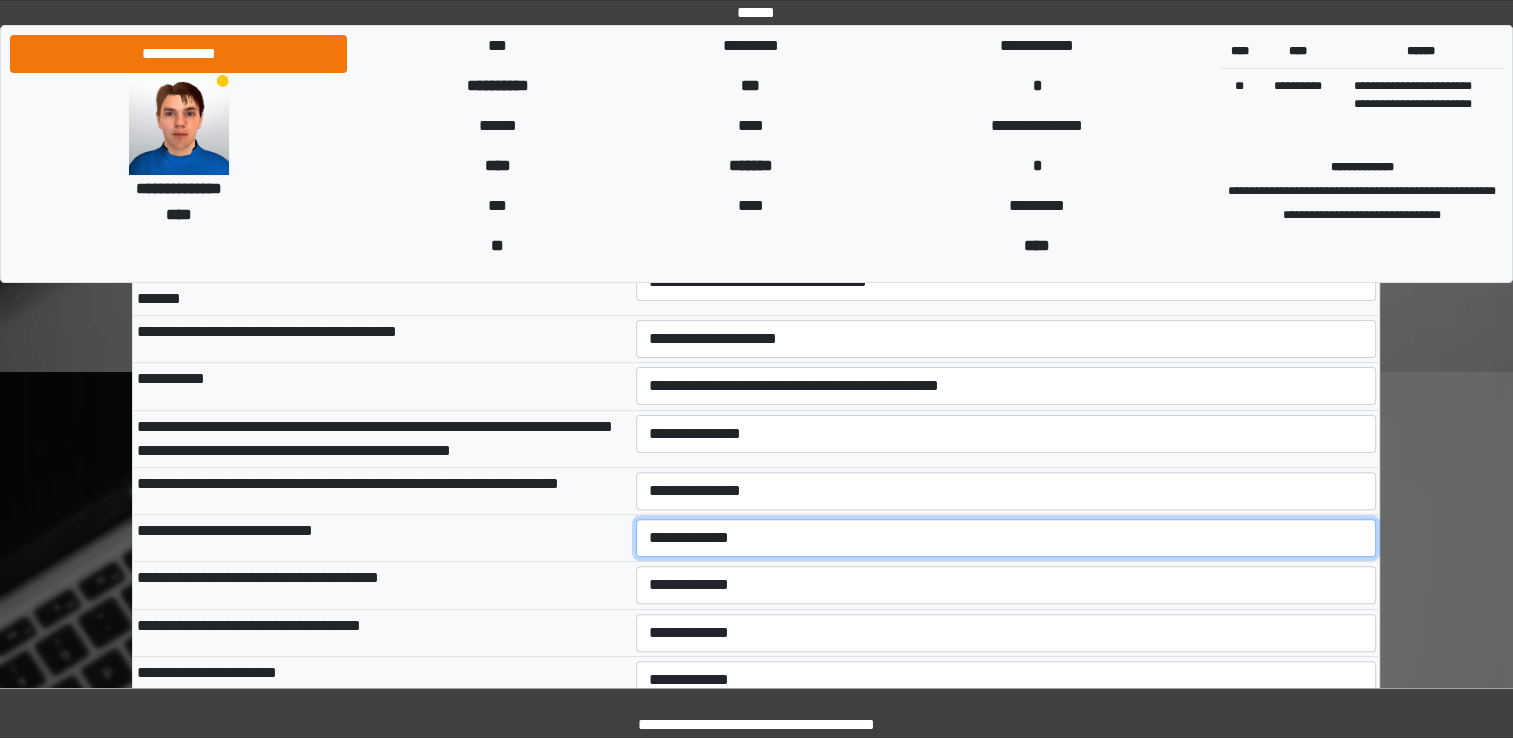 select on "***" 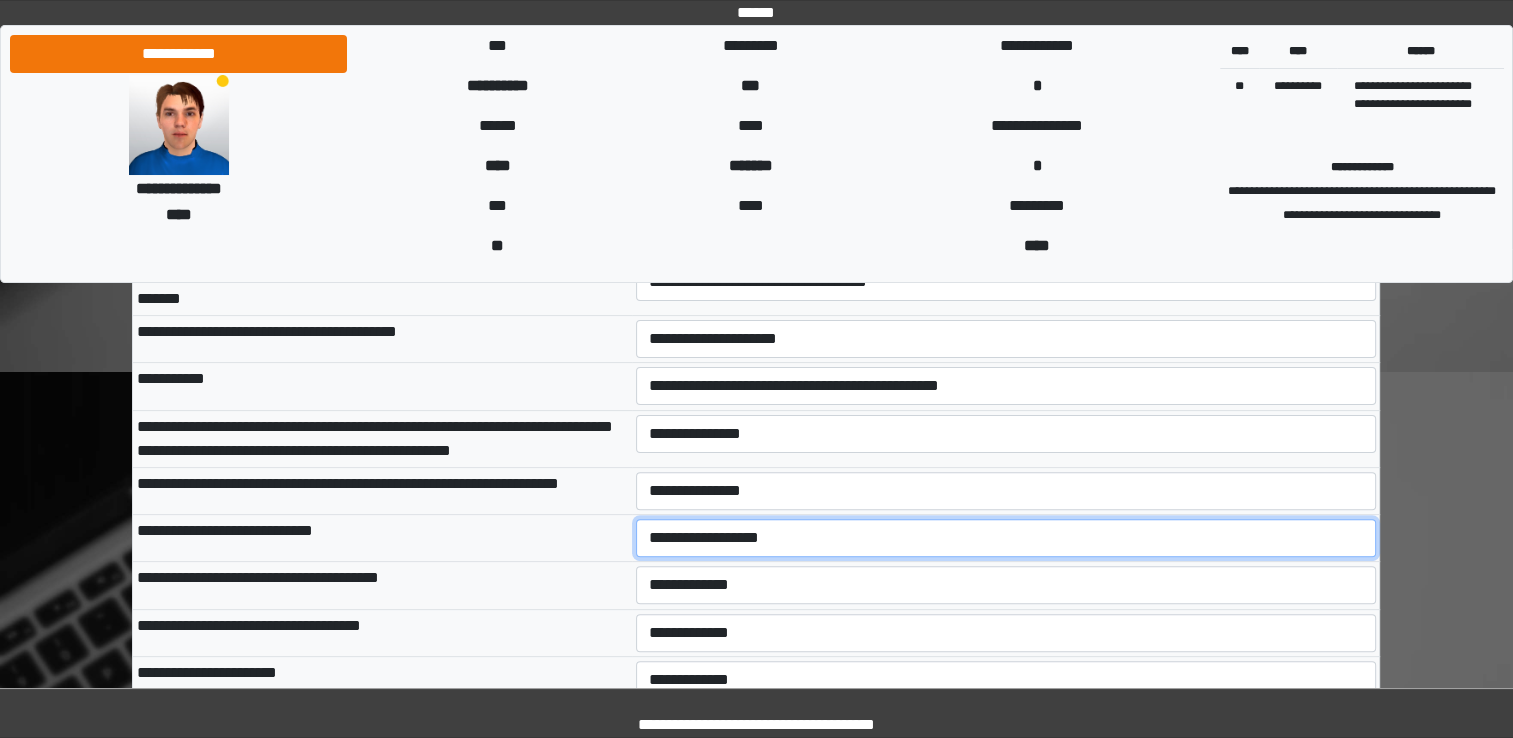 click on "**********" at bounding box center (1006, 538) 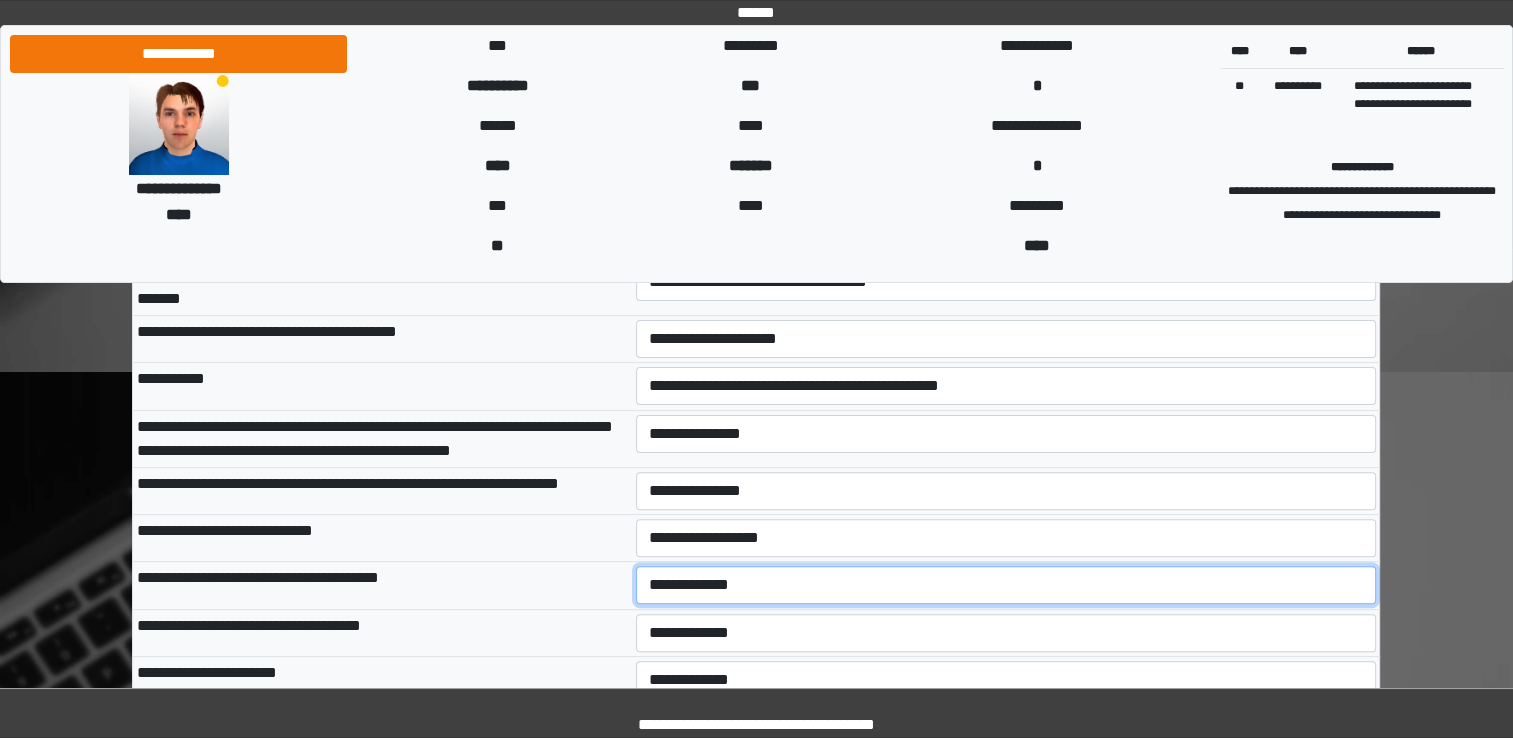 click on "**********" at bounding box center (1006, 585) 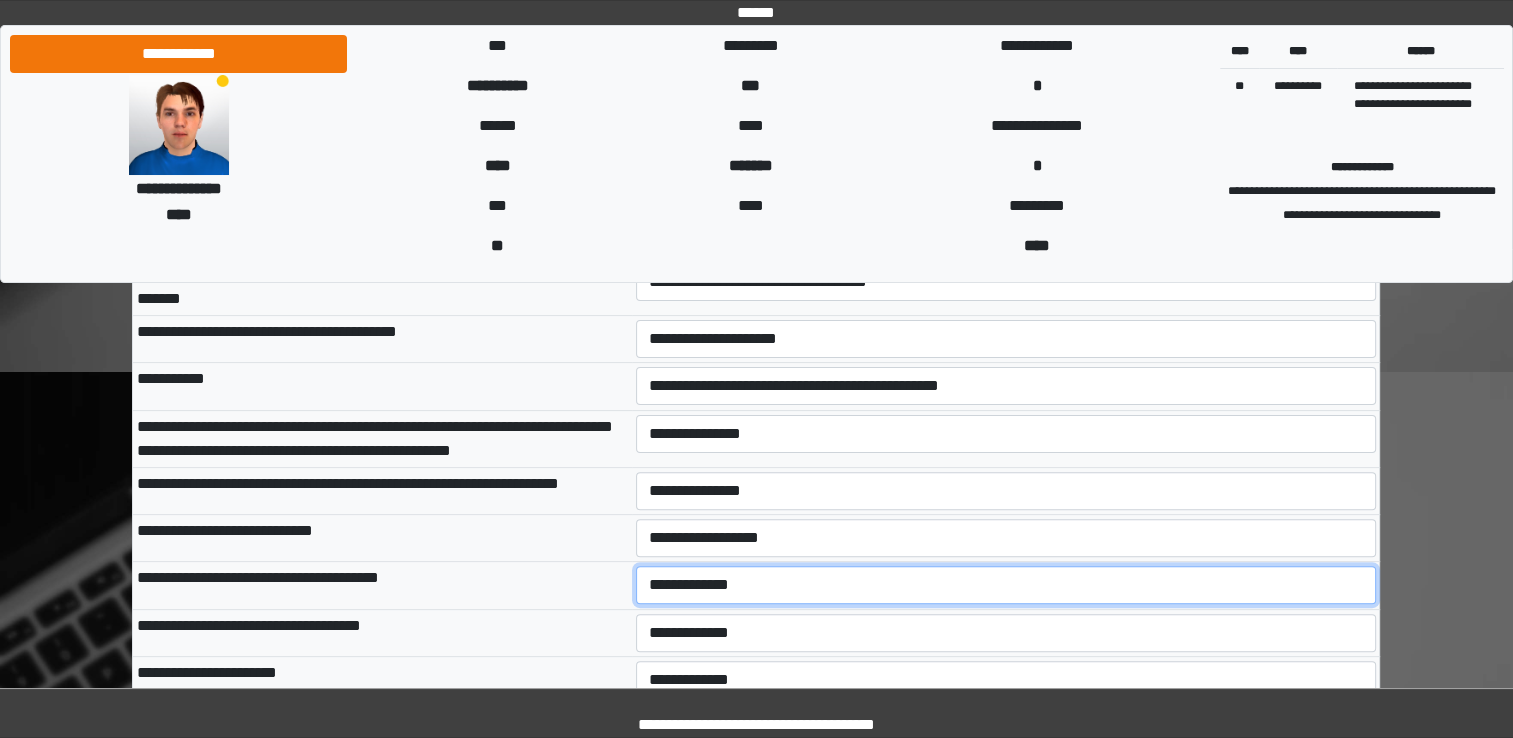 select on "***" 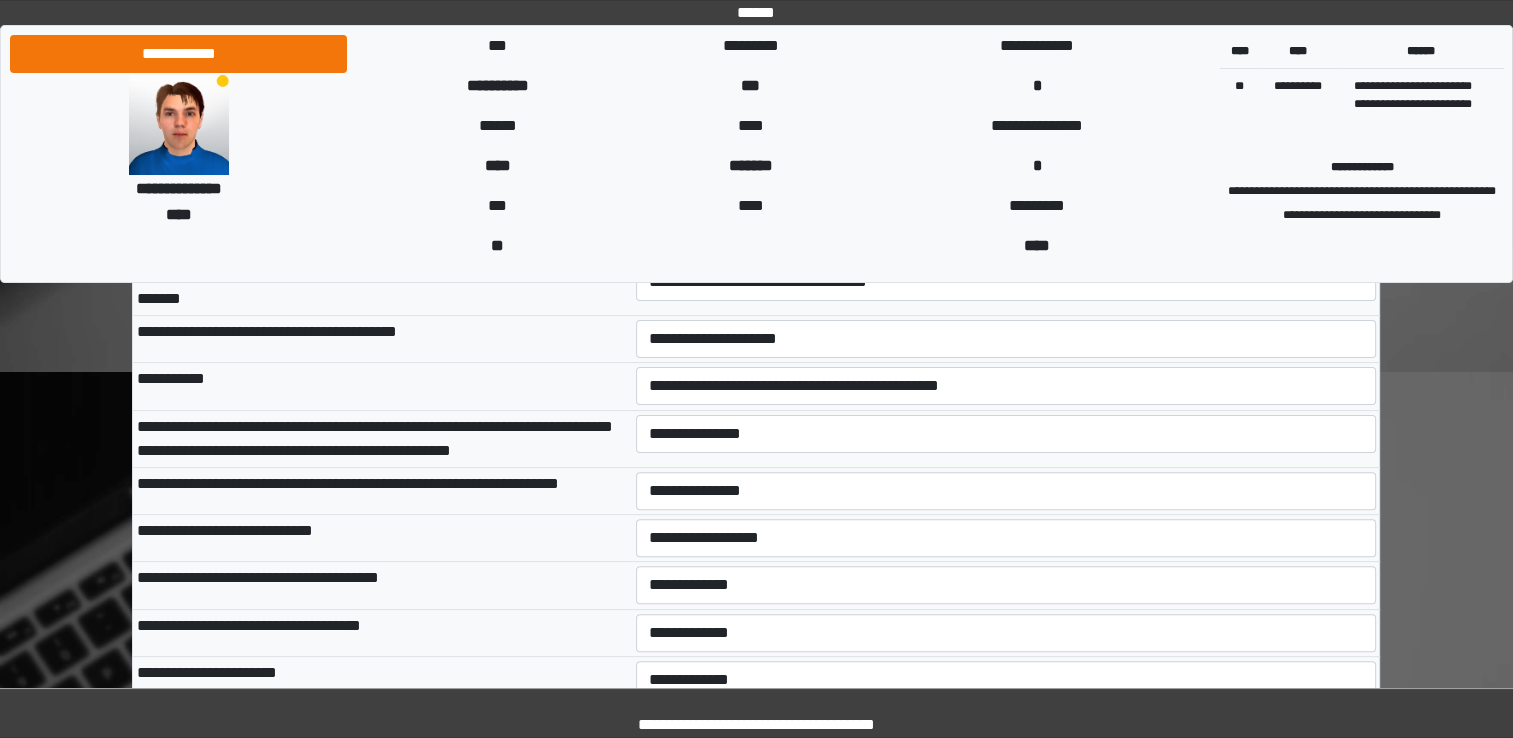 click on "**********" at bounding box center [382, 632] 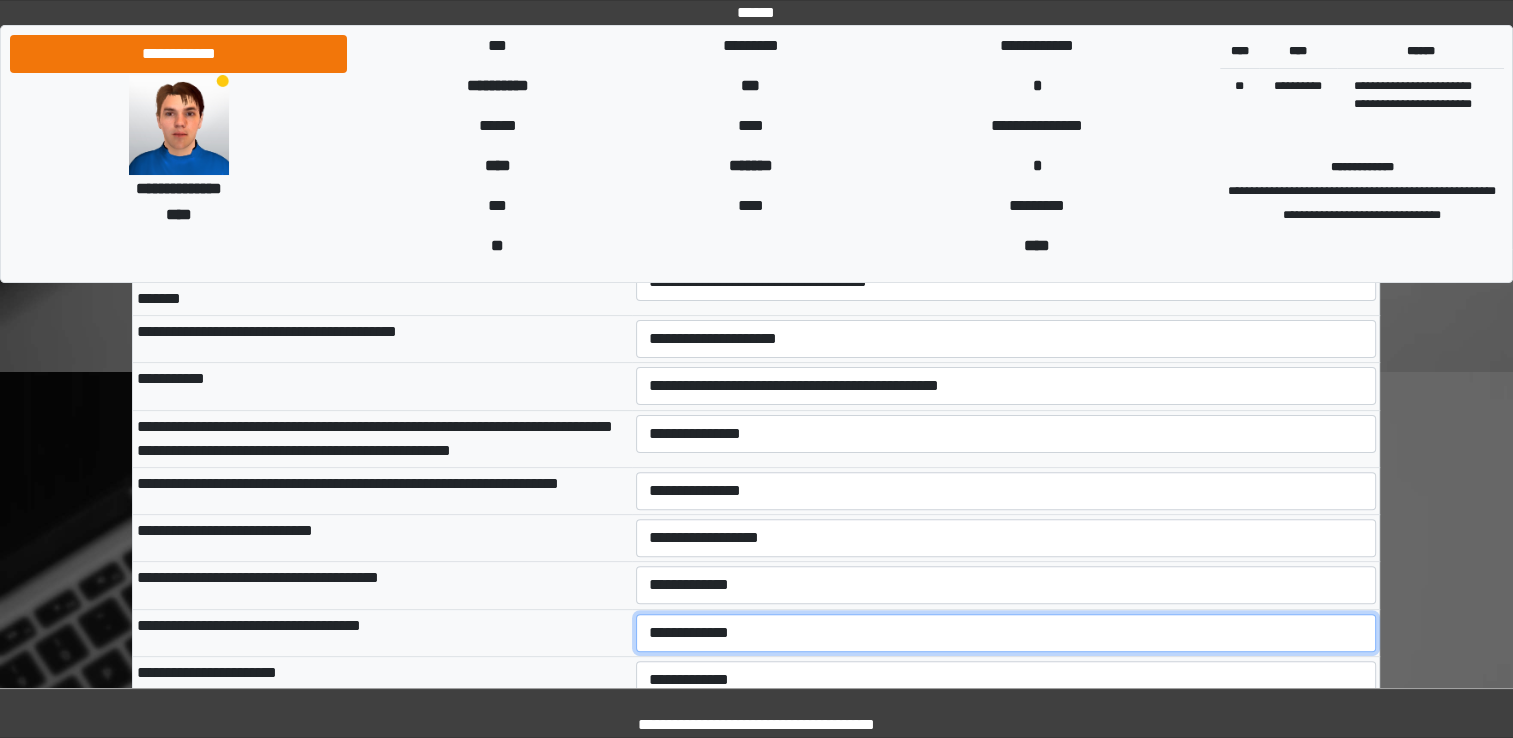 click on "**********" at bounding box center [1006, 633] 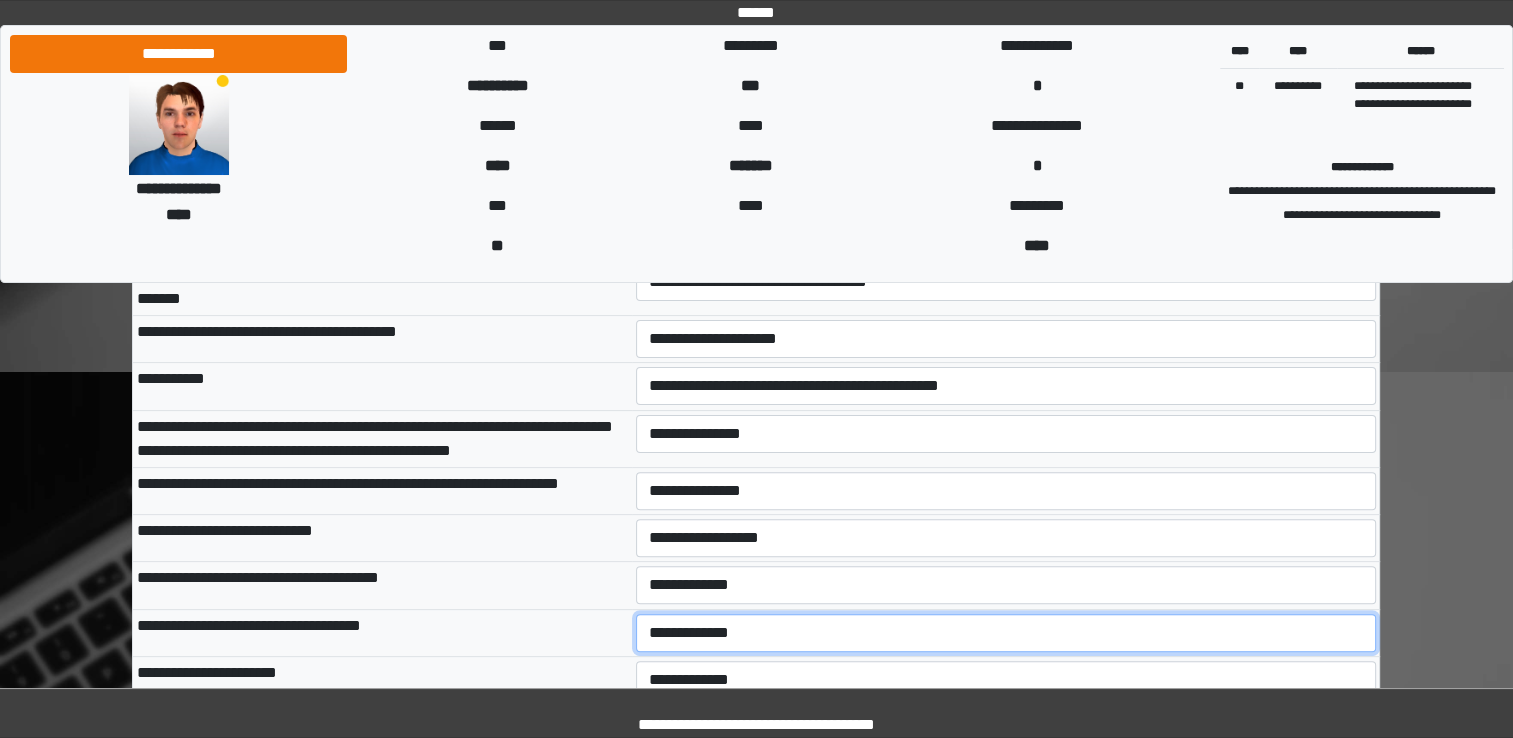 select on "***" 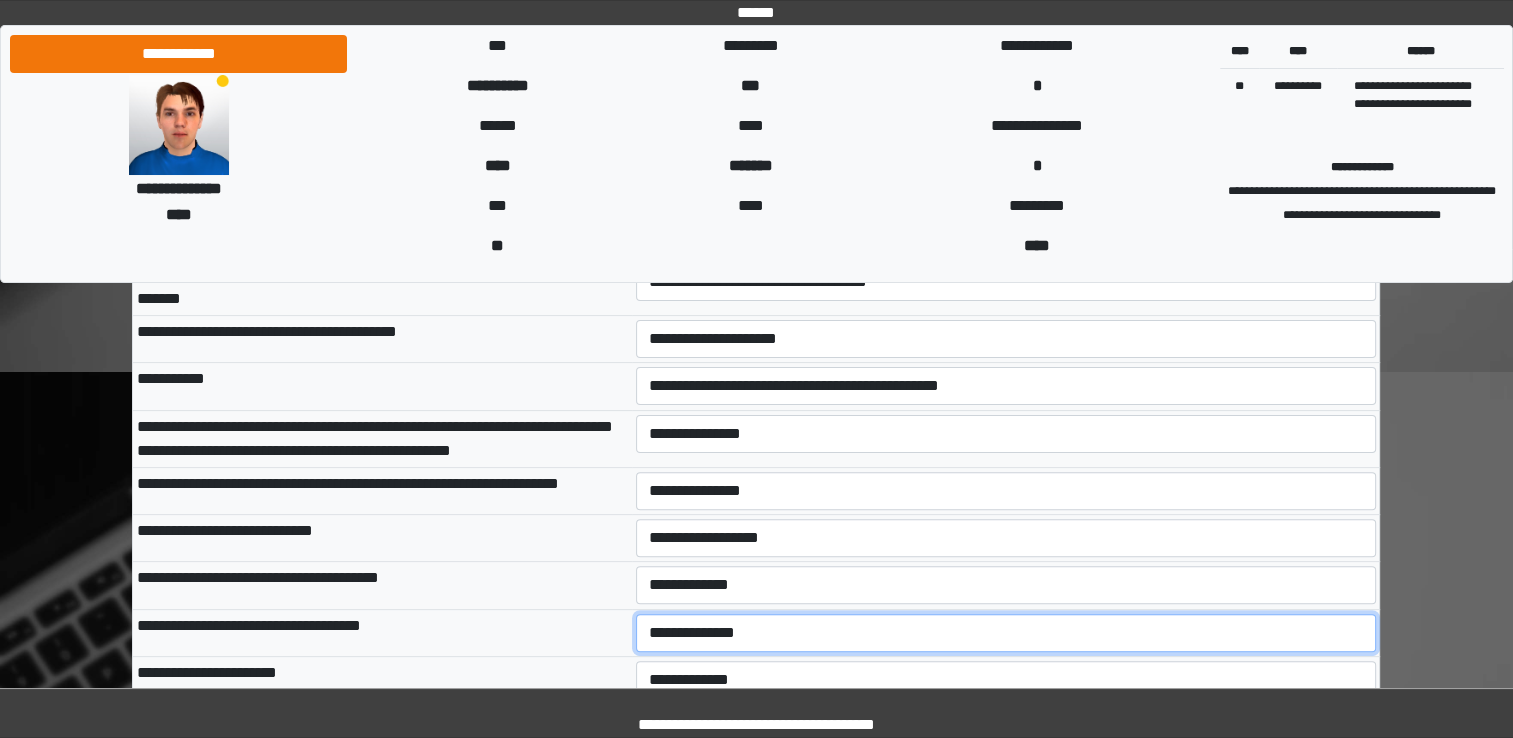 click on "**********" at bounding box center (1006, 633) 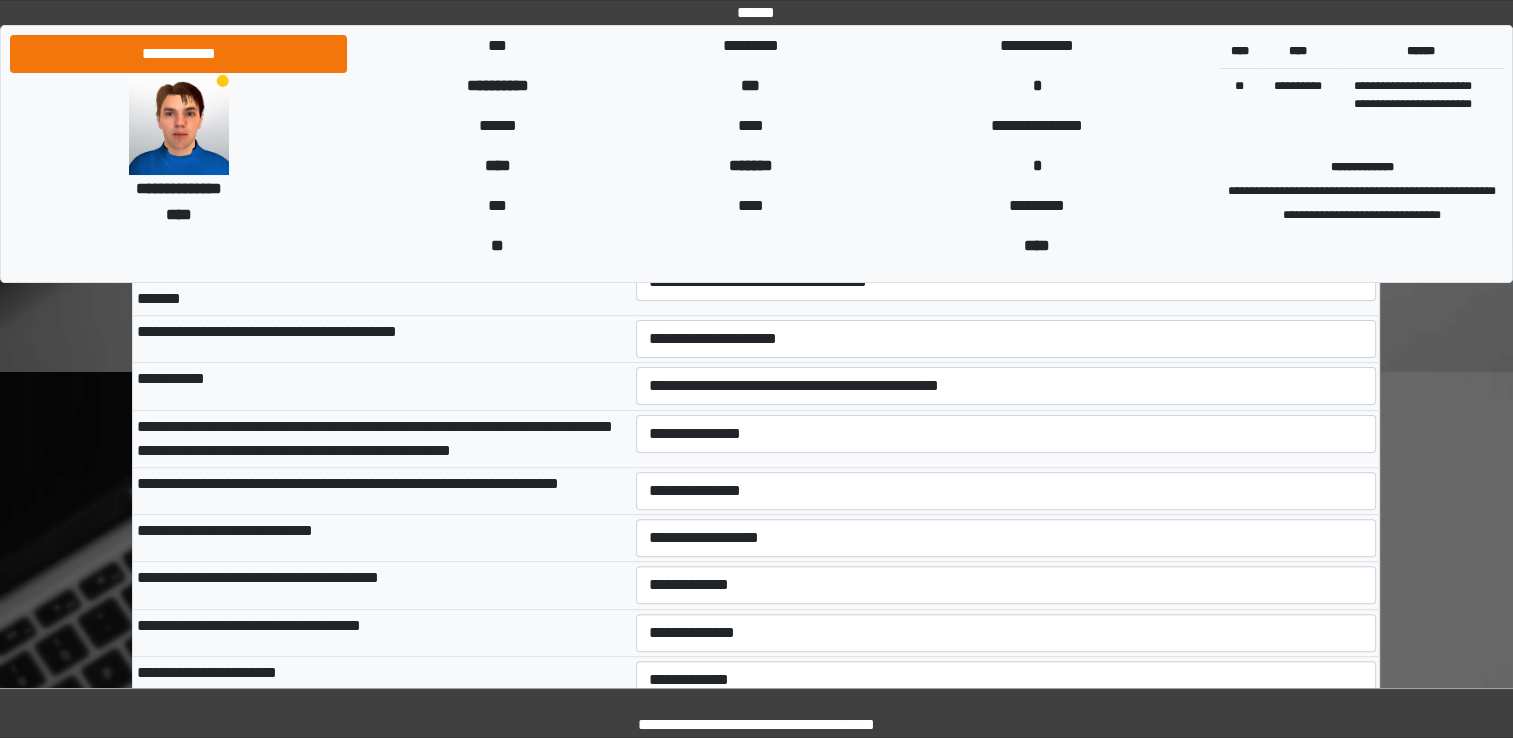 click on "**********" at bounding box center (382, 585) 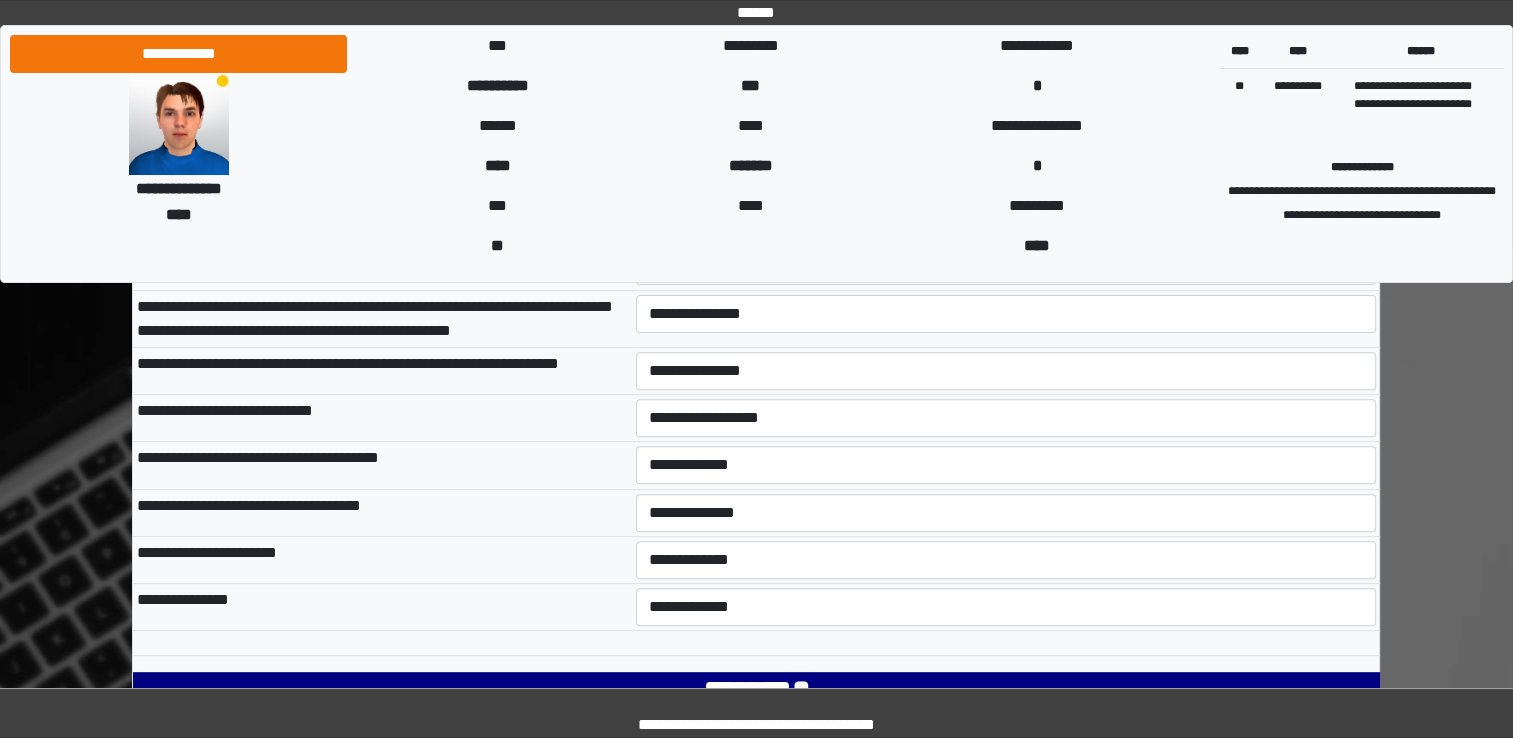 scroll, scrollTop: 640, scrollLeft: 0, axis: vertical 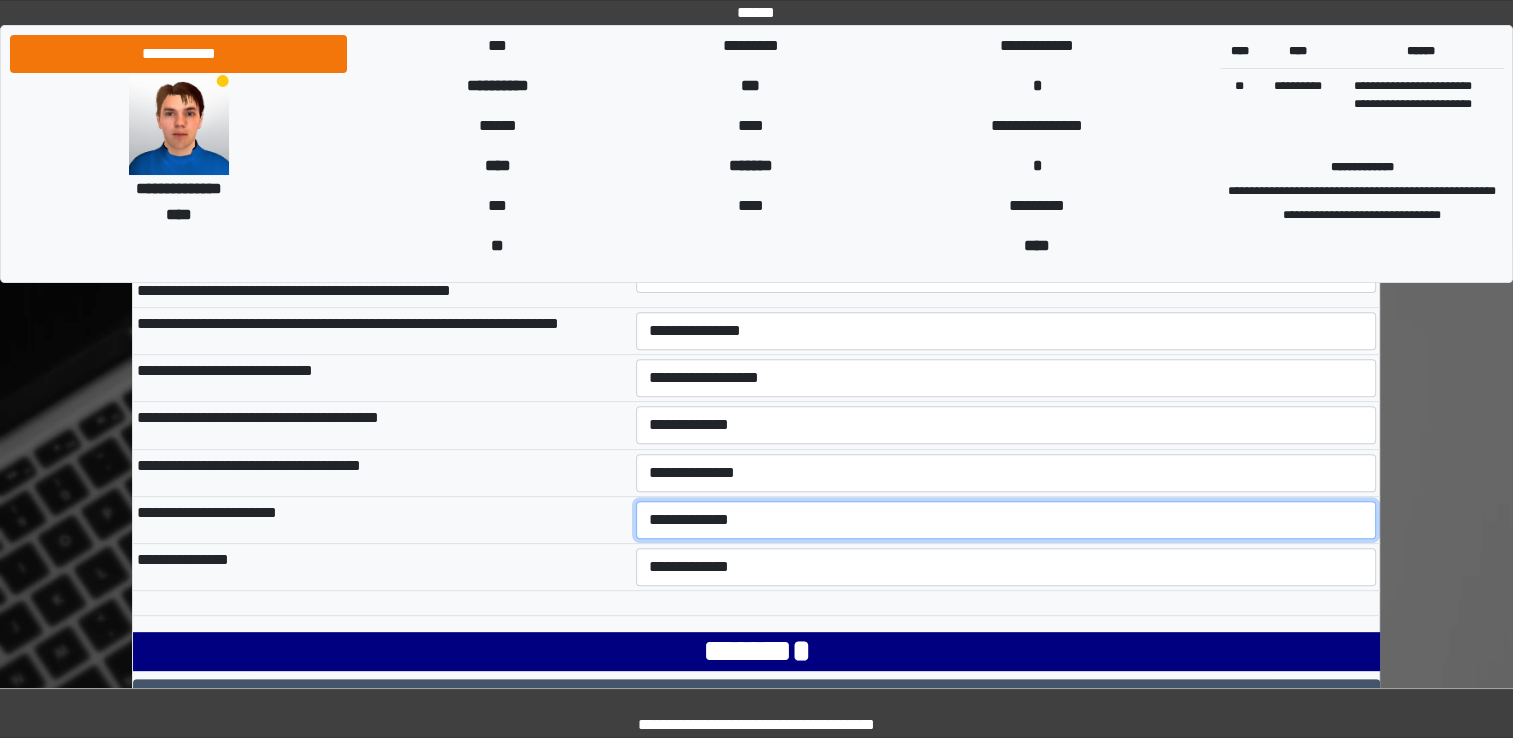 click on "**********" at bounding box center [1006, 520] 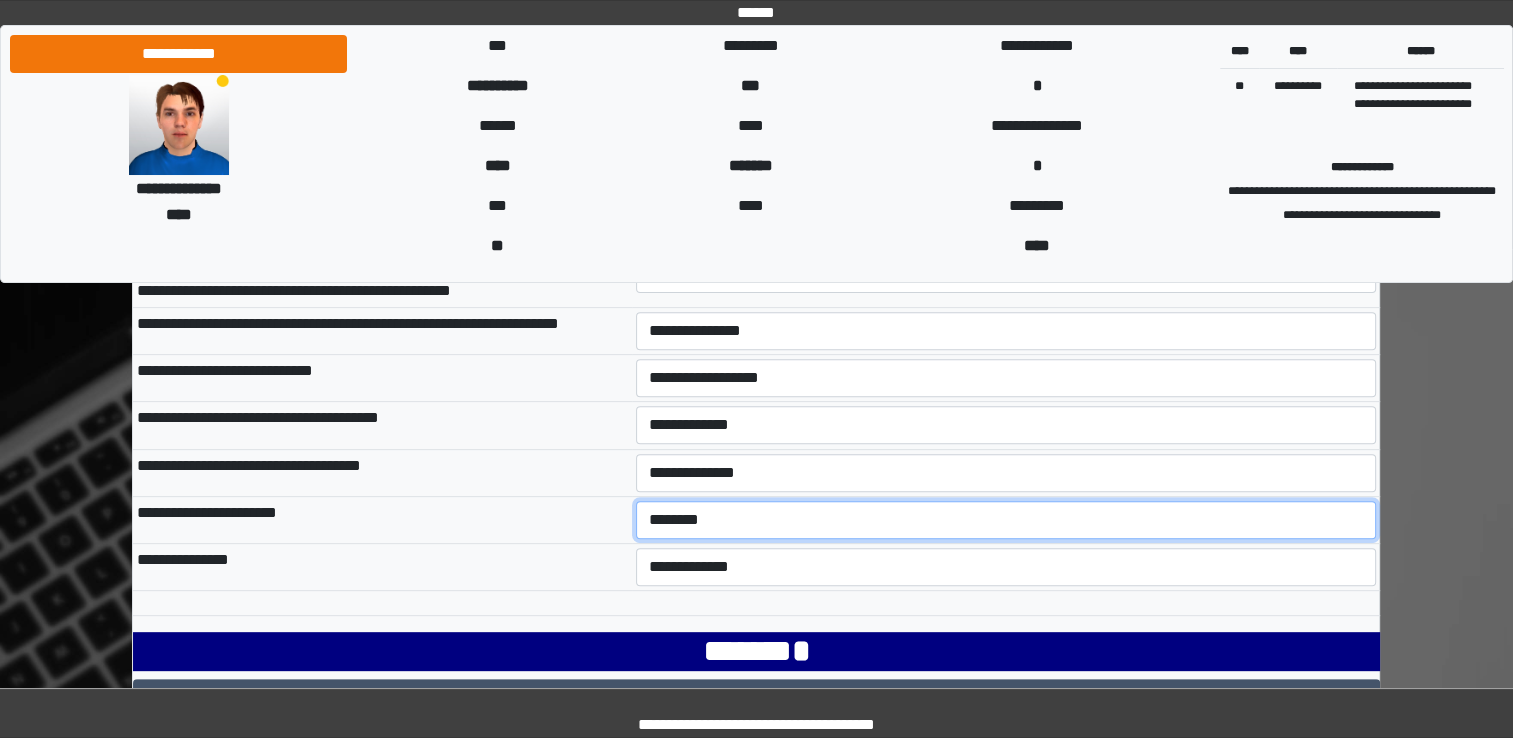 click on "**********" at bounding box center [1006, 520] 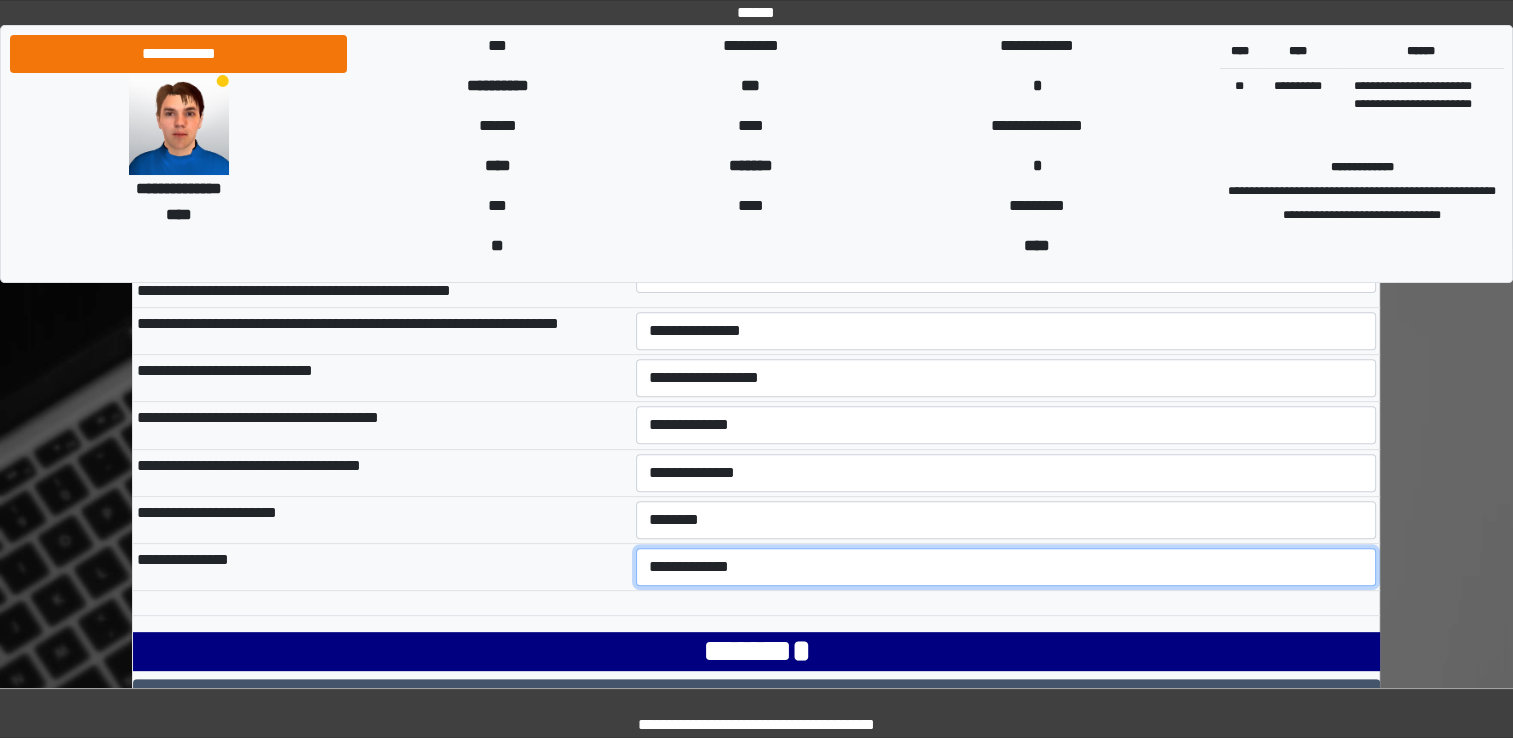 click on "**********" at bounding box center [1006, 567] 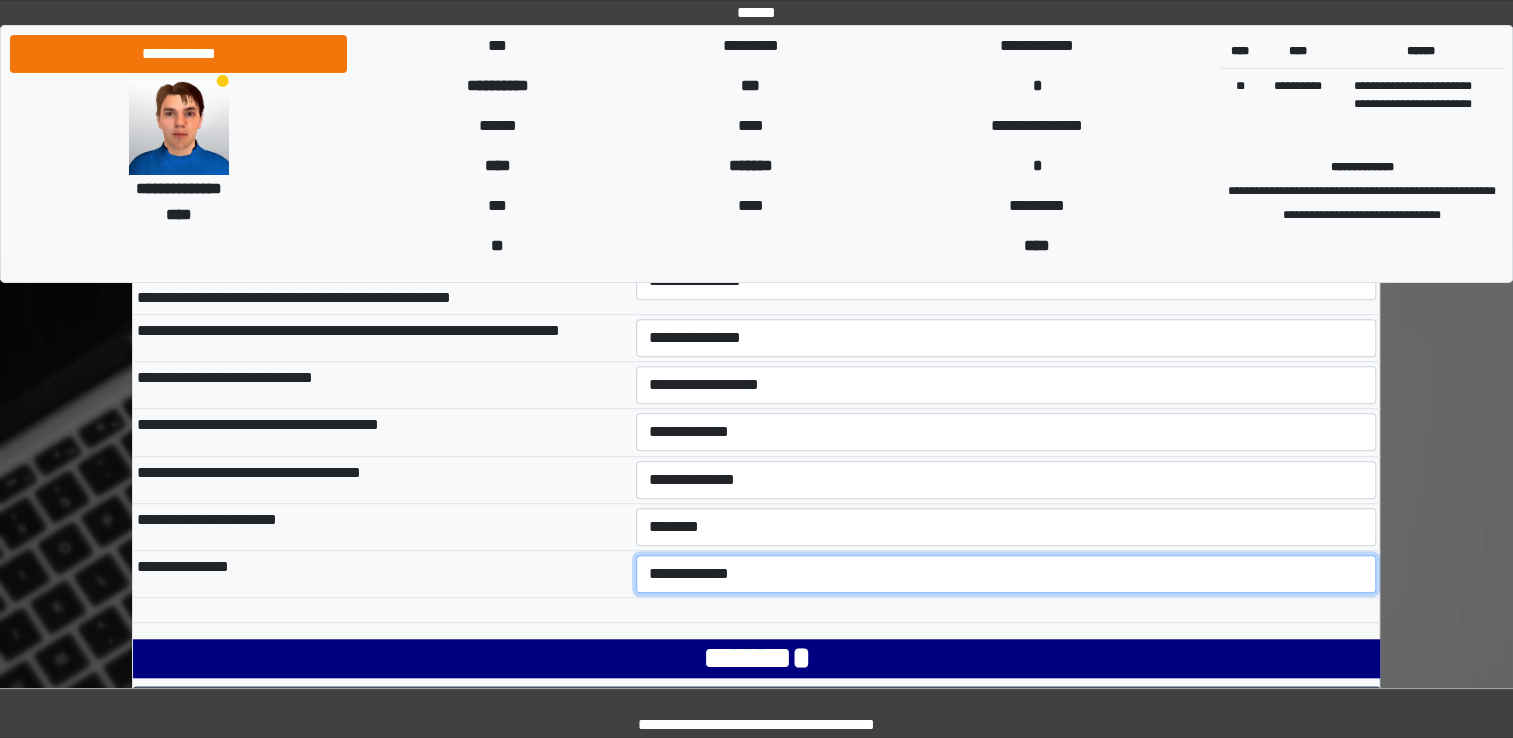 scroll, scrollTop: 633, scrollLeft: 0, axis: vertical 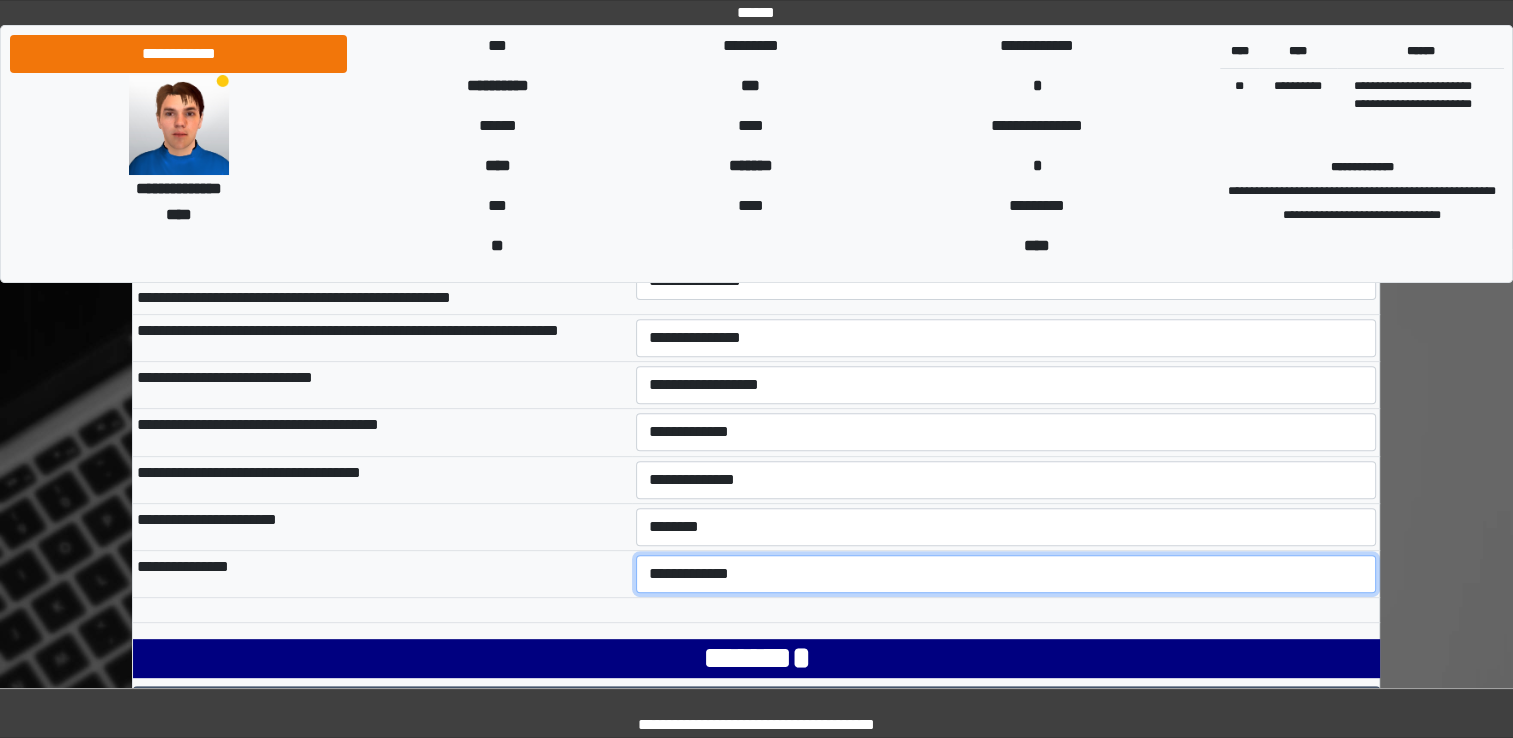 drag, startPoint x: 704, startPoint y: 558, endPoint x: 700, endPoint y: 642, distance: 84.095184 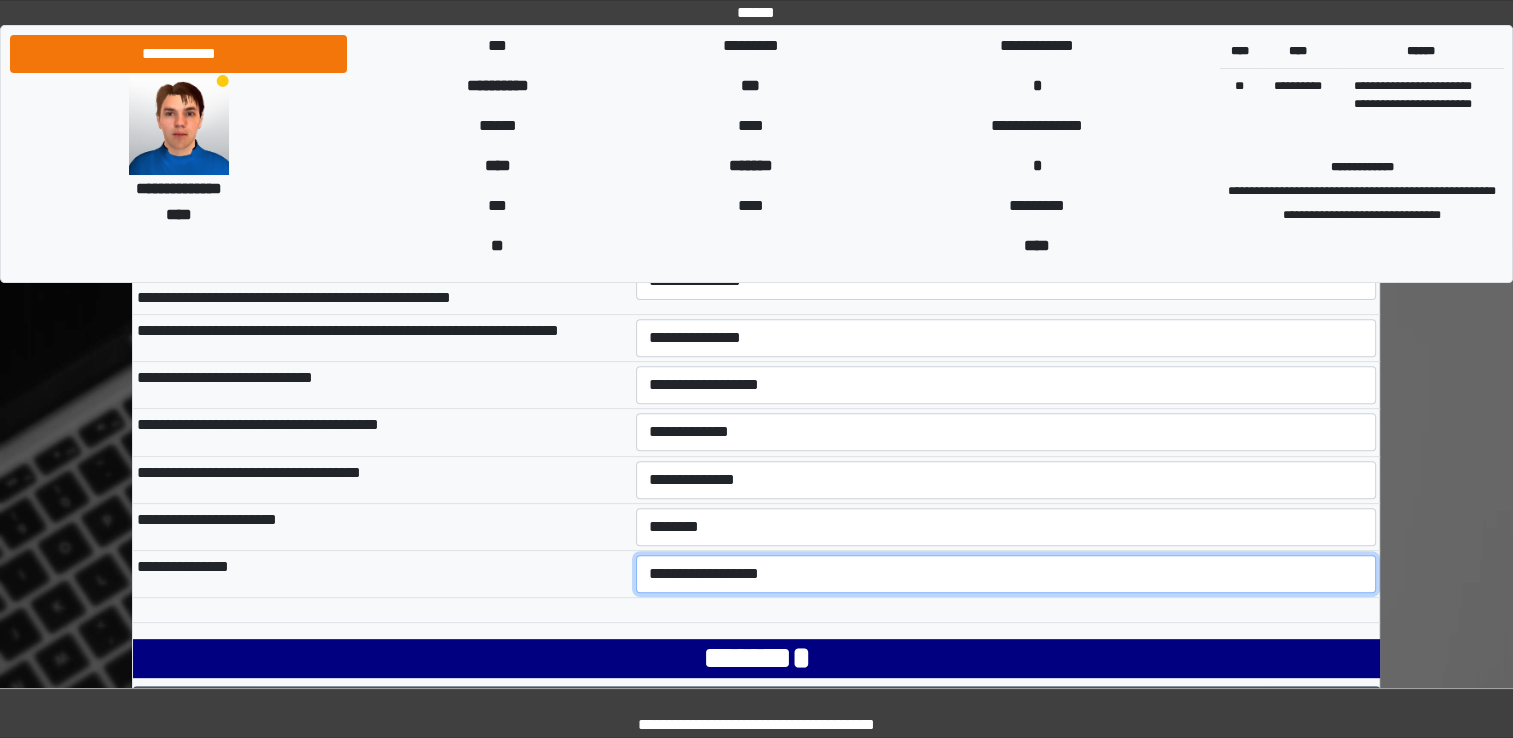 click on "**********" at bounding box center [1006, 574] 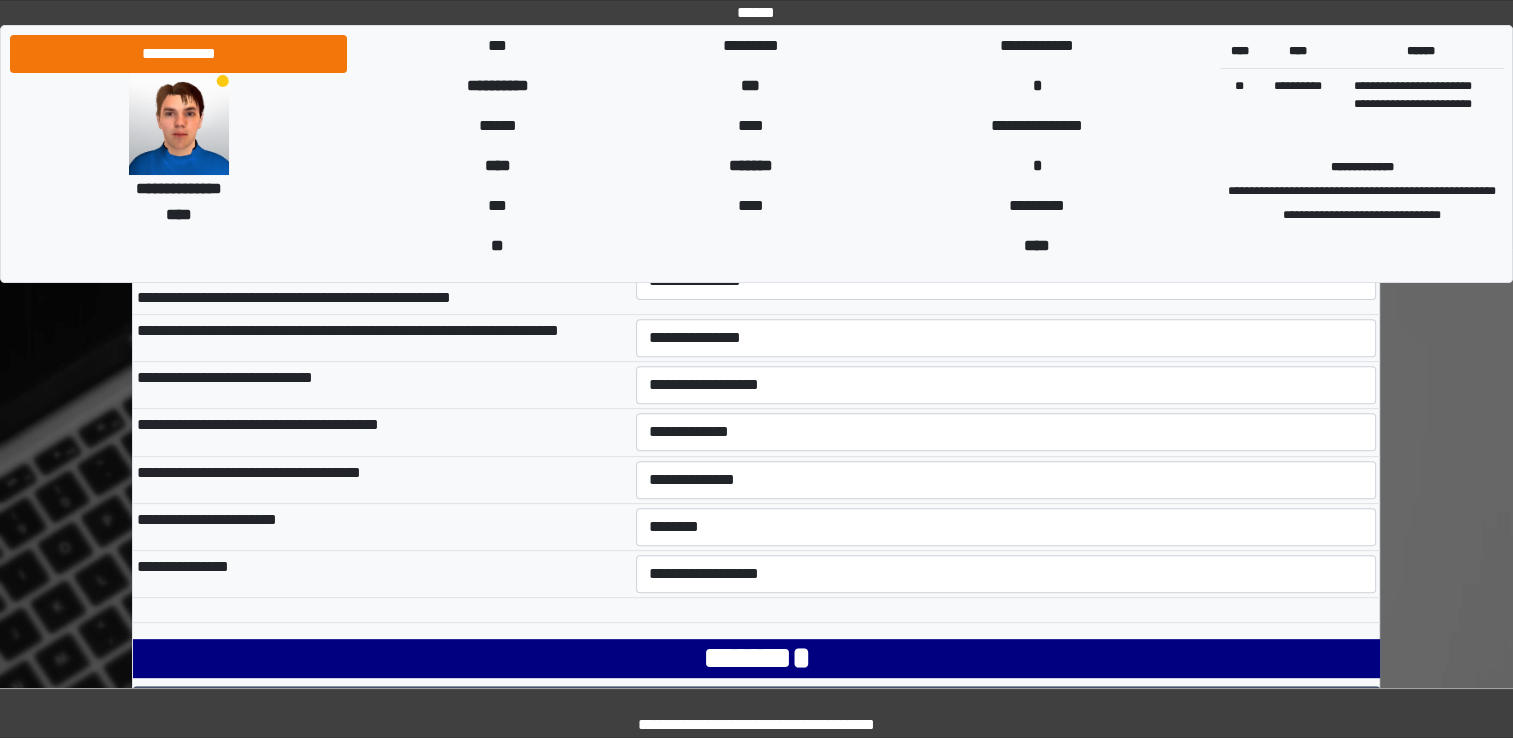 click on "****** *" at bounding box center (756, 658) 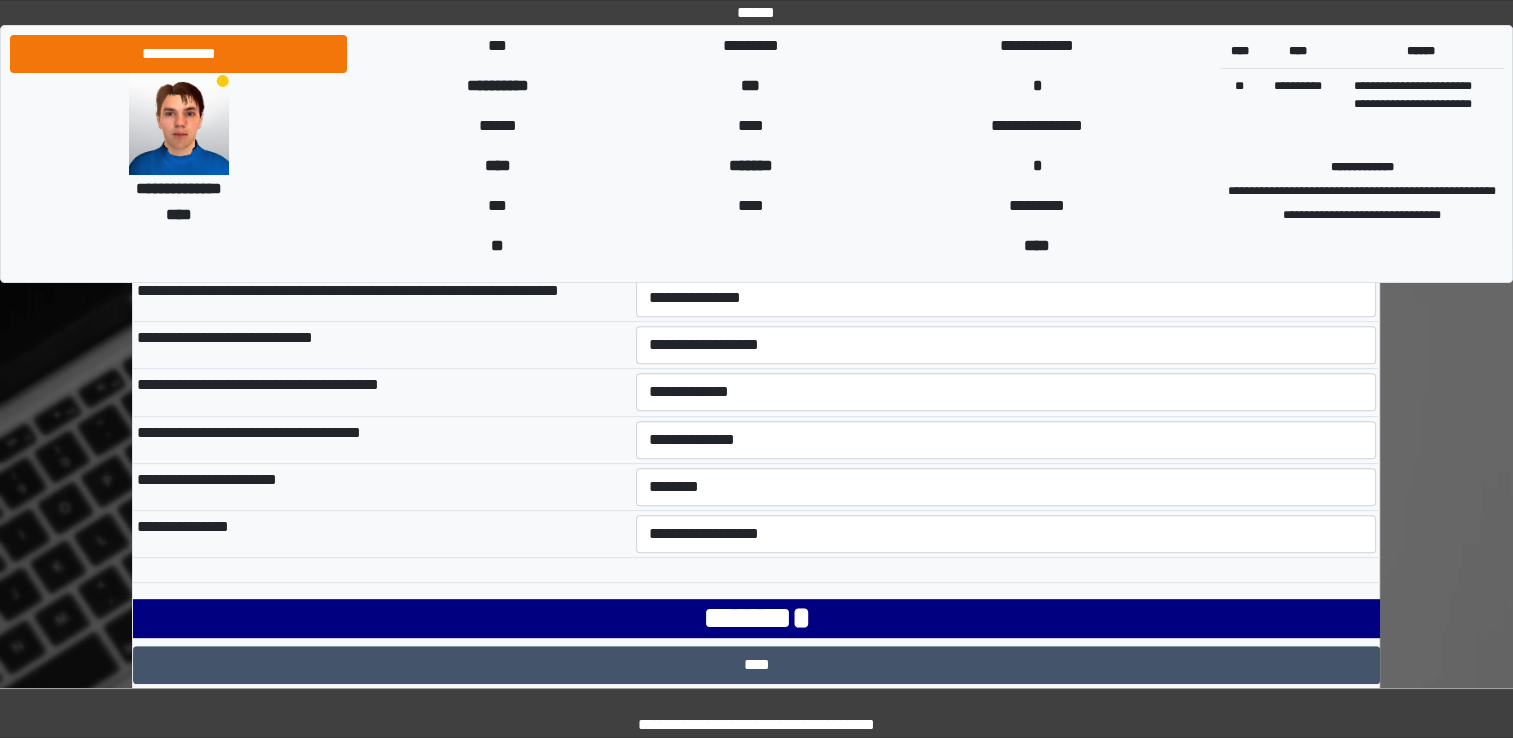 scroll, scrollTop: 713, scrollLeft: 0, axis: vertical 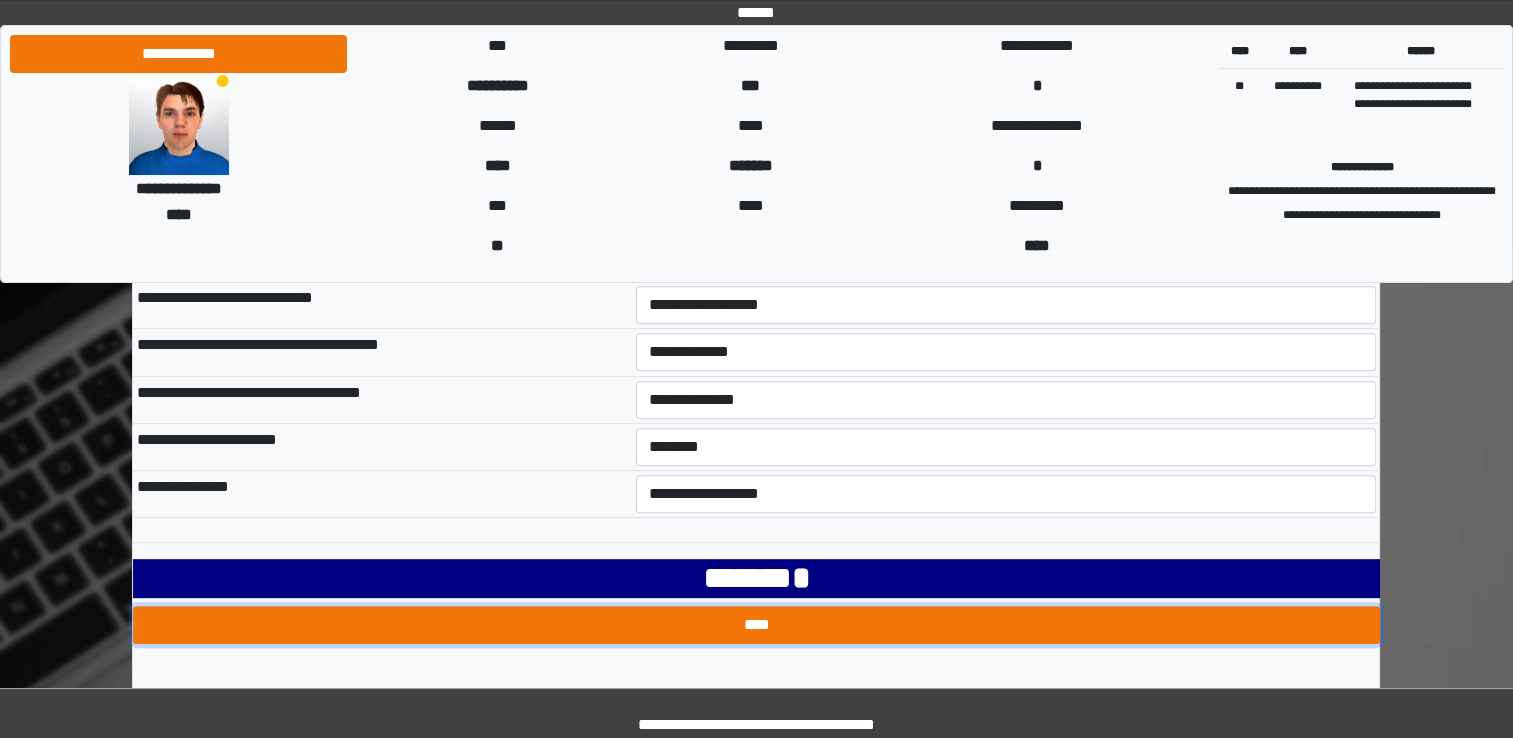 click on "****" at bounding box center (756, 625) 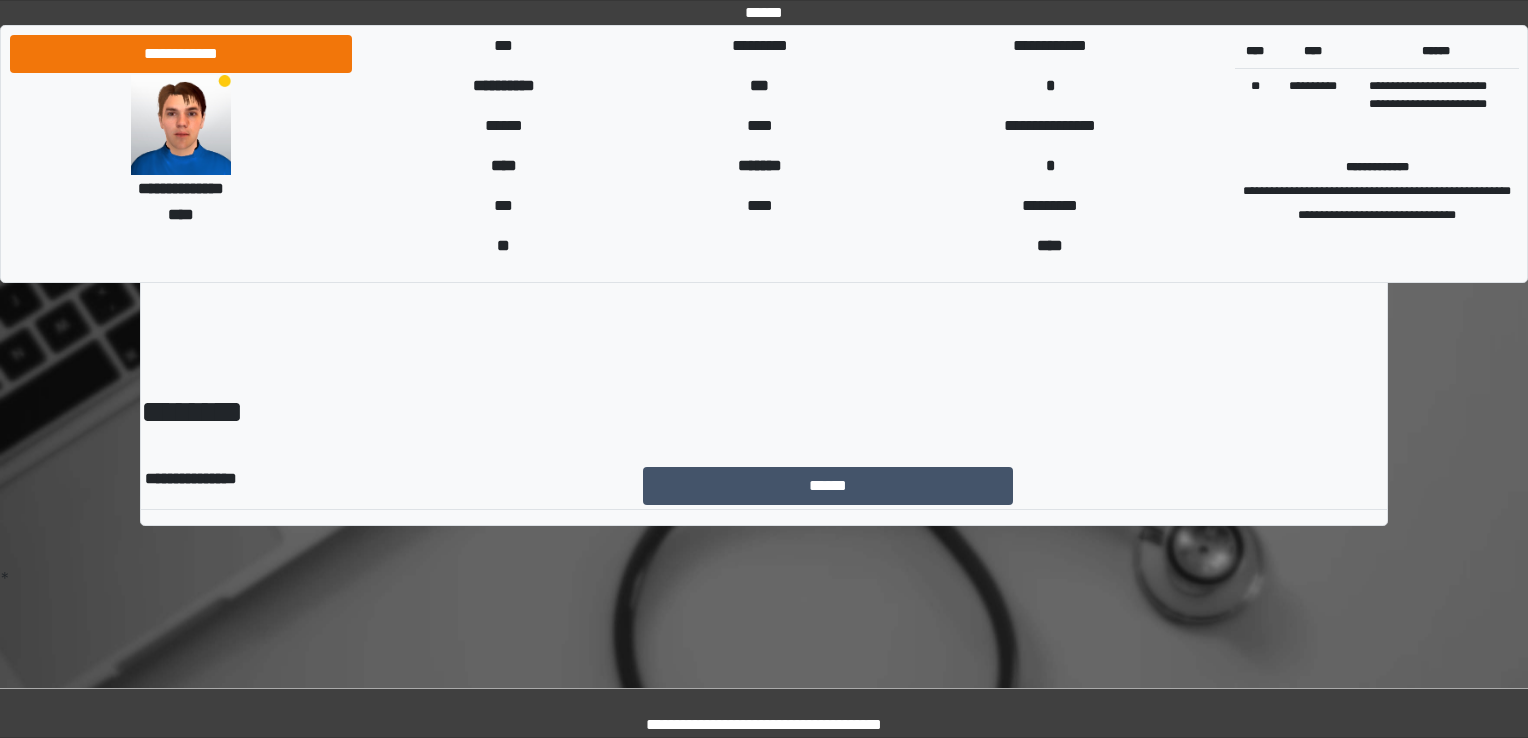 scroll, scrollTop: 0, scrollLeft: 0, axis: both 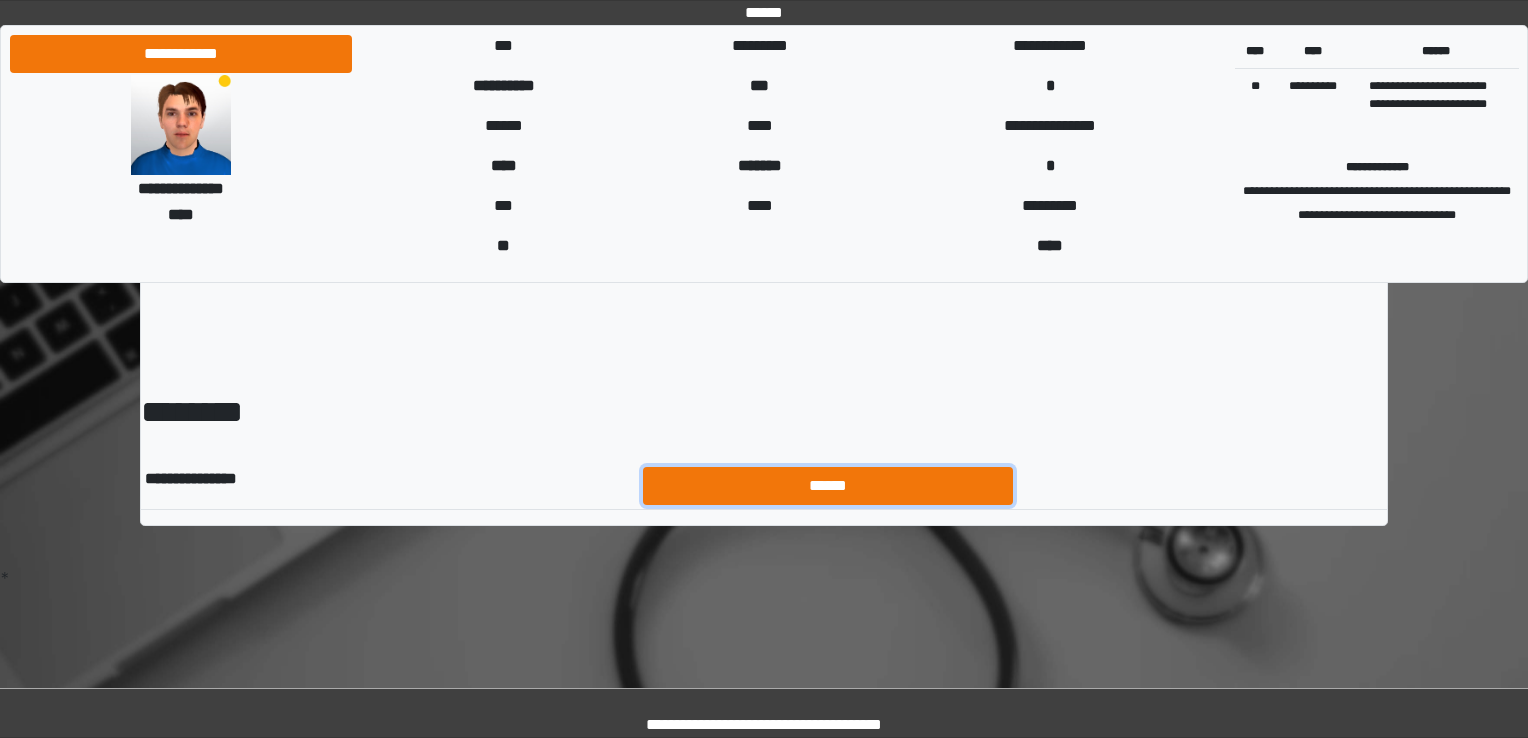 click on "******" at bounding box center (828, 486) 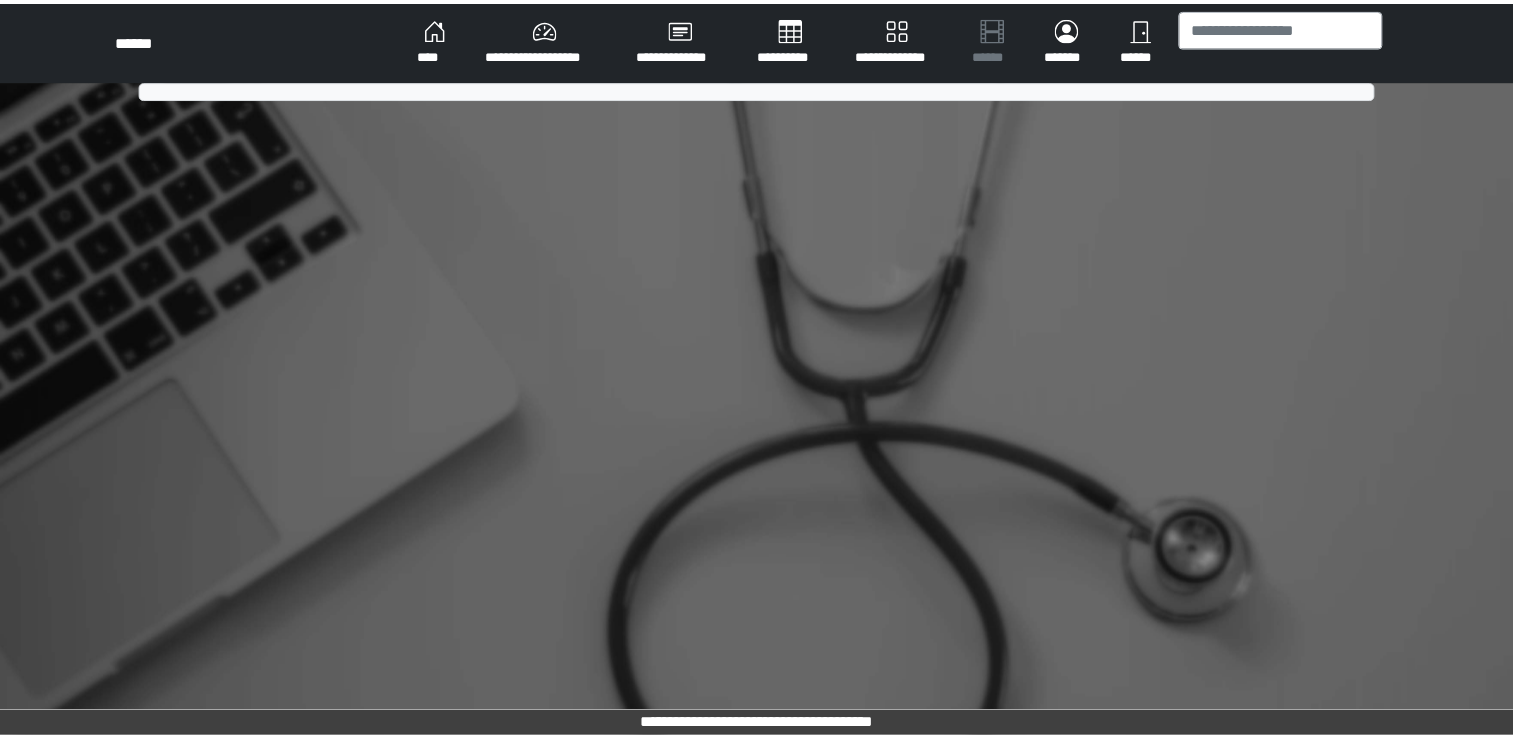 scroll, scrollTop: 0, scrollLeft: 0, axis: both 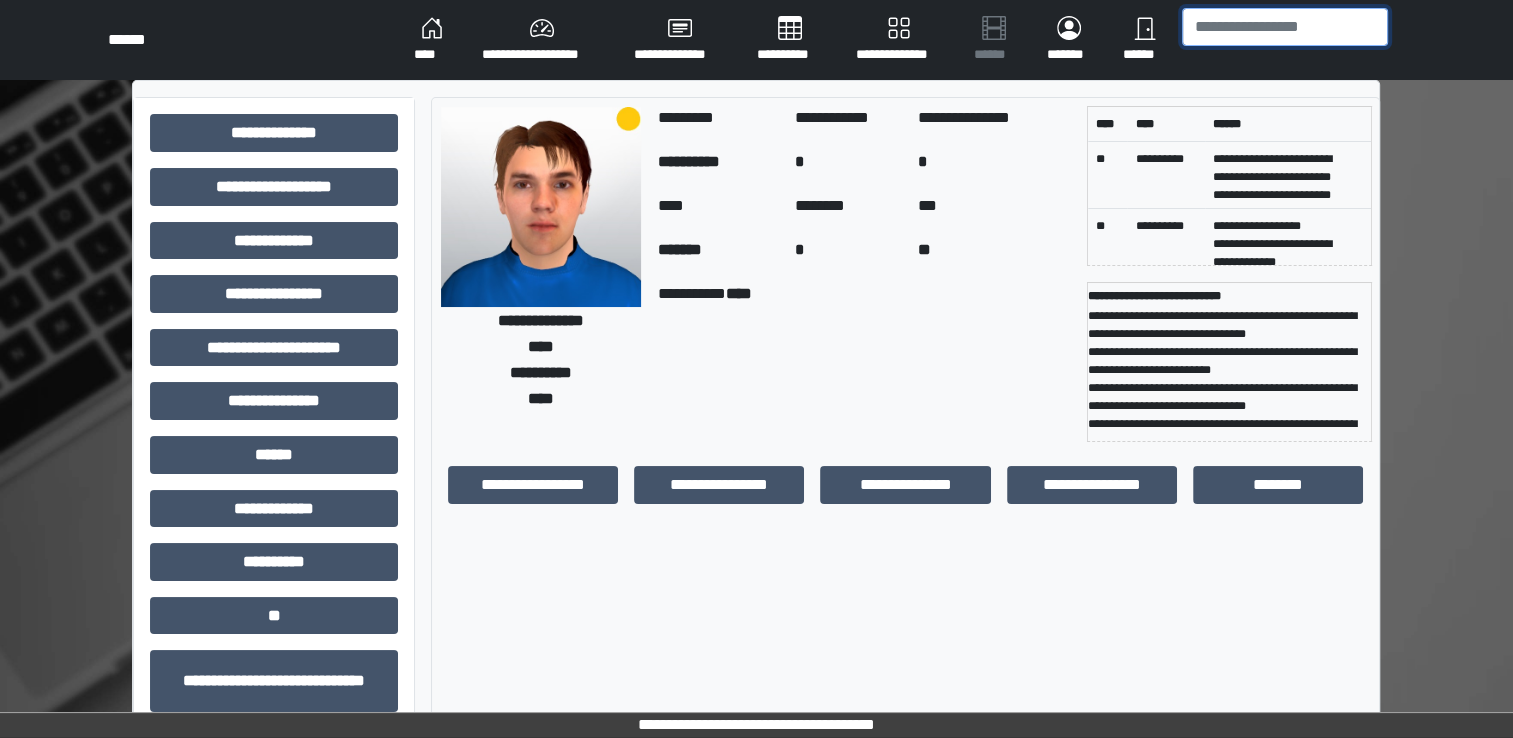 click at bounding box center (1285, 27) 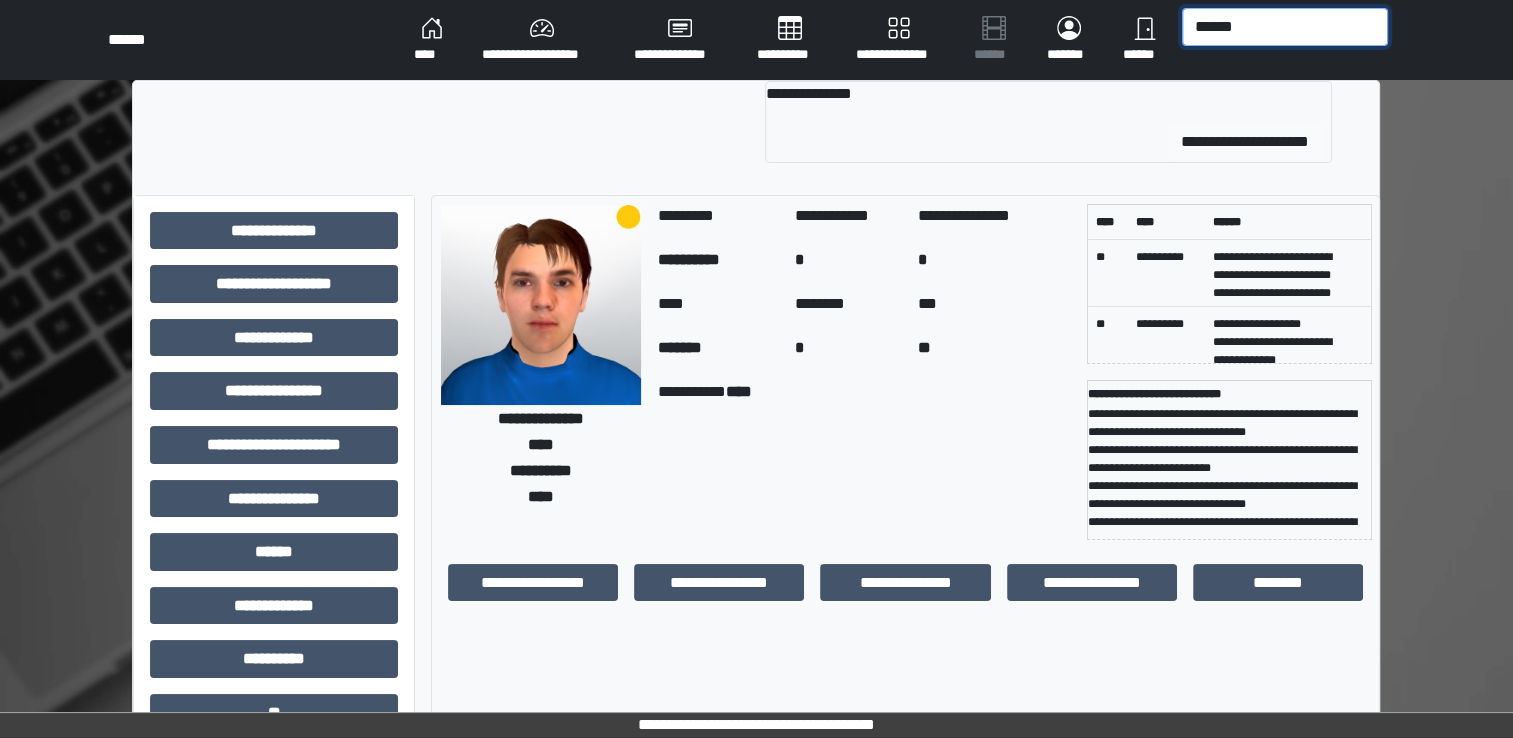 type on "******" 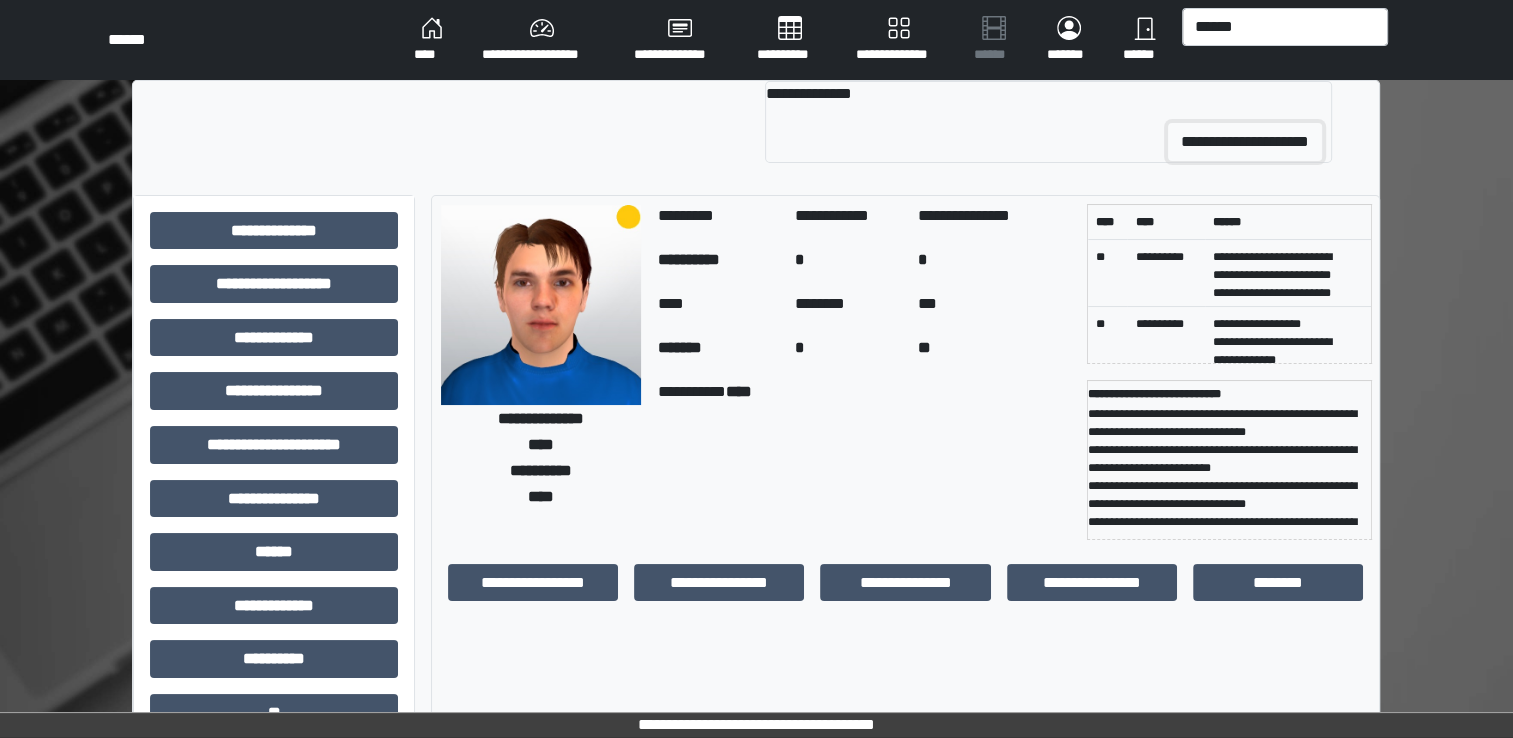 click on "**********" at bounding box center [1245, 142] 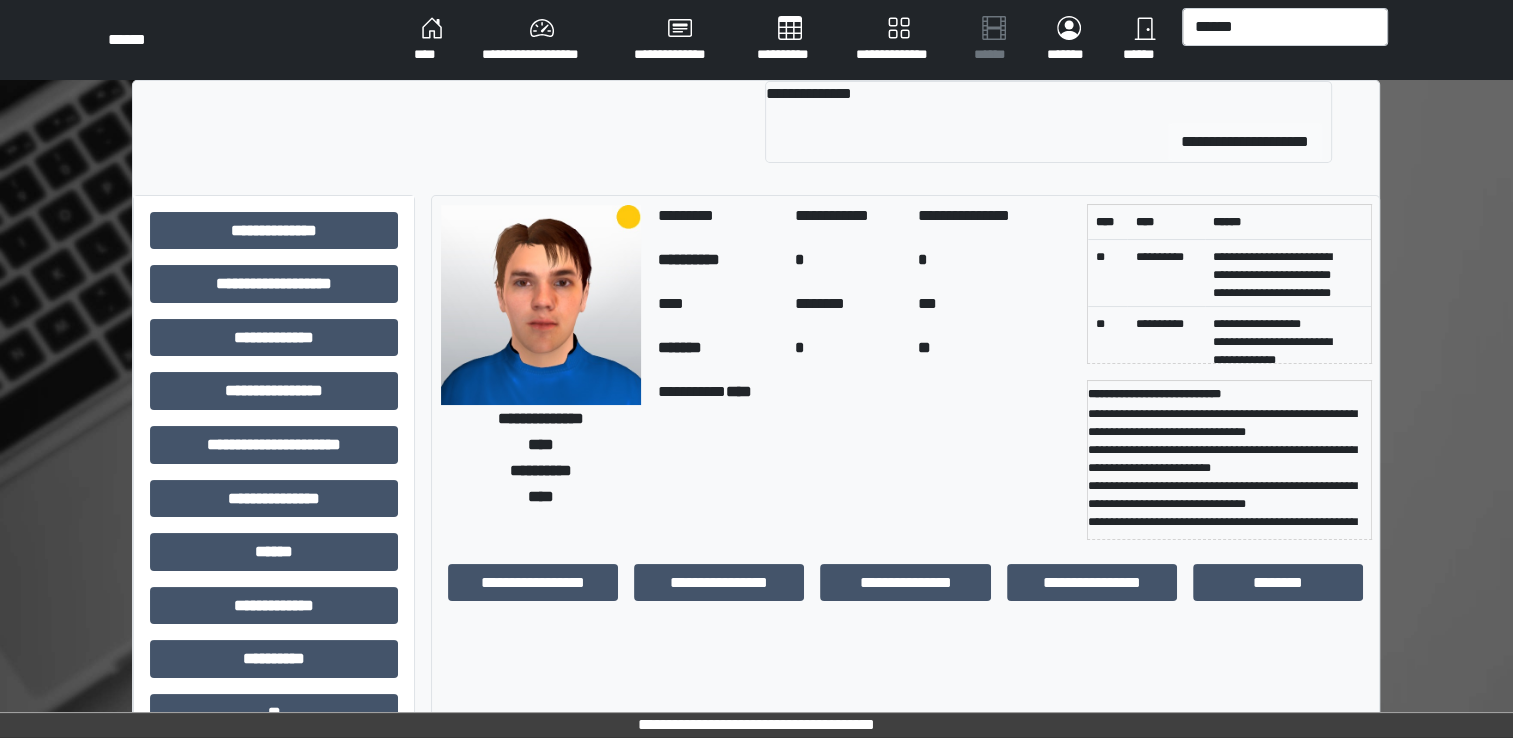 type 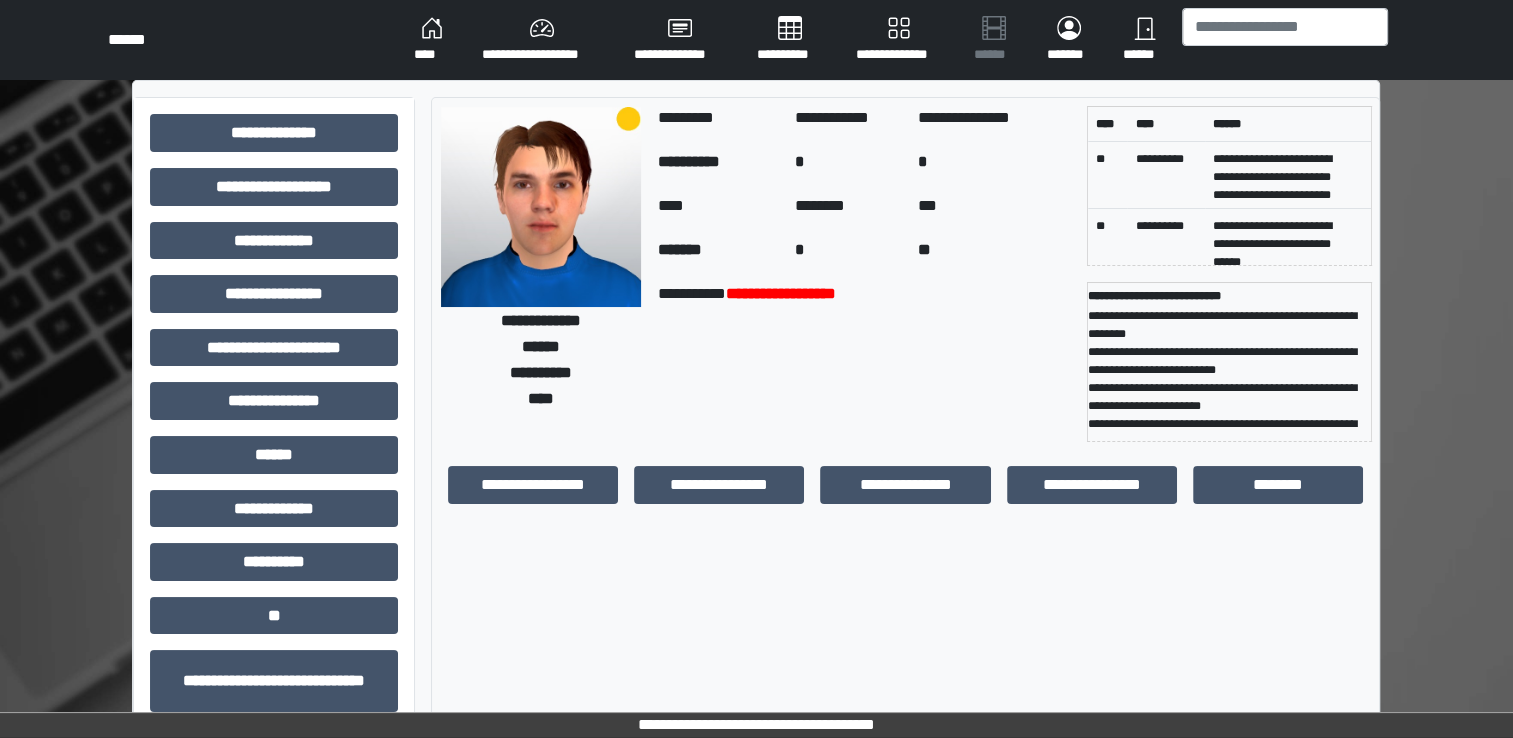 click on "******" at bounding box center [1288, 124] 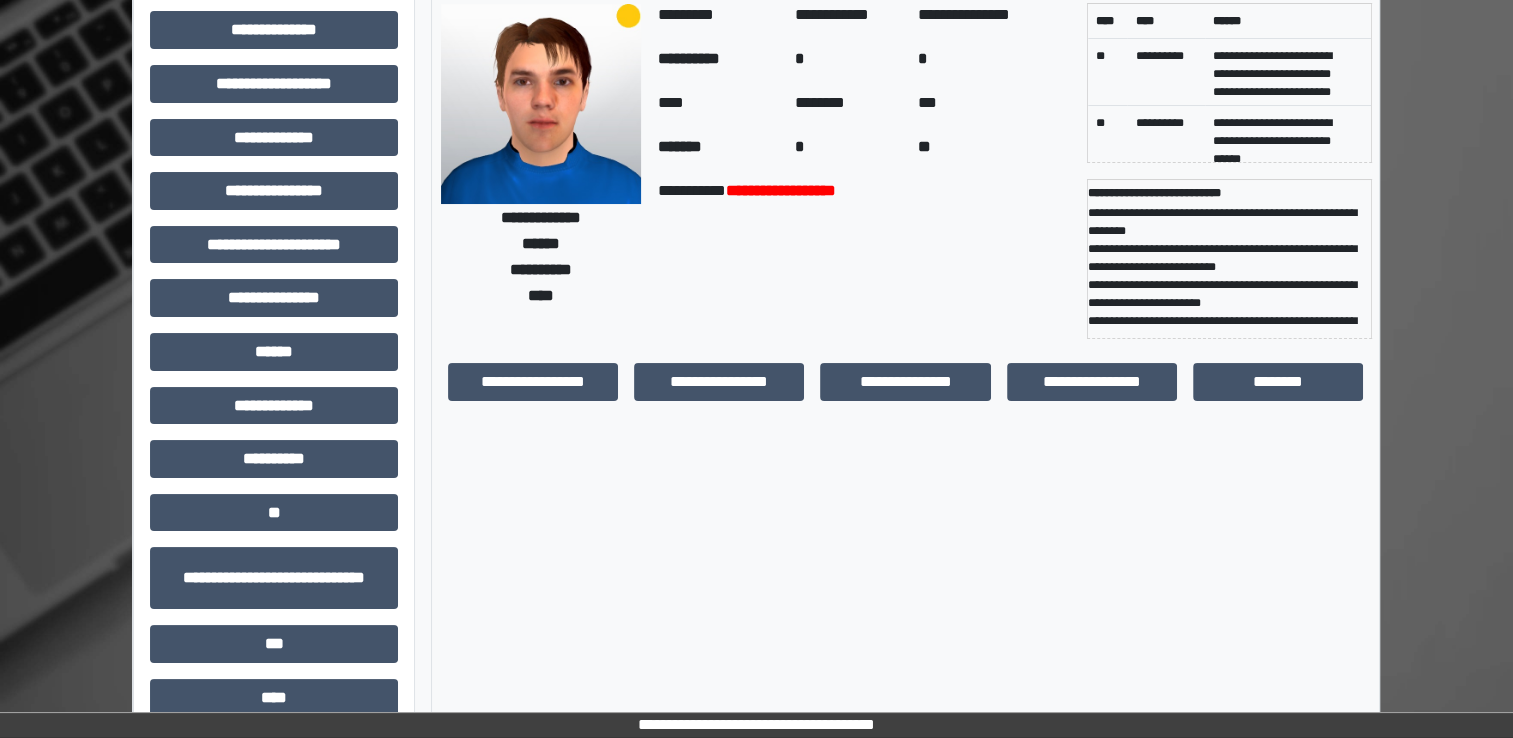 scroll, scrollTop: 160, scrollLeft: 0, axis: vertical 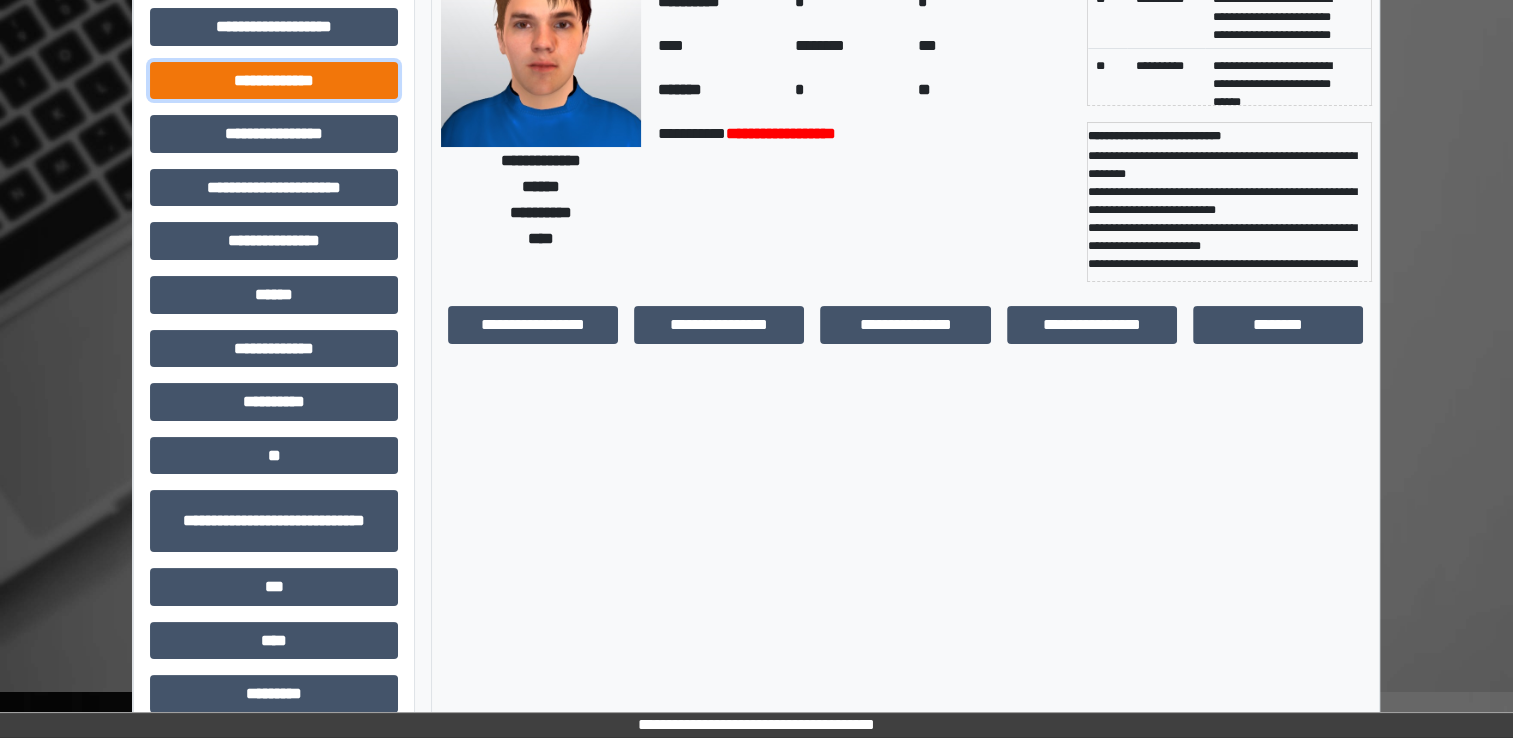 click on "**********" at bounding box center [274, 81] 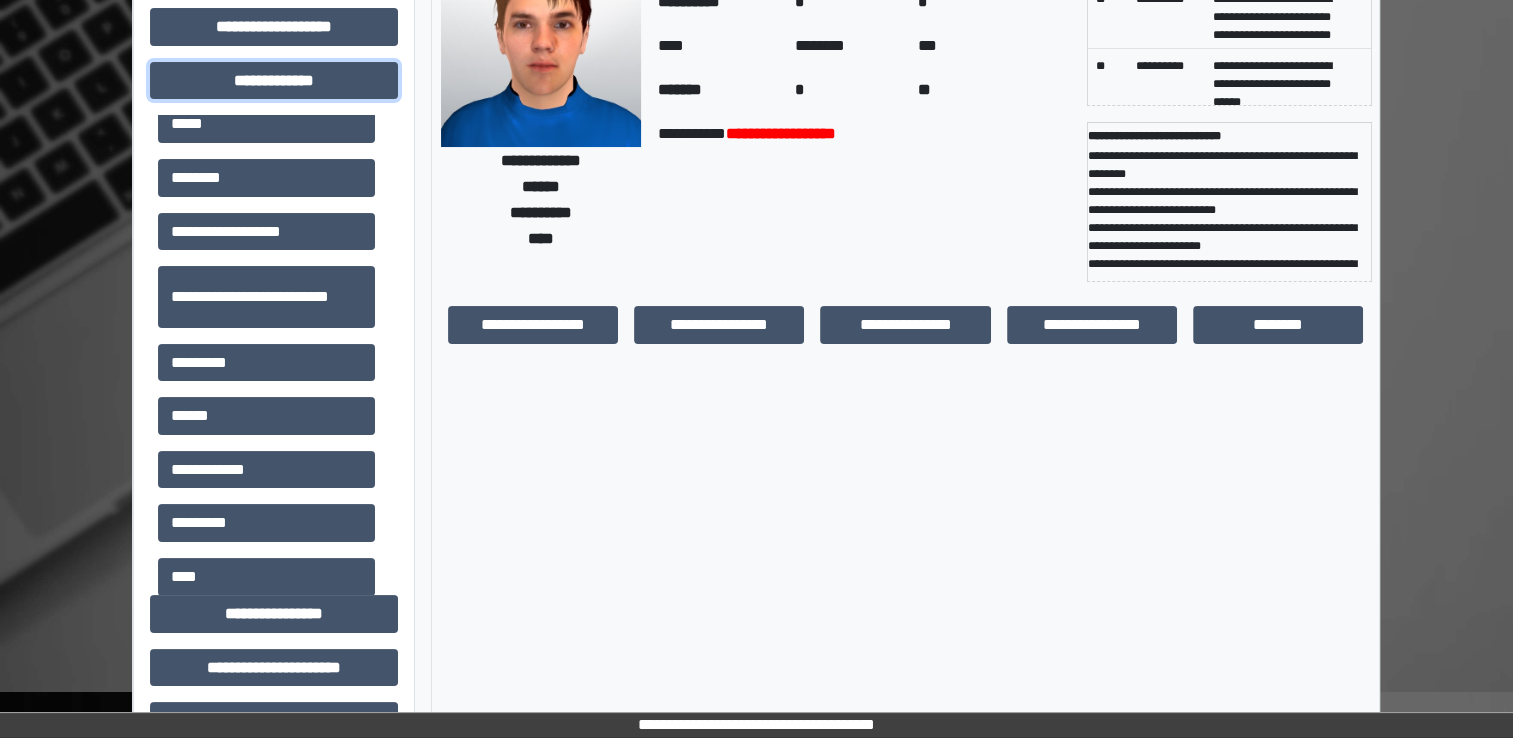 scroll, scrollTop: 398, scrollLeft: 0, axis: vertical 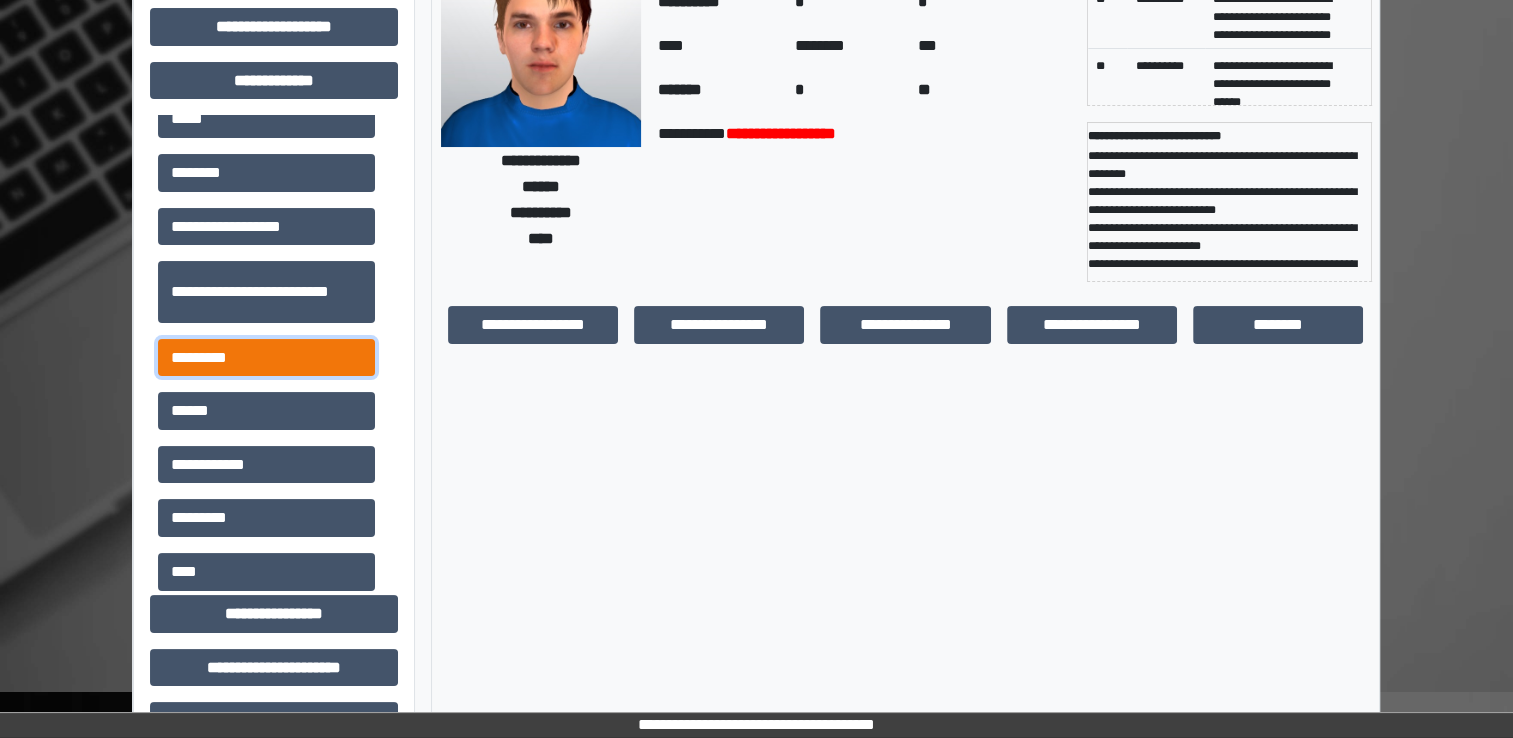 click on "*********" at bounding box center [266, 358] 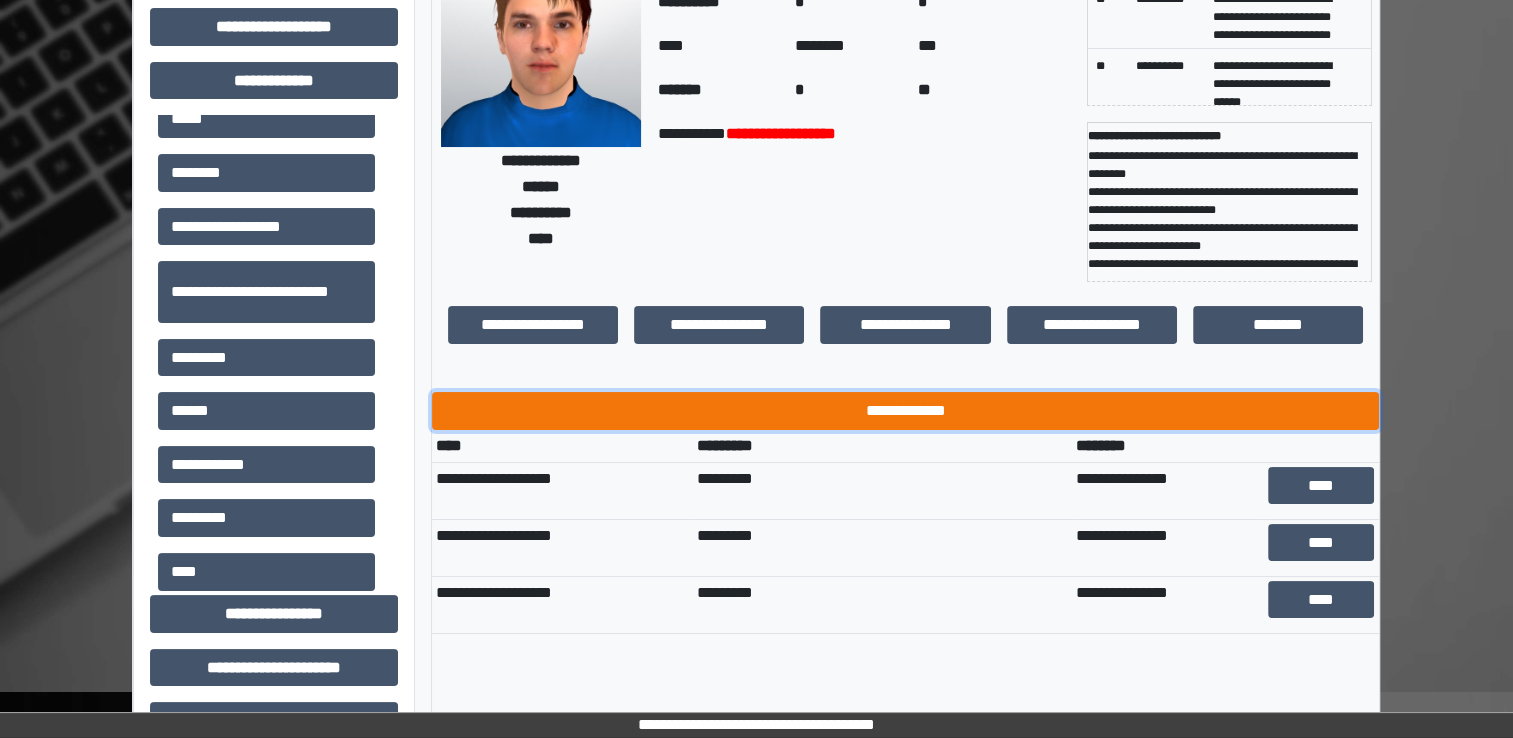 click on "**********" at bounding box center (905, 411) 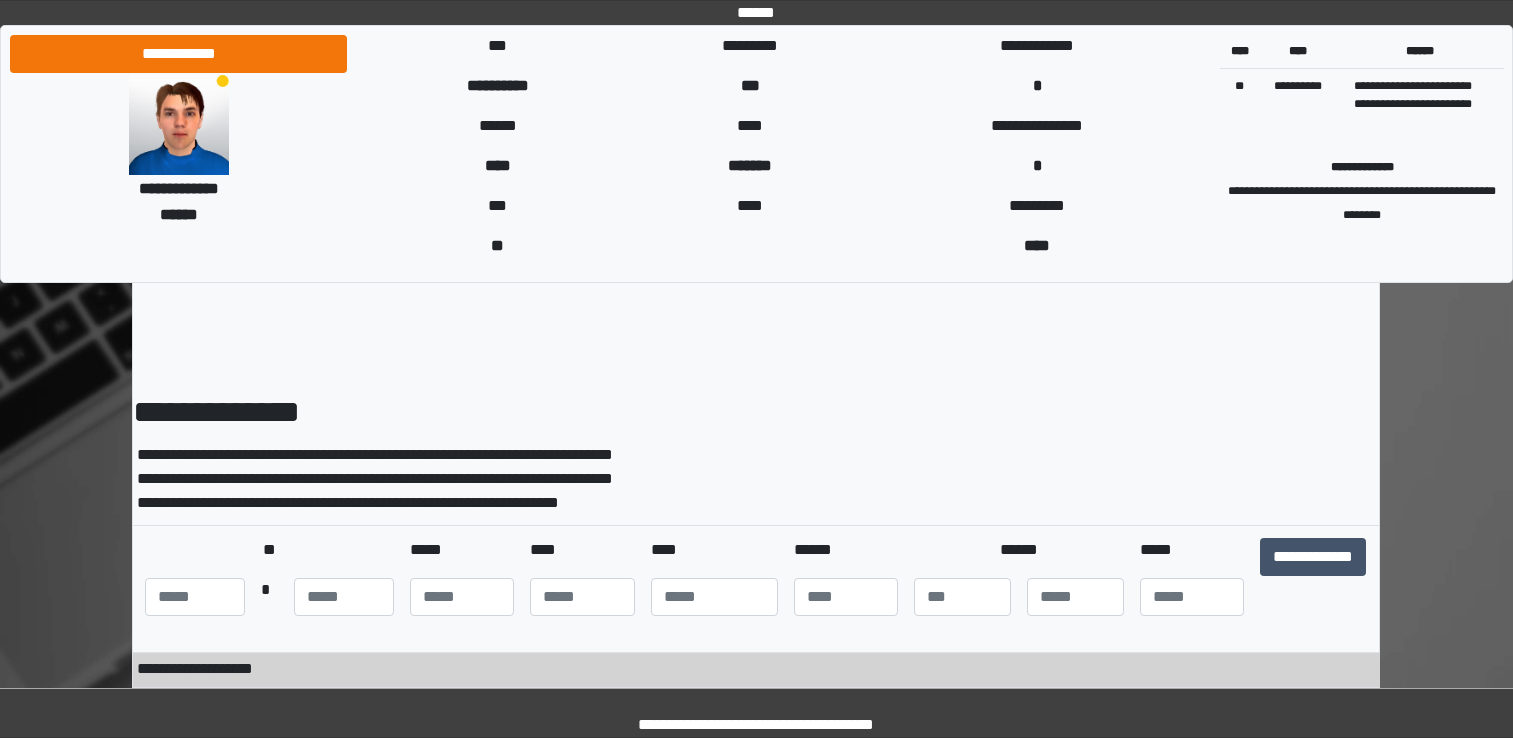 scroll, scrollTop: 0, scrollLeft: 0, axis: both 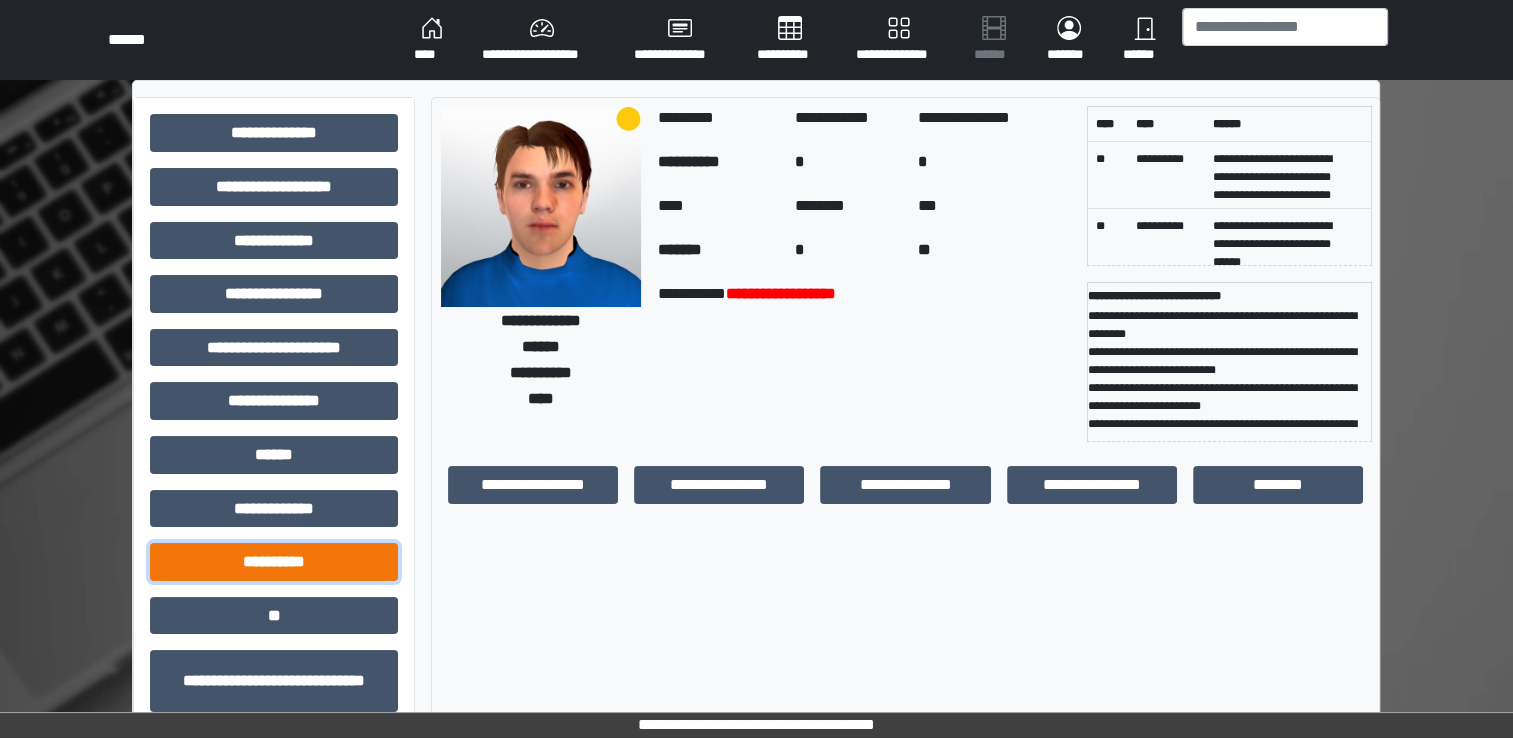 click on "**********" at bounding box center [274, 562] 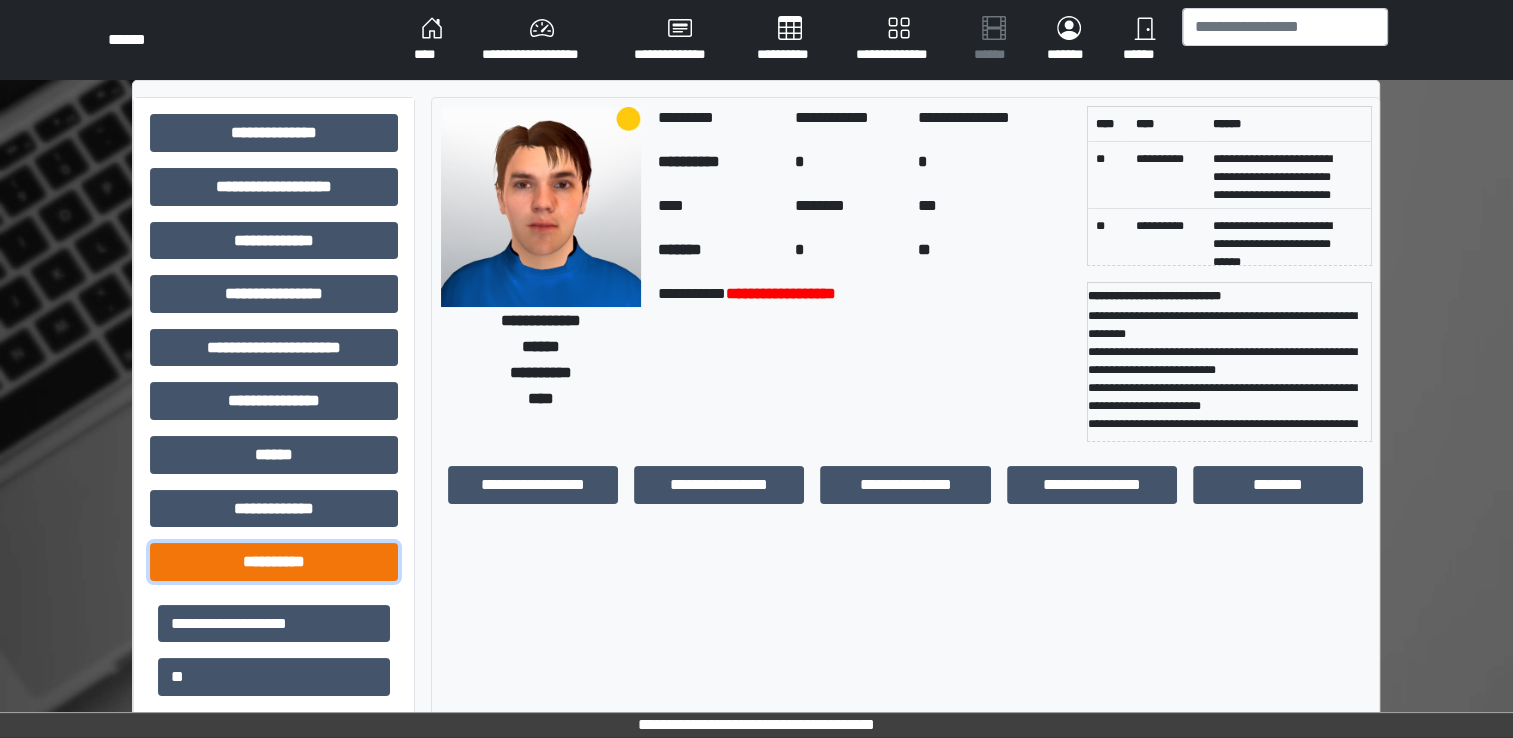 click on "**********" at bounding box center (274, 562) 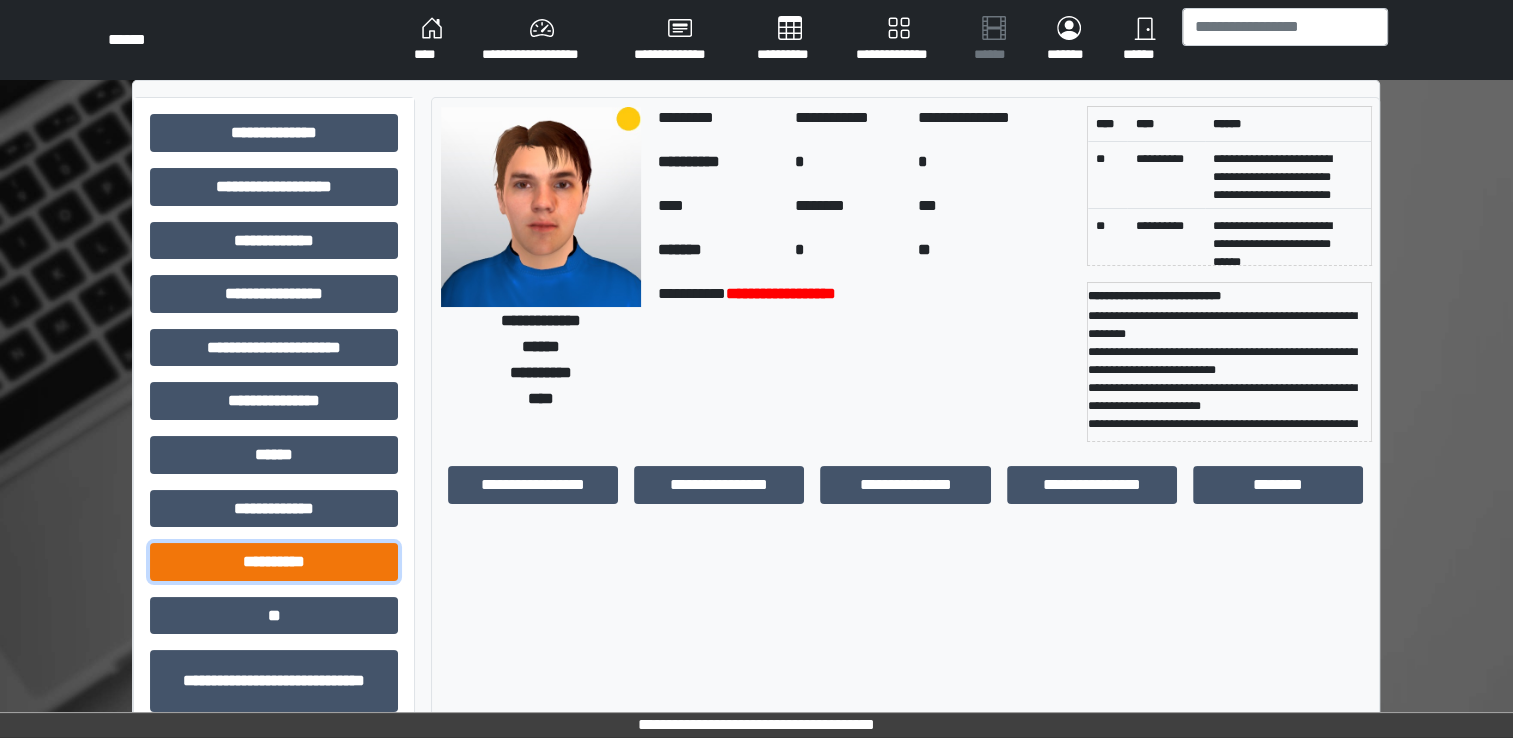click on "**********" at bounding box center (274, 562) 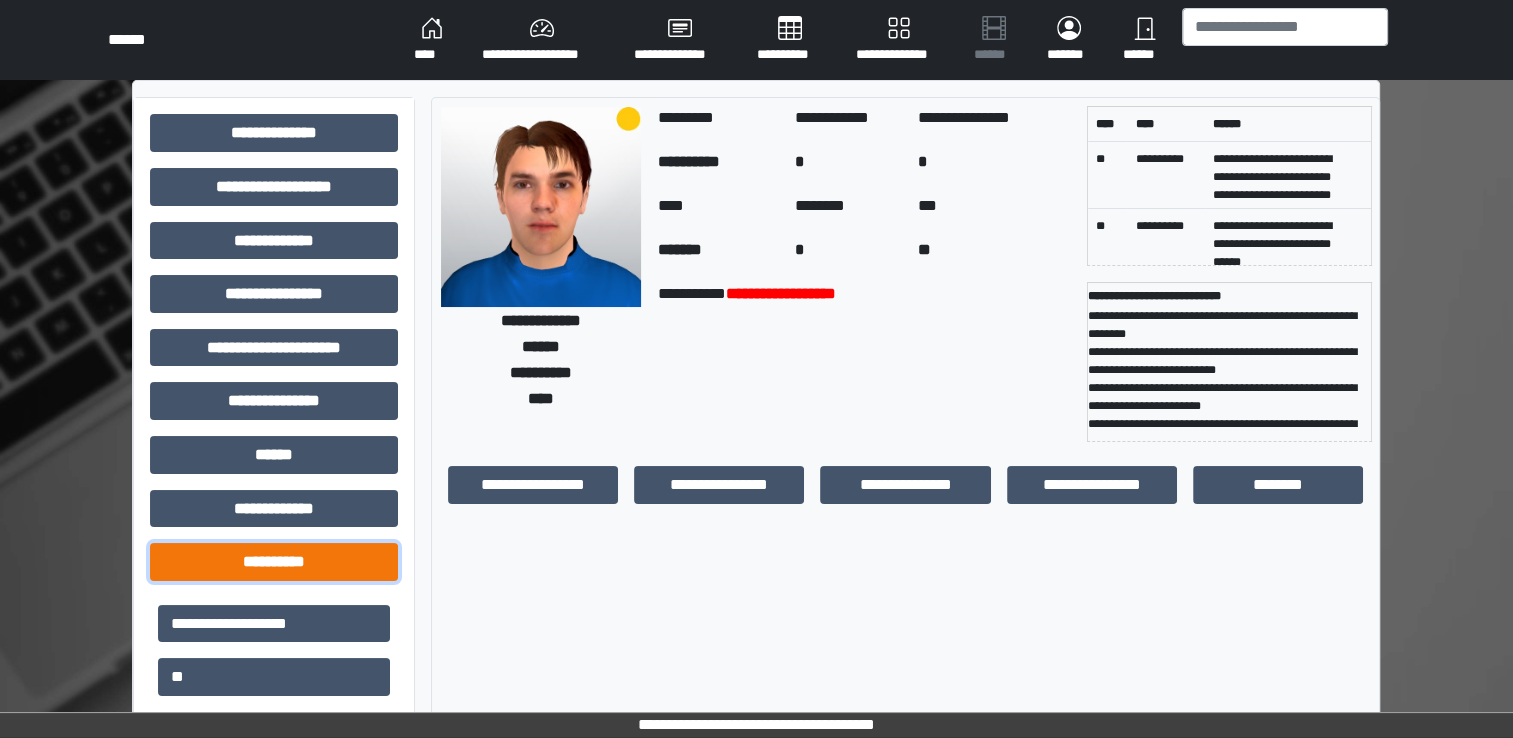 type 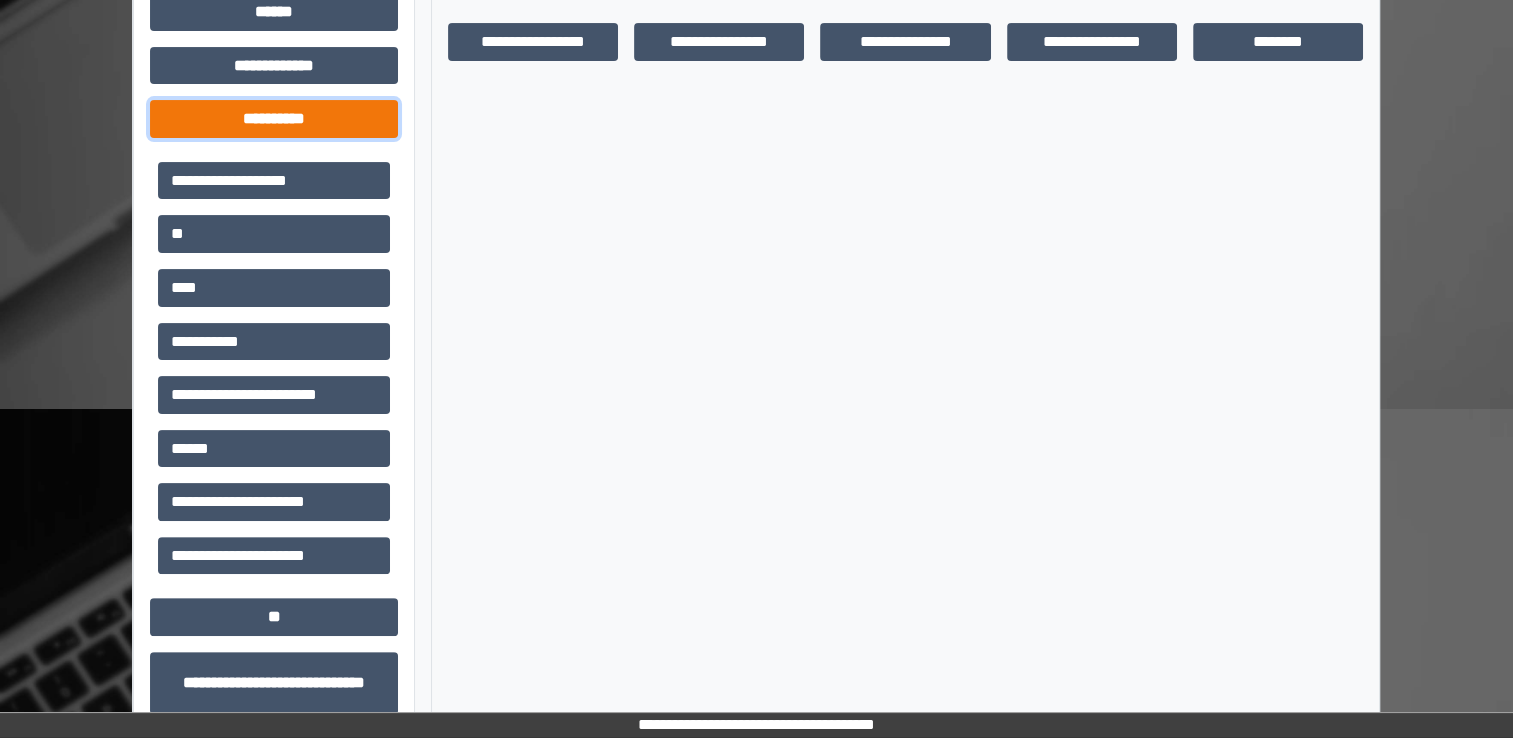 scroll, scrollTop: 480, scrollLeft: 0, axis: vertical 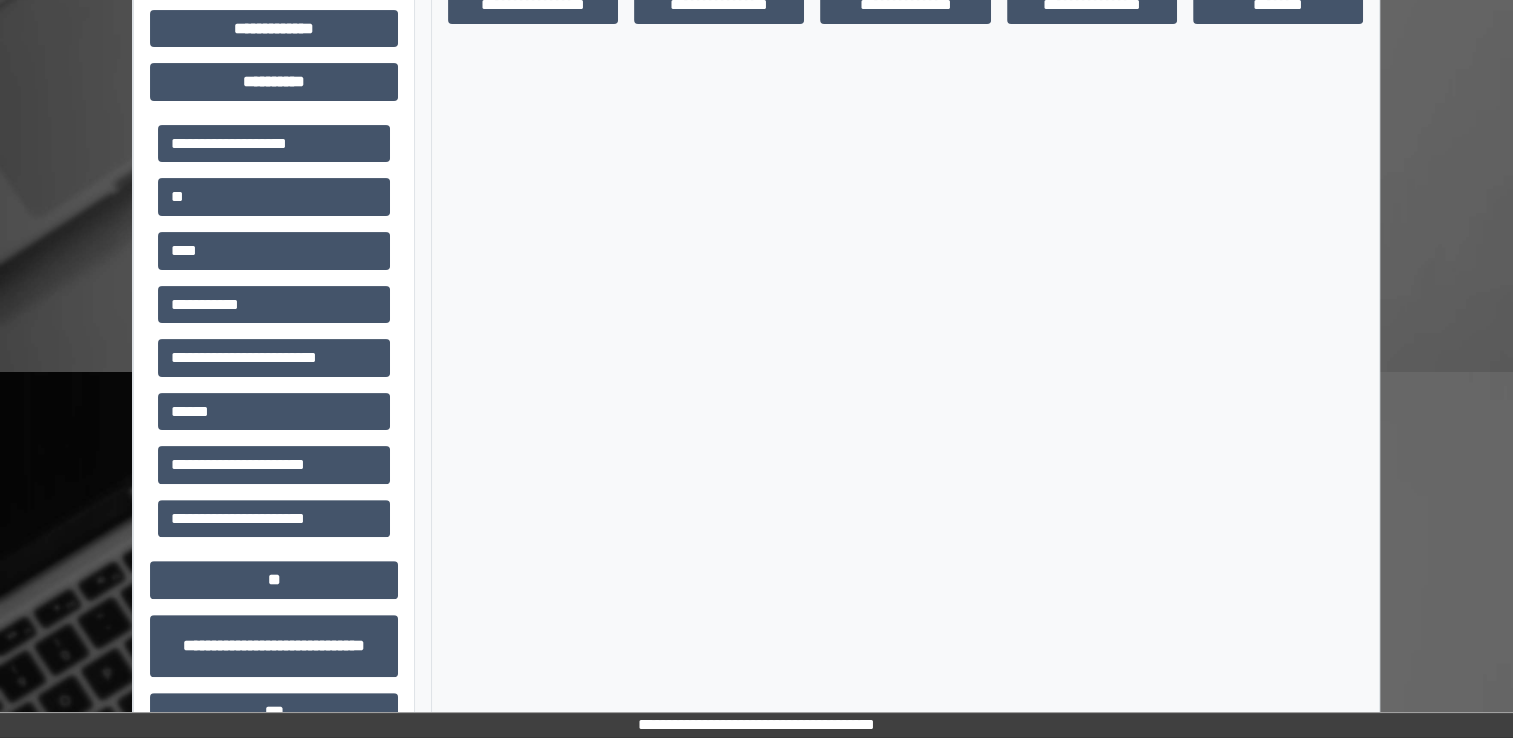 click on "**********" at bounding box center [905, 243] 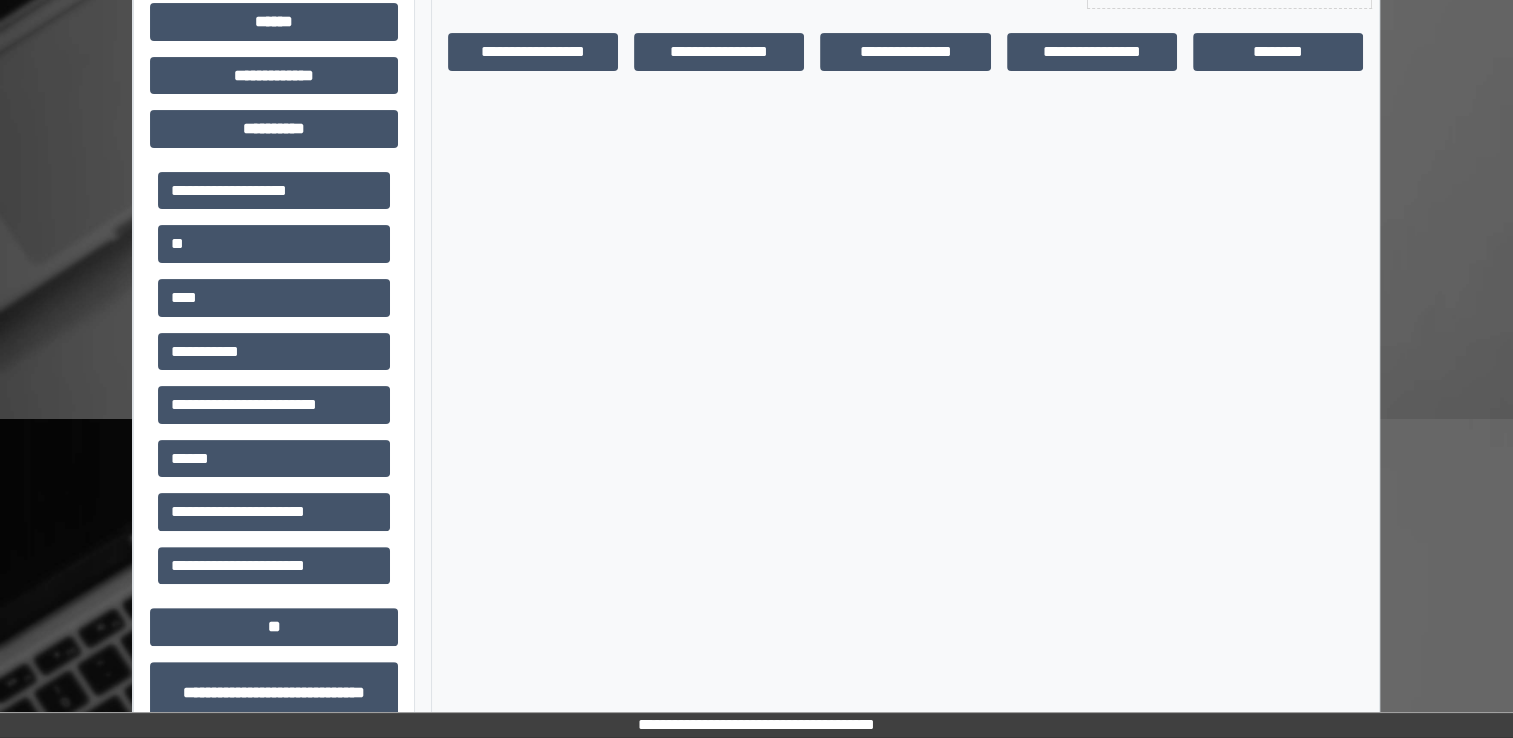 scroll, scrollTop: 428, scrollLeft: 0, axis: vertical 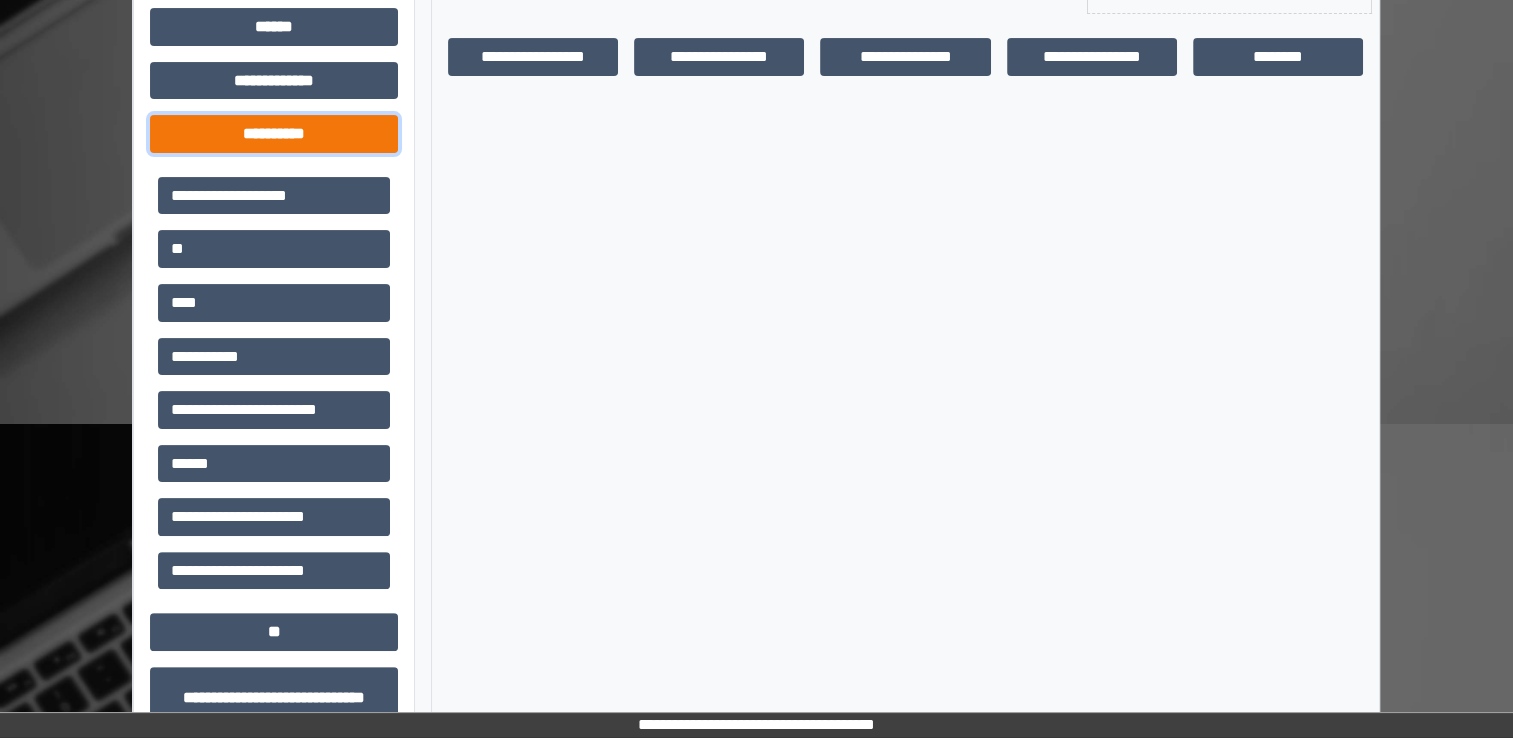 click on "**********" at bounding box center (274, 134) 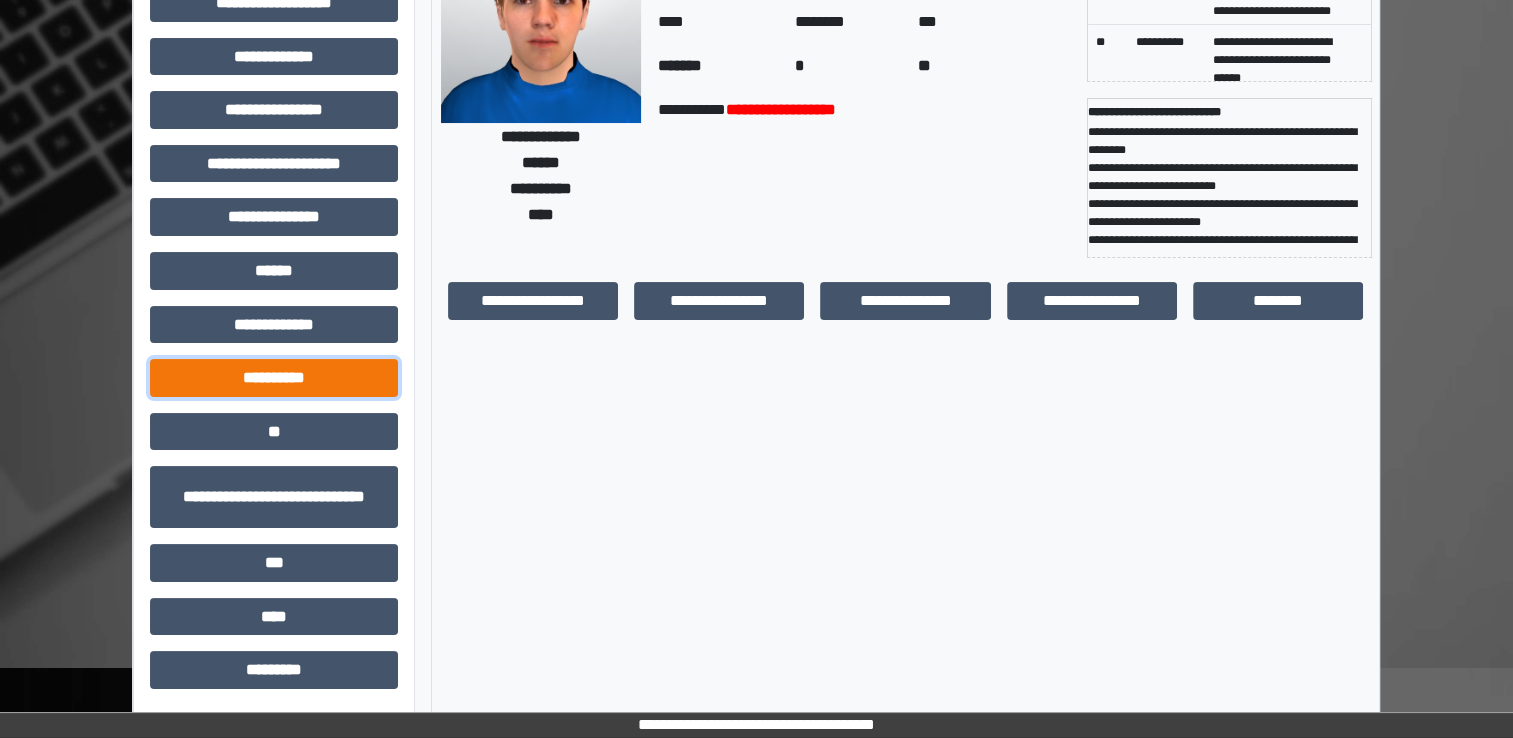 scroll, scrollTop: 184, scrollLeft: 0, axis: vertical 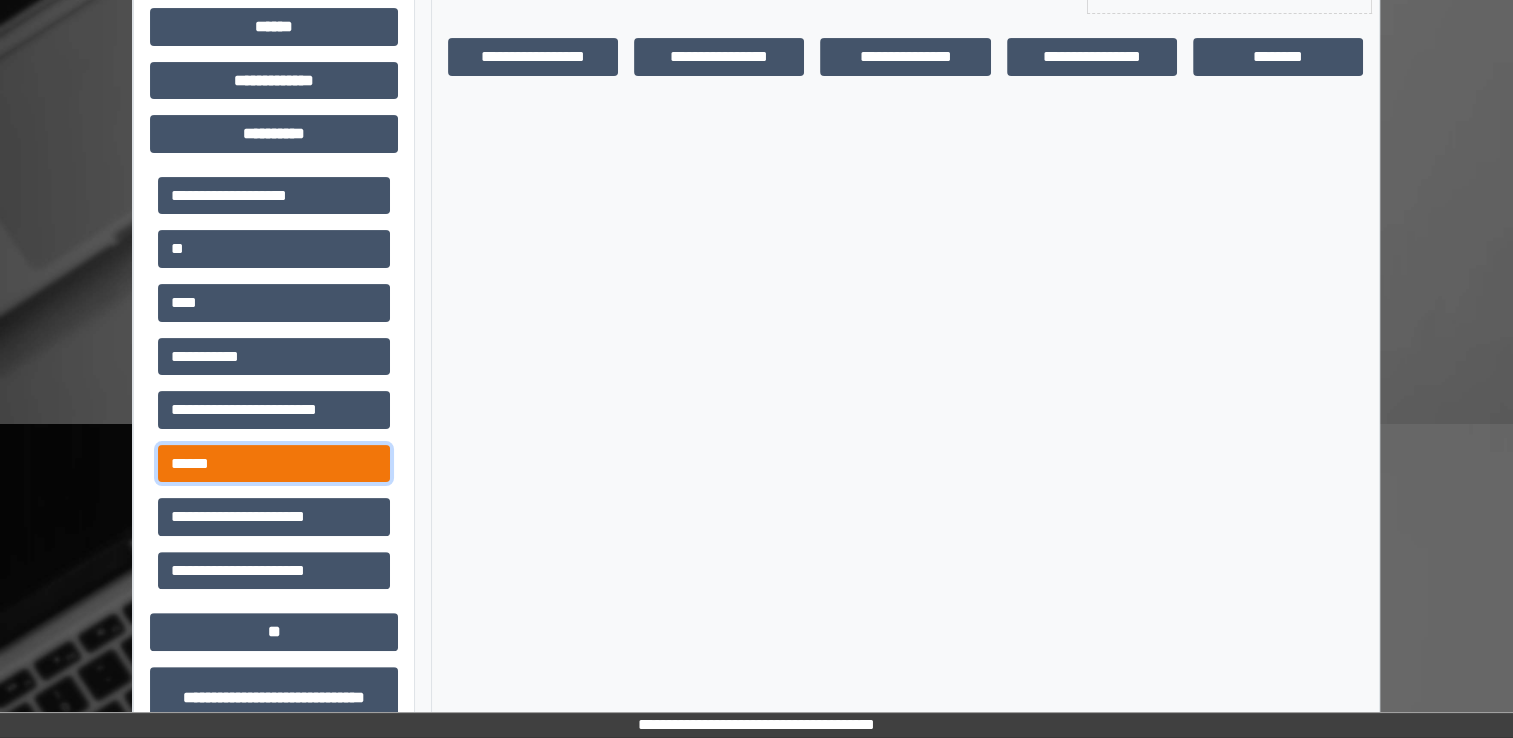 click on "******" at bounding box center [274, 464] 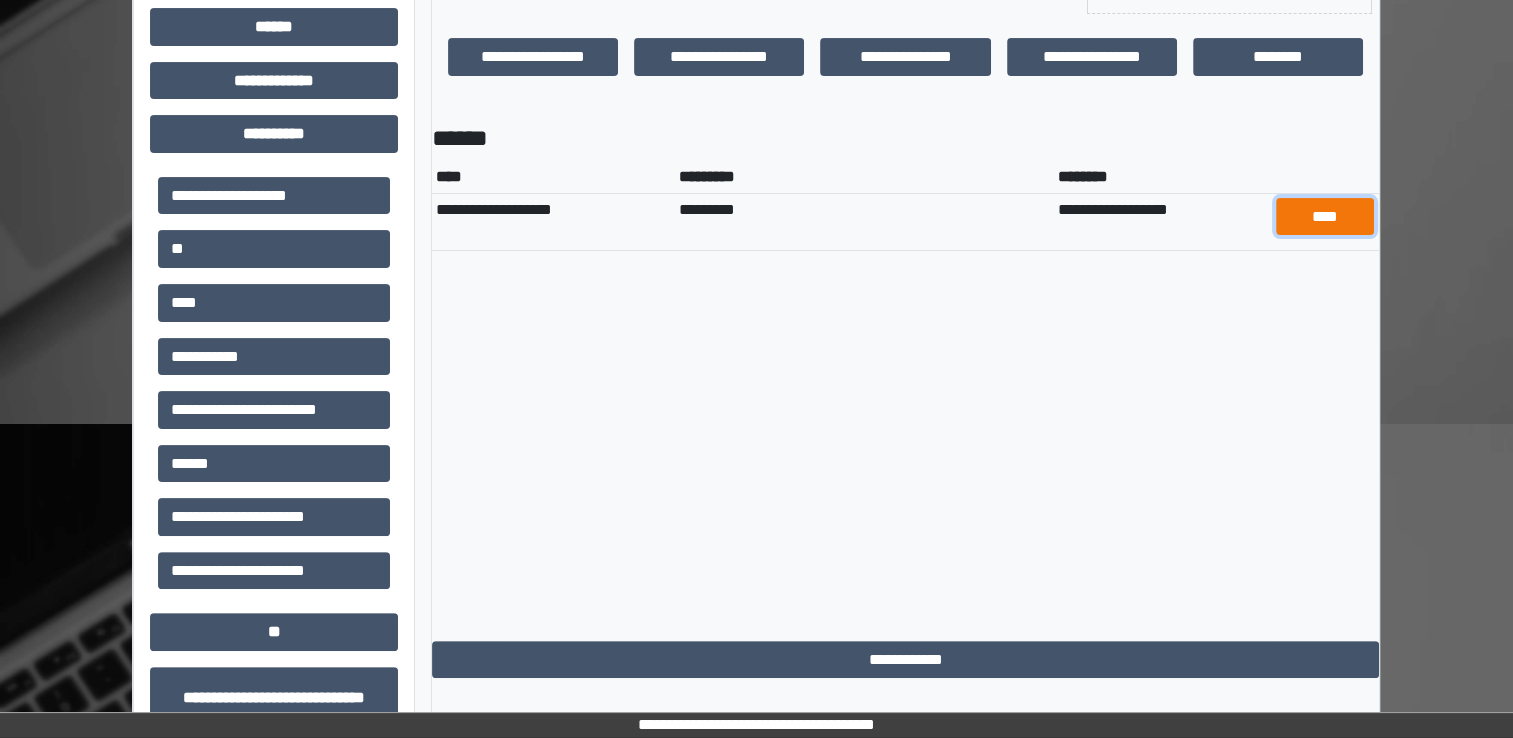 click on "****" at bounding box center [1325, 217] 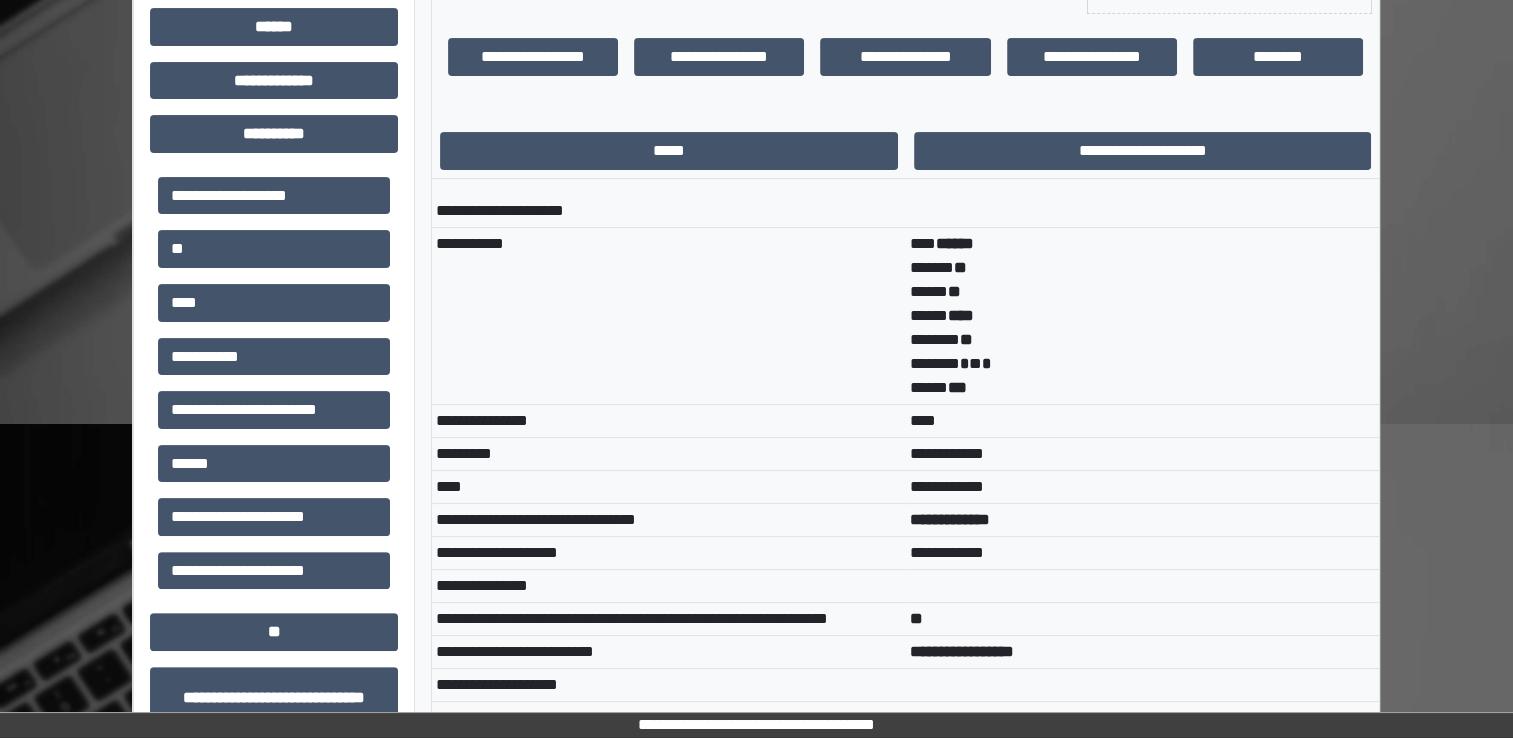 click on "**********" at bounding box center [905, 3951] 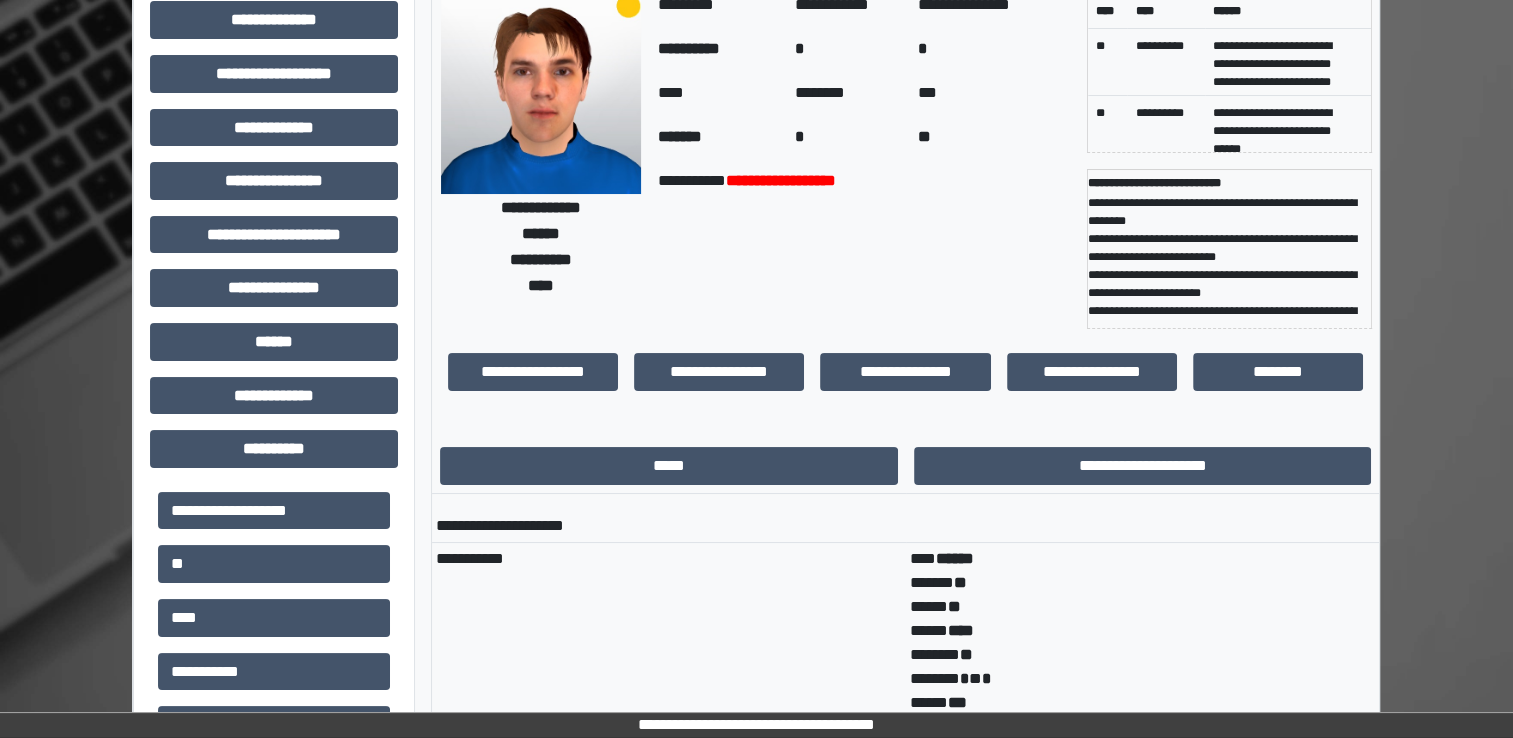 scroll, scrollTop: 108, scrollLeft: 0, axis: vertical 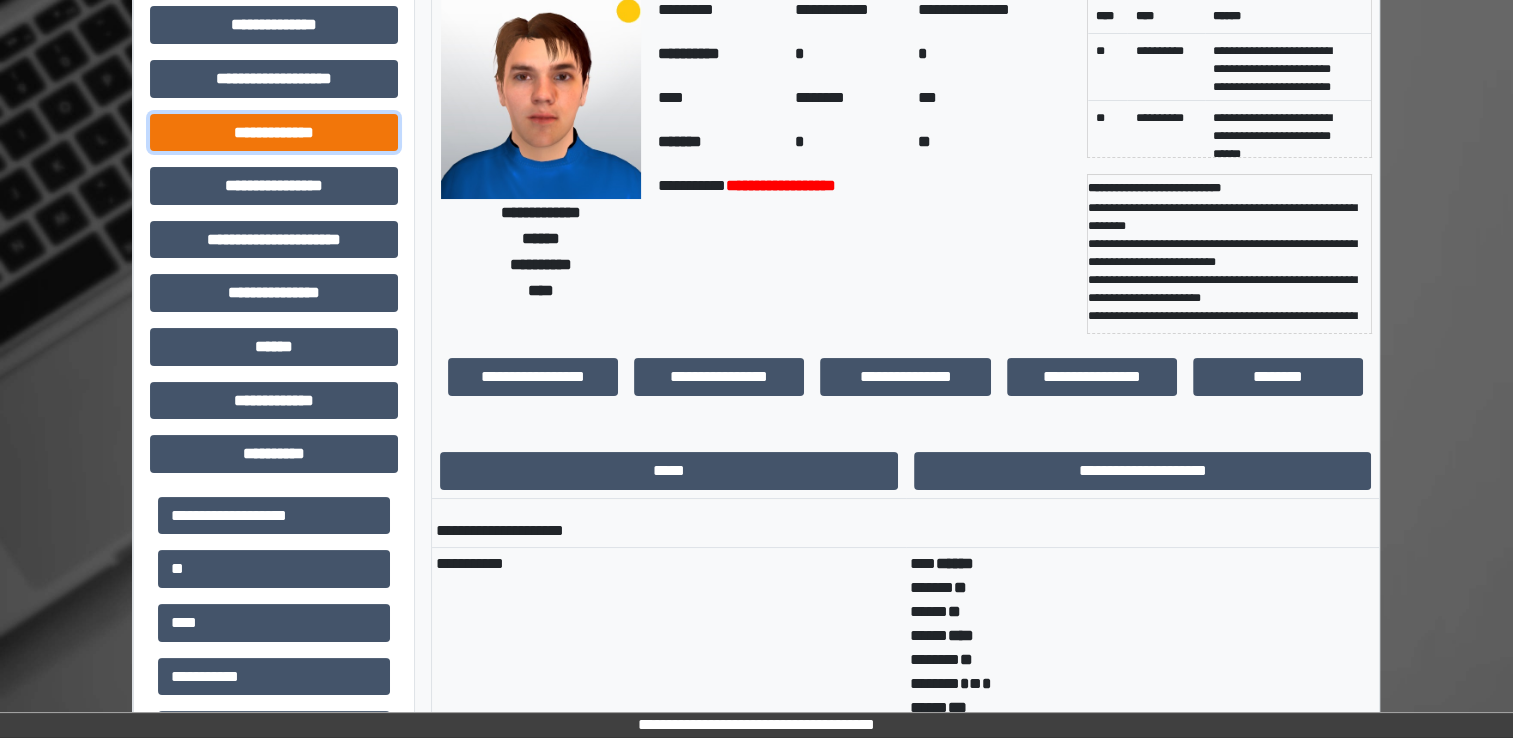 click on "**********" at bounding box center [274, 133] 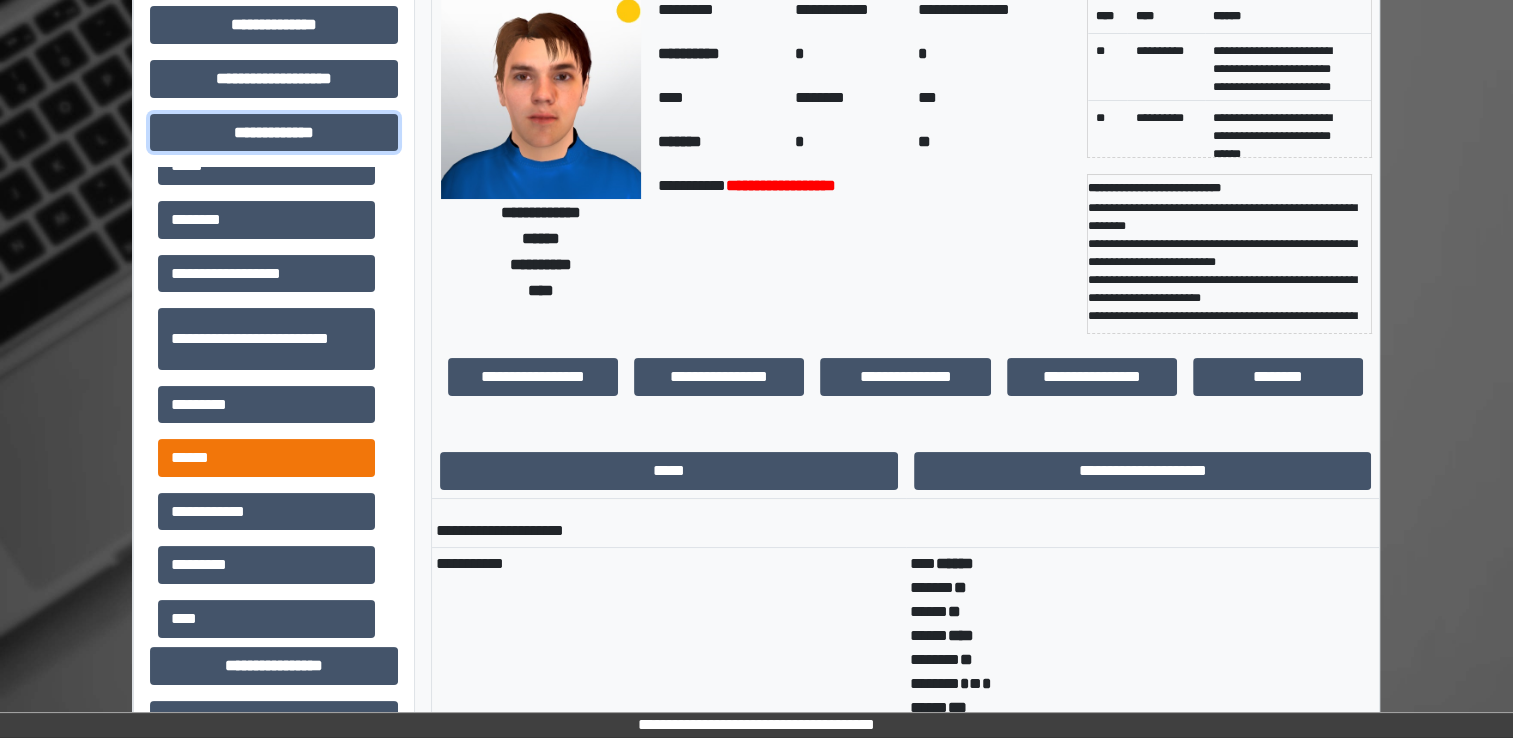 scroll, scrollTop: 431, scrollLeft: 0, axis: vertical 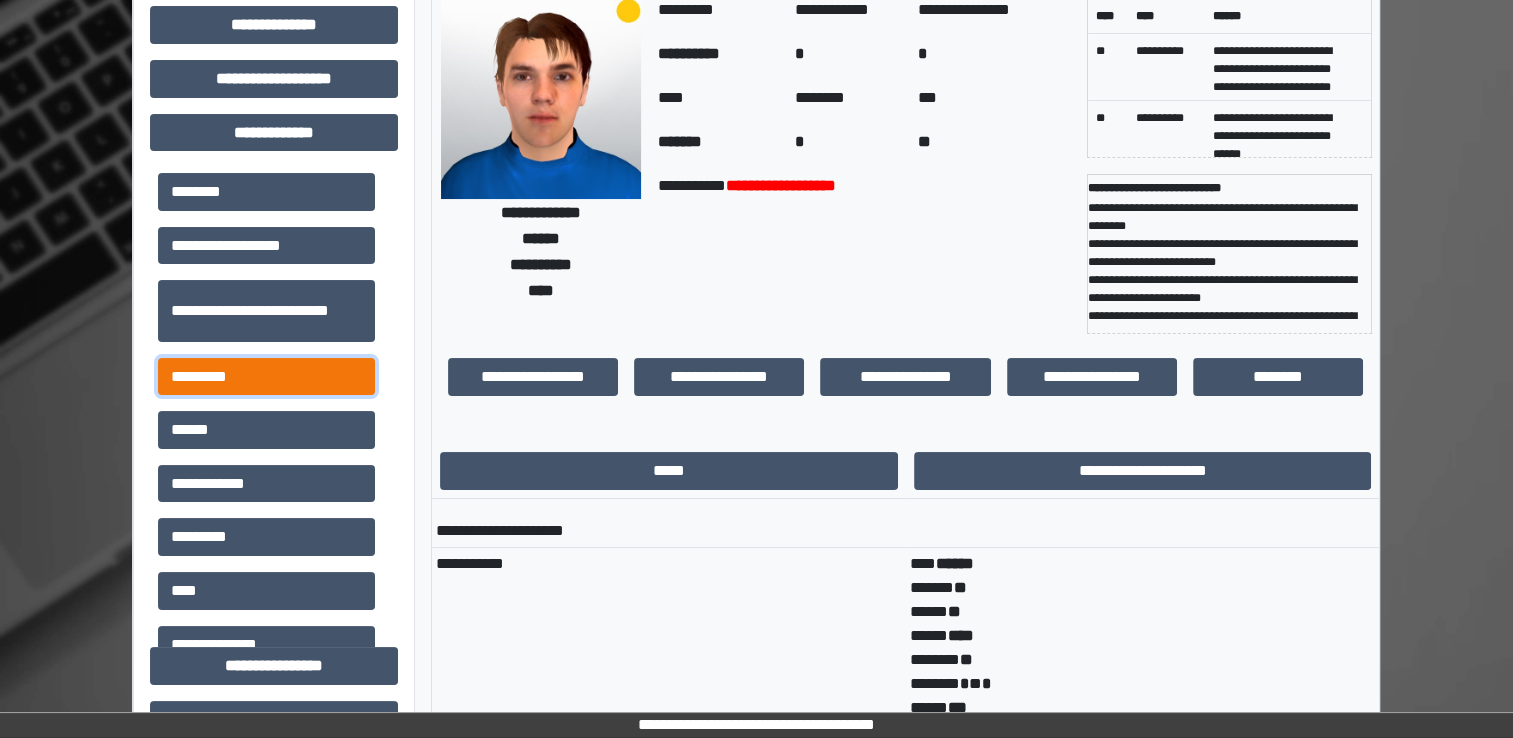 click on "*********" at bounding box center (266, 377) 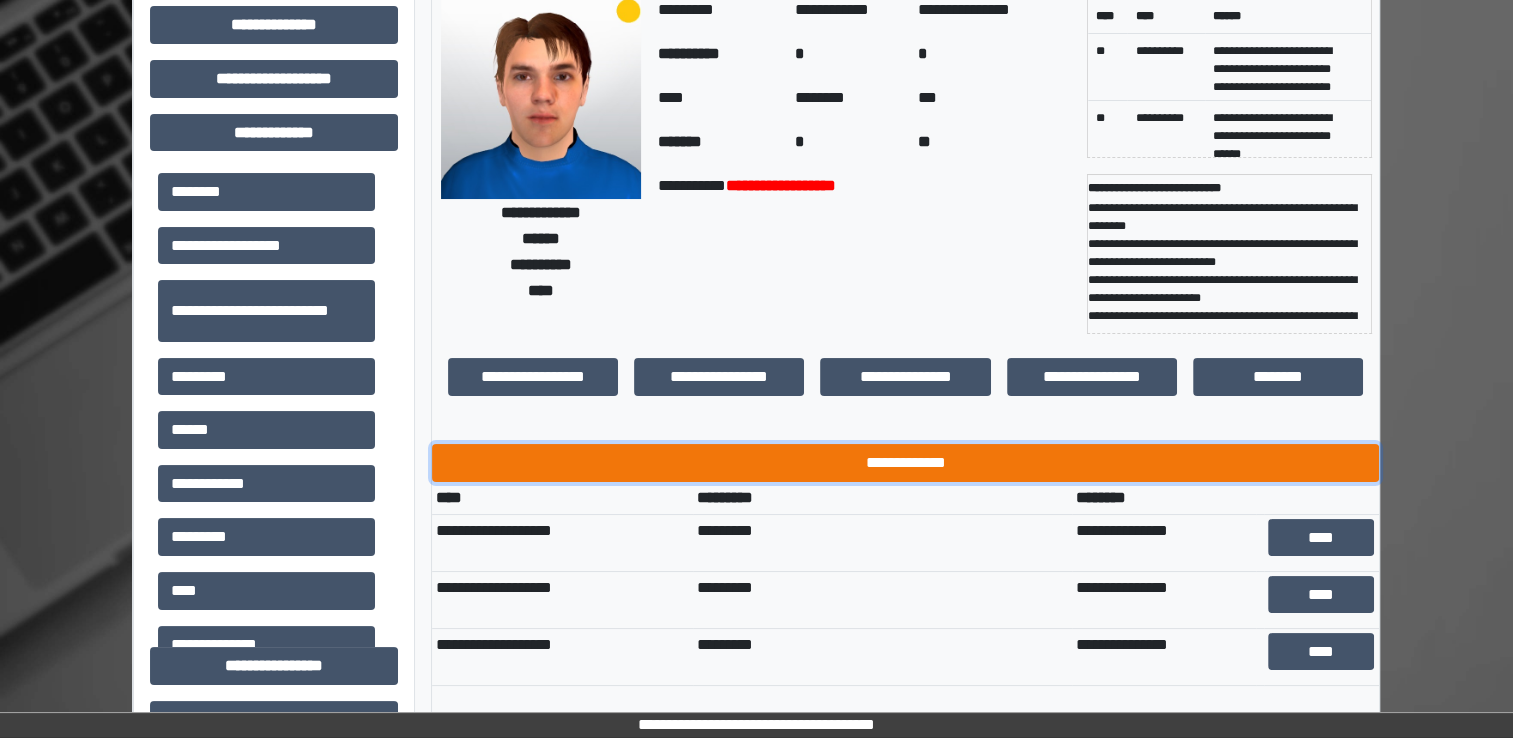 click on "**********" at bounding box center [905, 463] 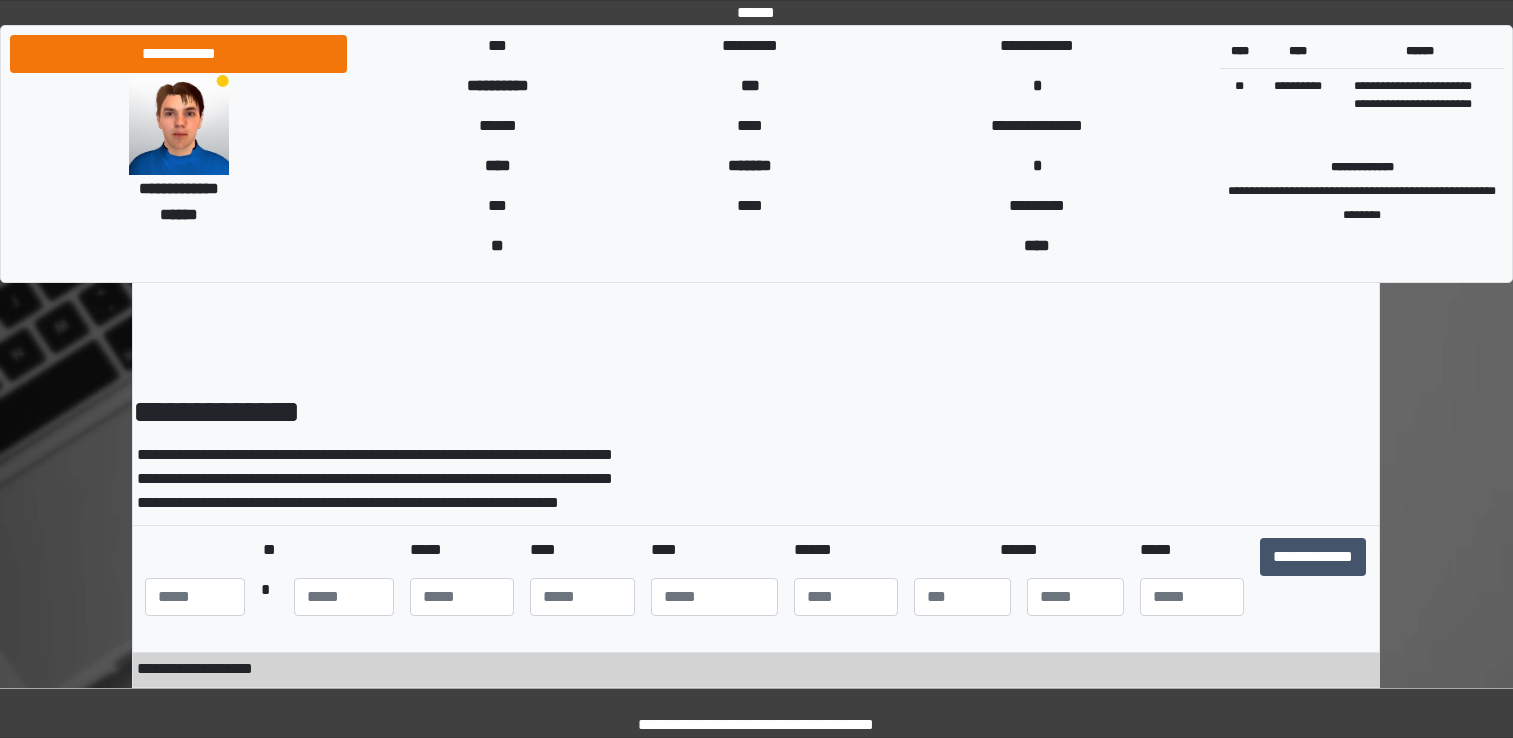 scroll, scrollTop: 0, scrollLeft: 0, axis: both 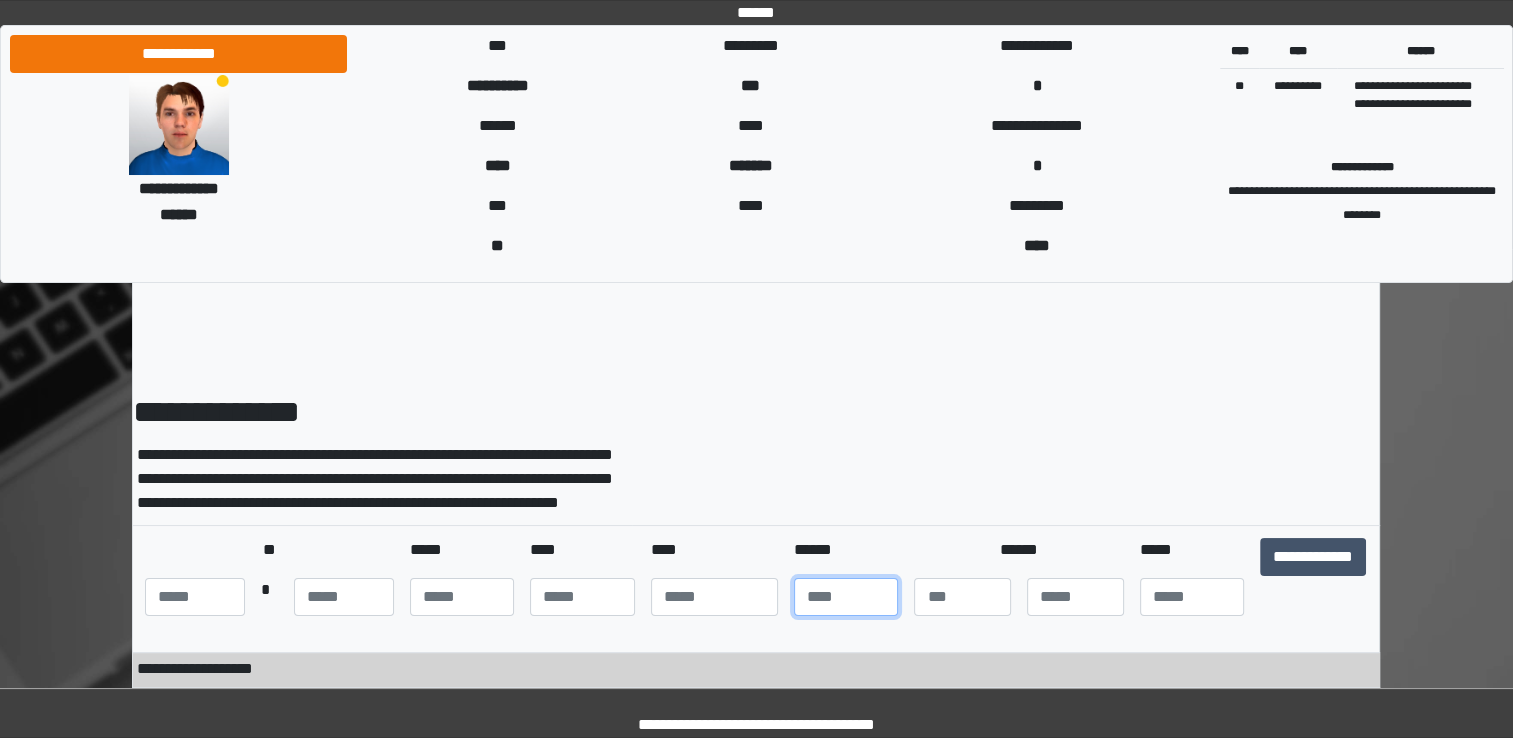 click at bounding box center [846, 597] 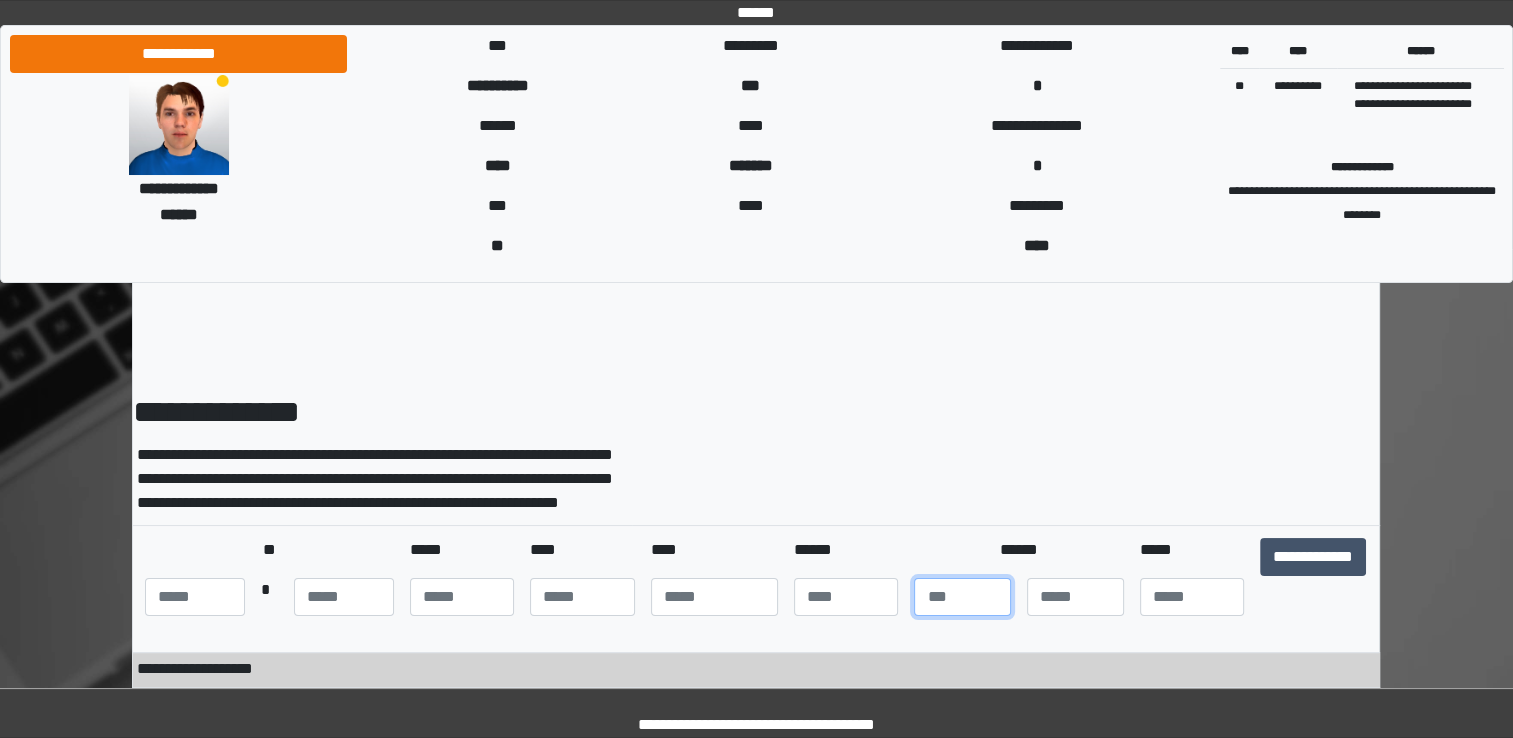 click at bounding box center [962, 597] 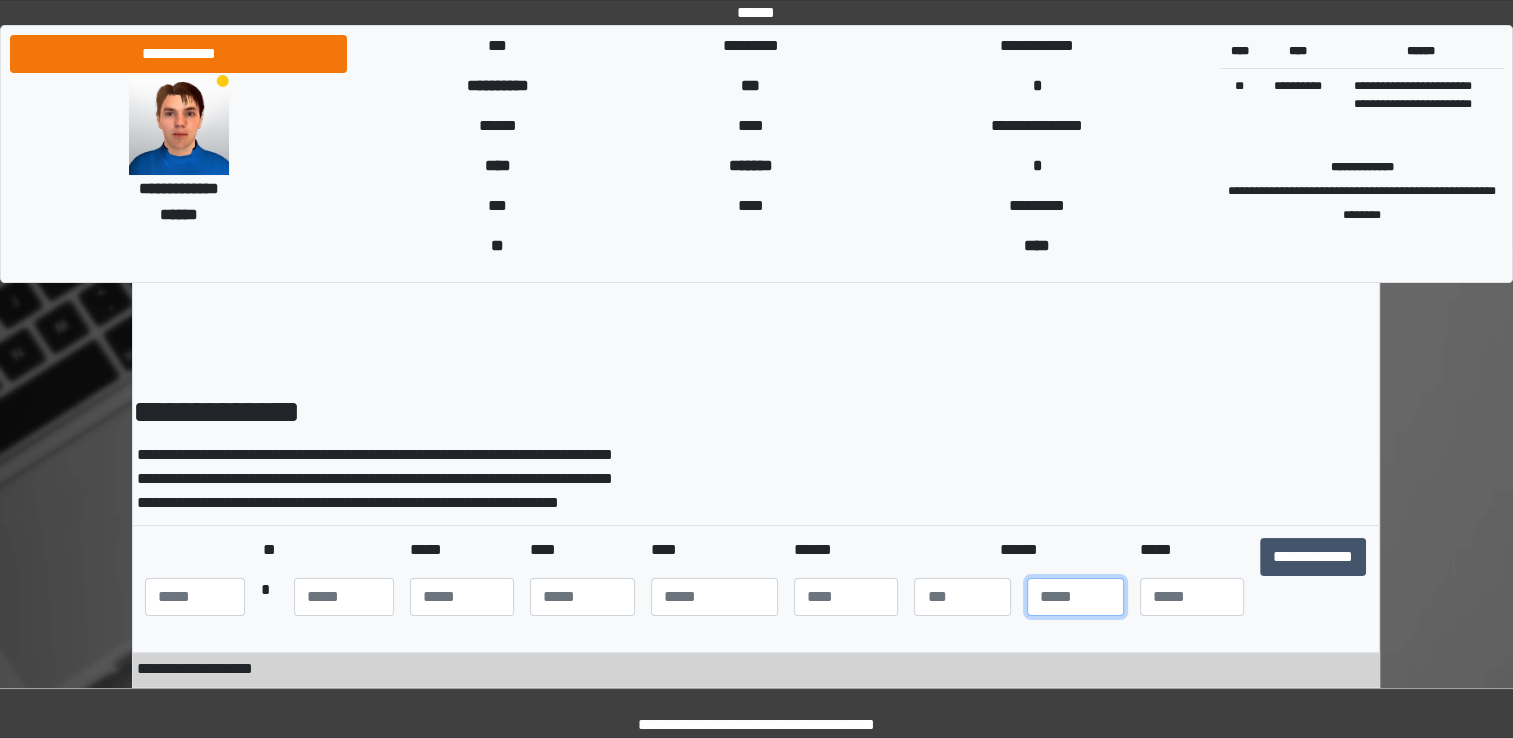 type on "**" 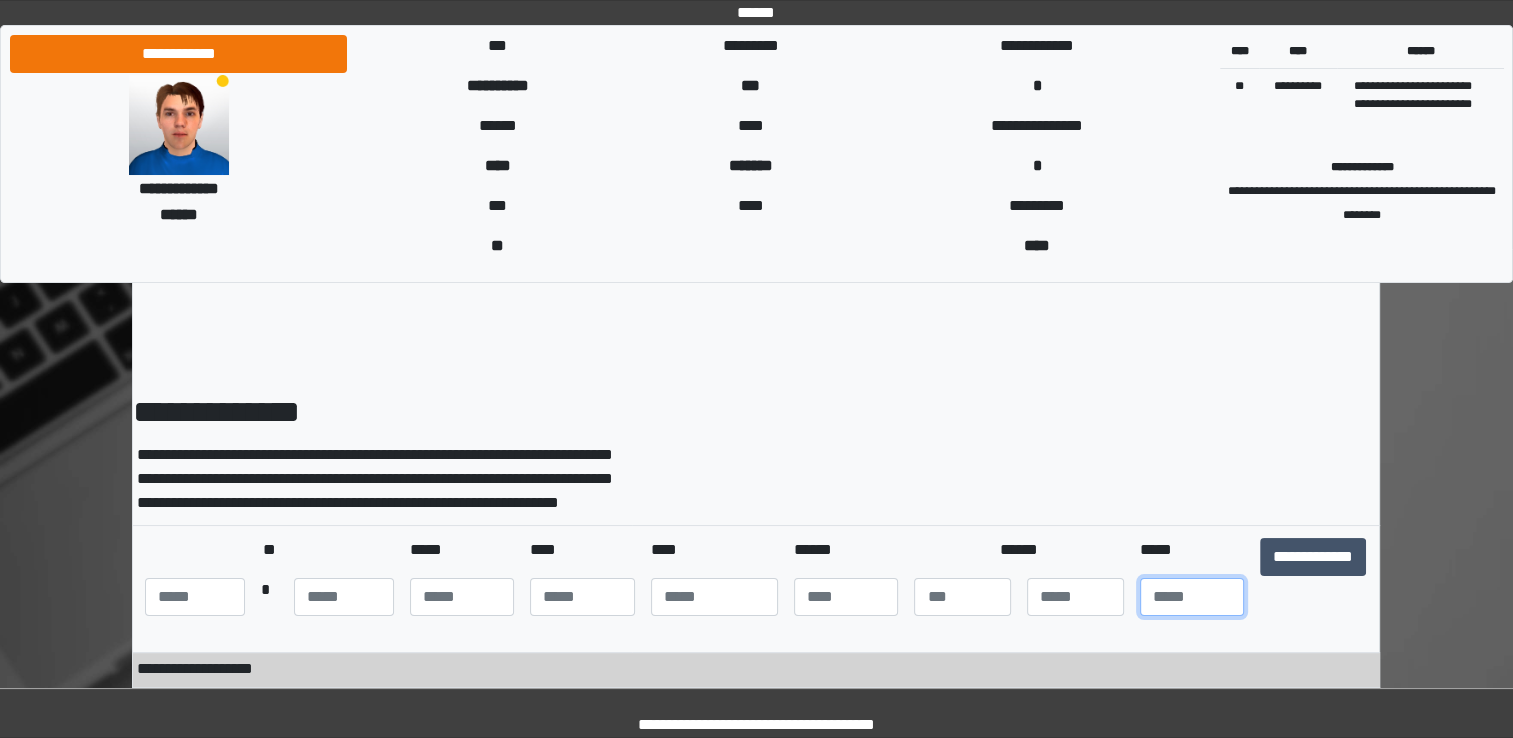 click at bounding box center [1192, 597] 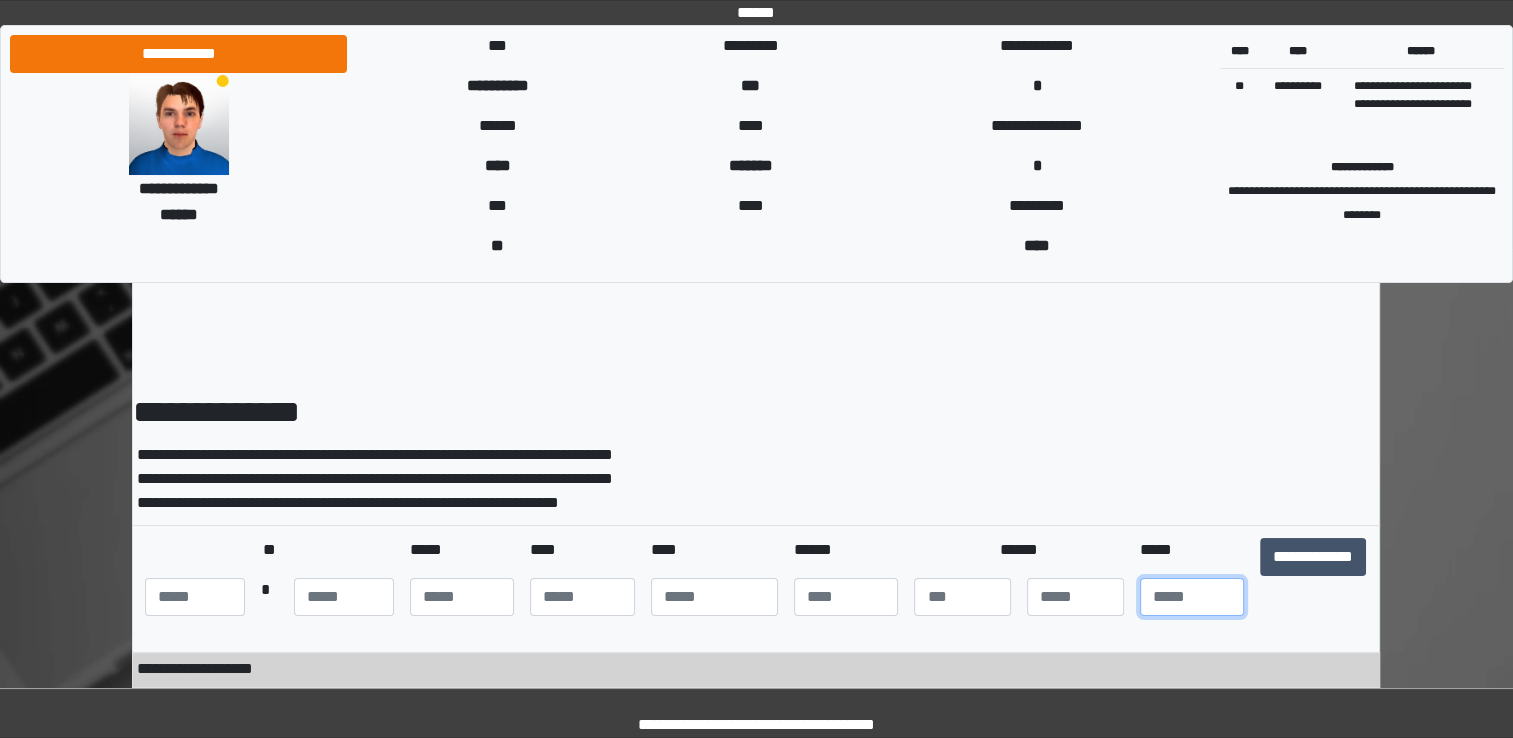 type on "**" 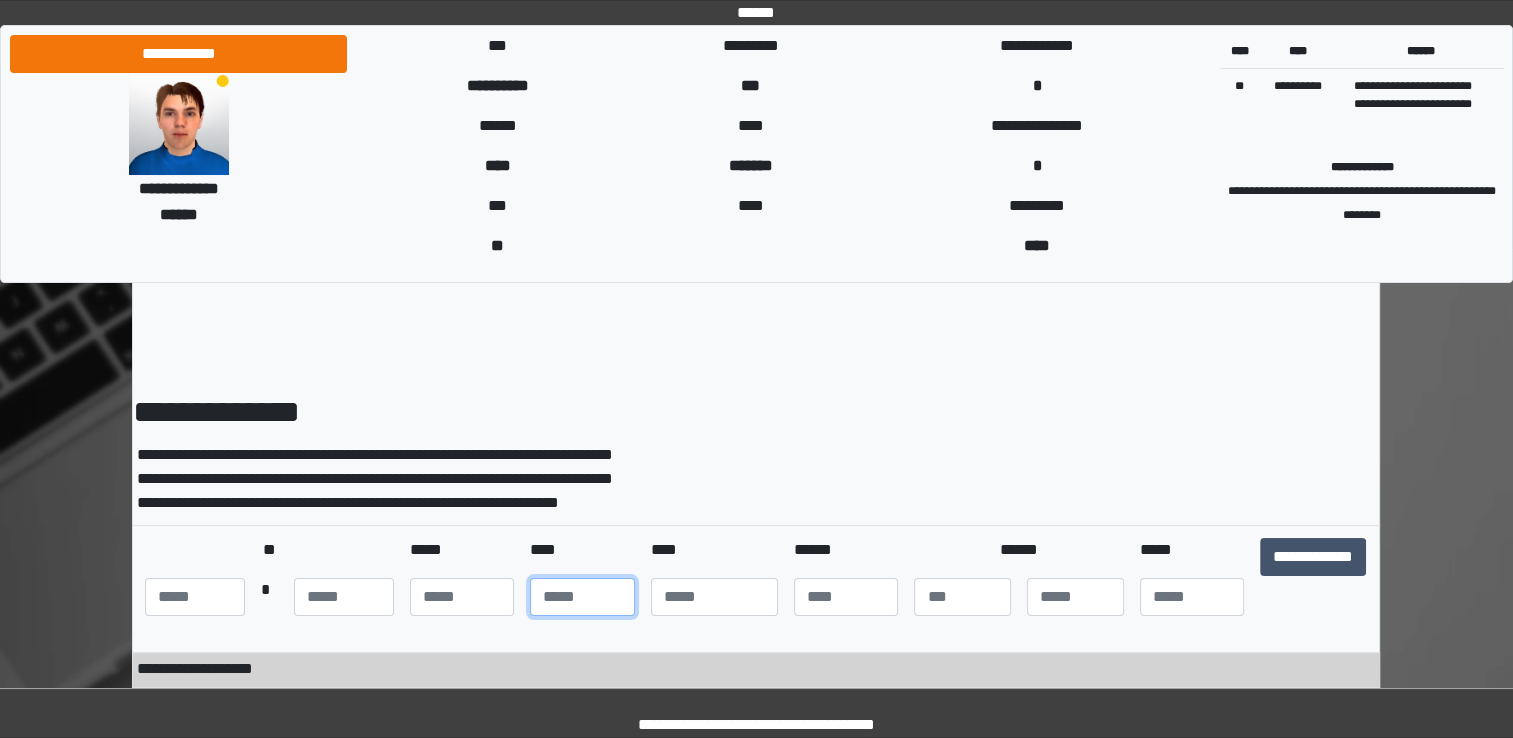 click at bounding box center (582, 597) 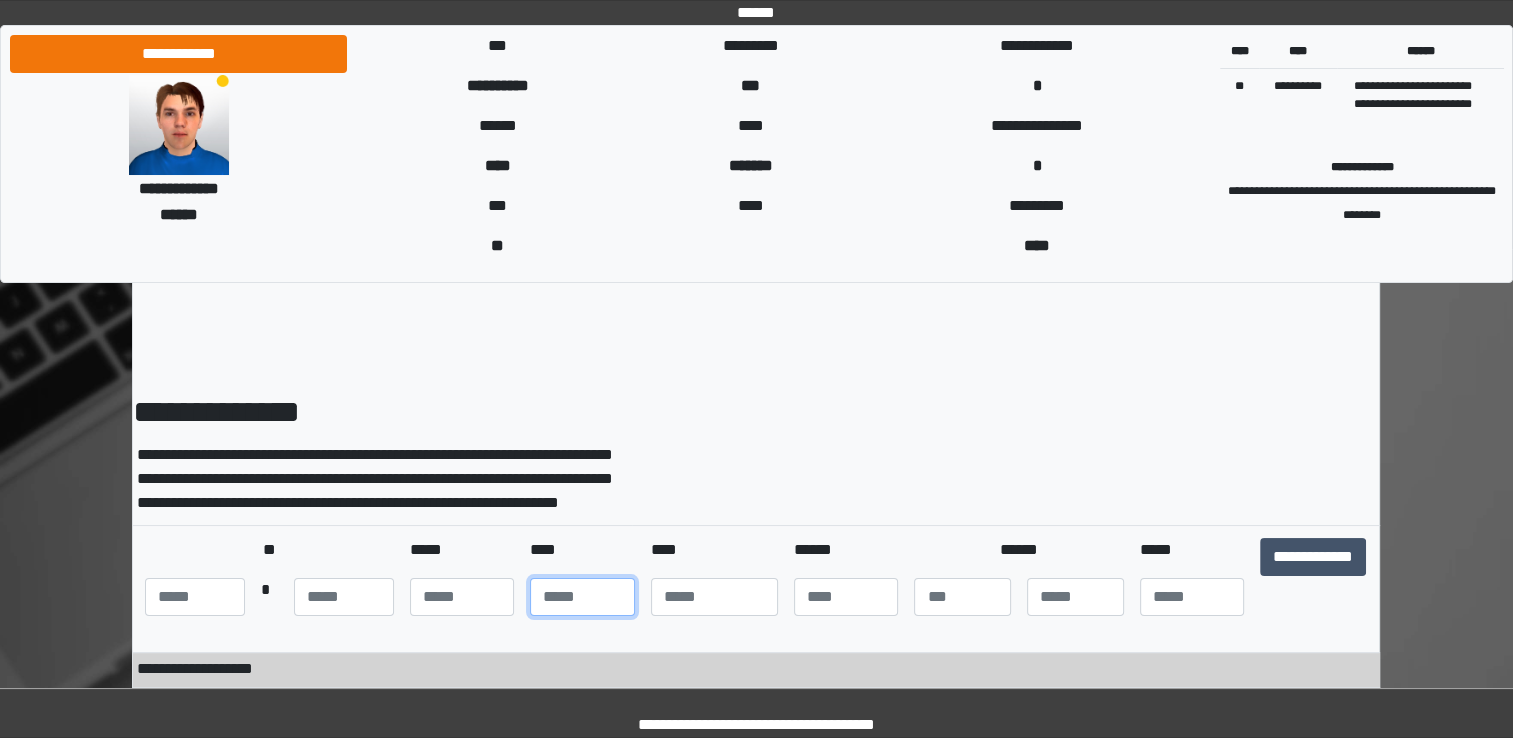 type on "**" 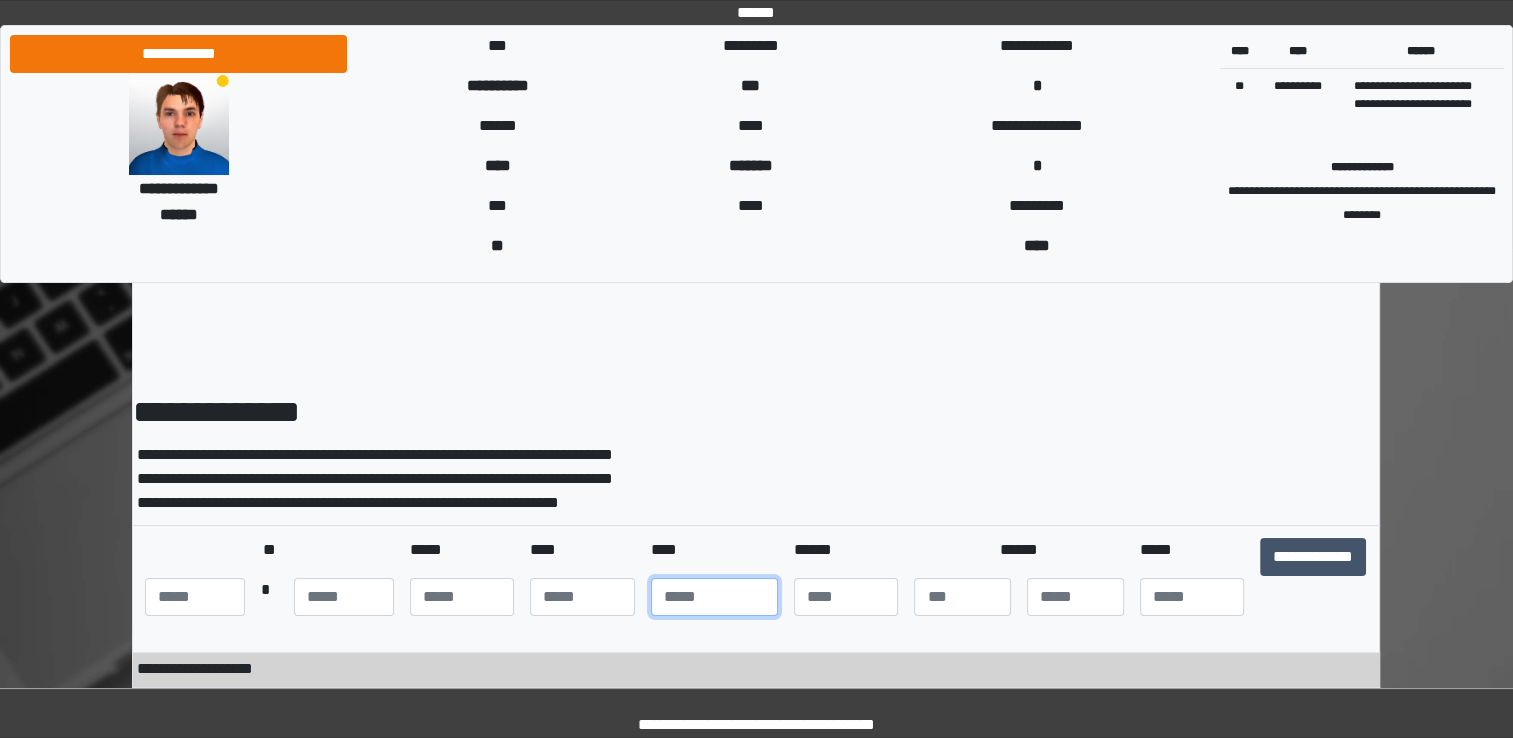 click at bounding box center (714, 597) 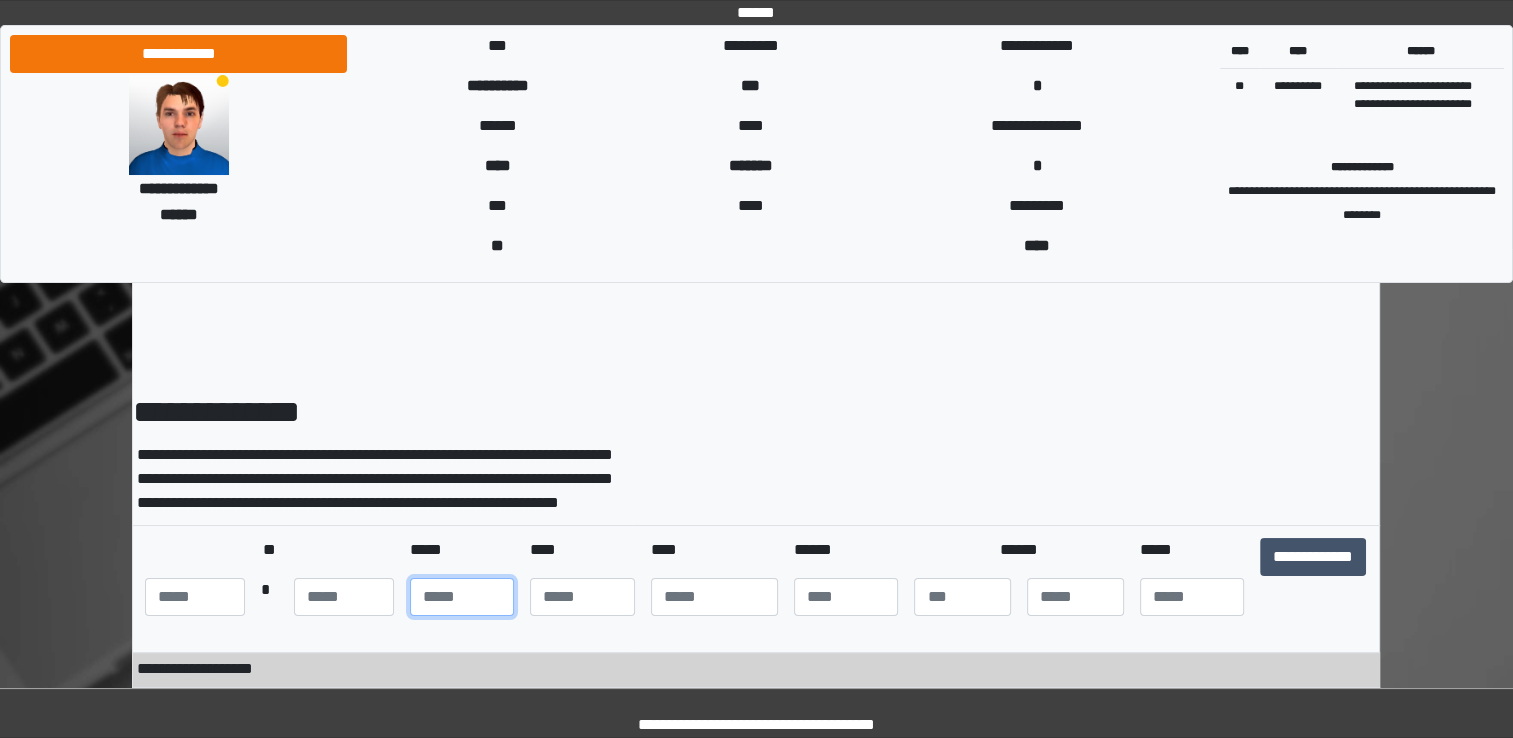 click at bounding box center (462, 597) 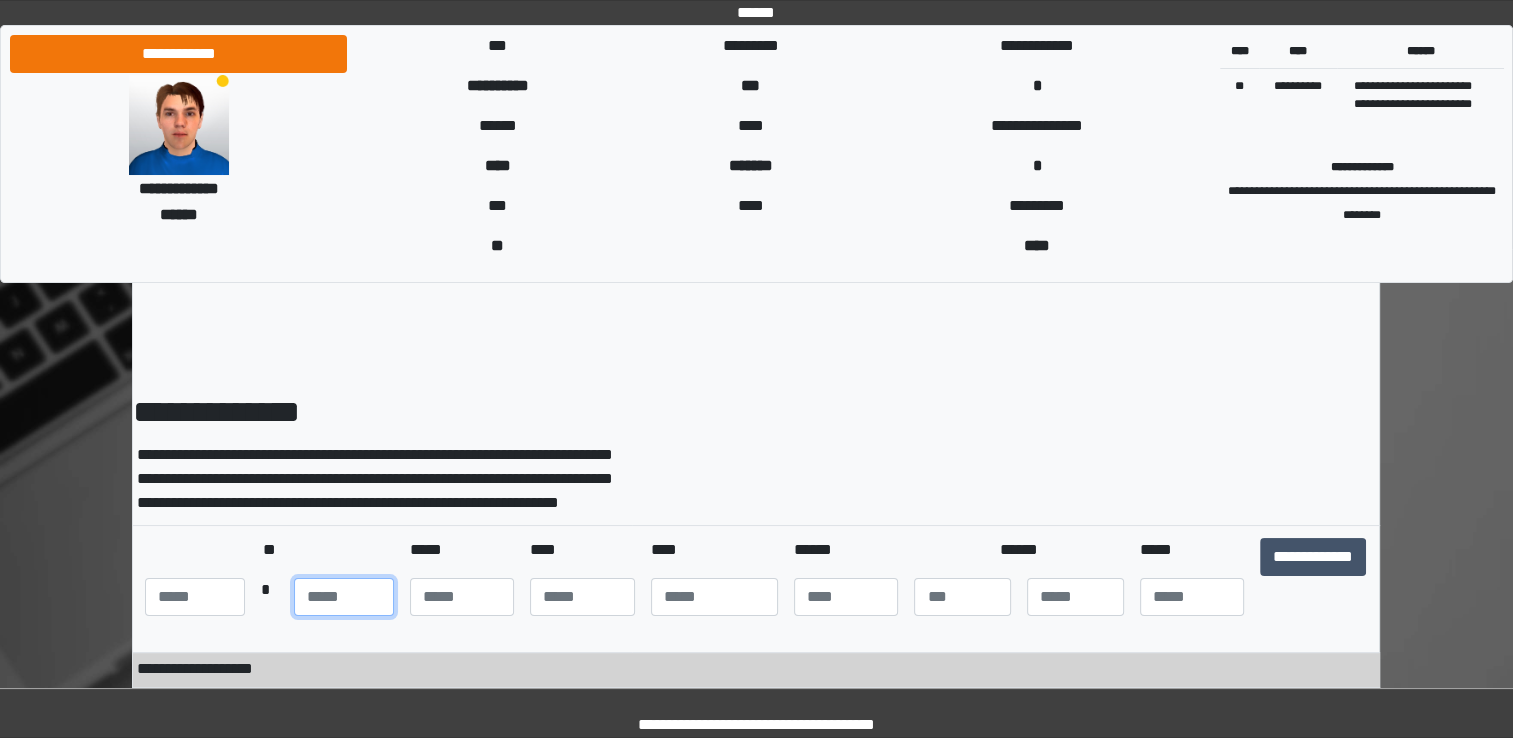 click at bounding box center (344, 597) 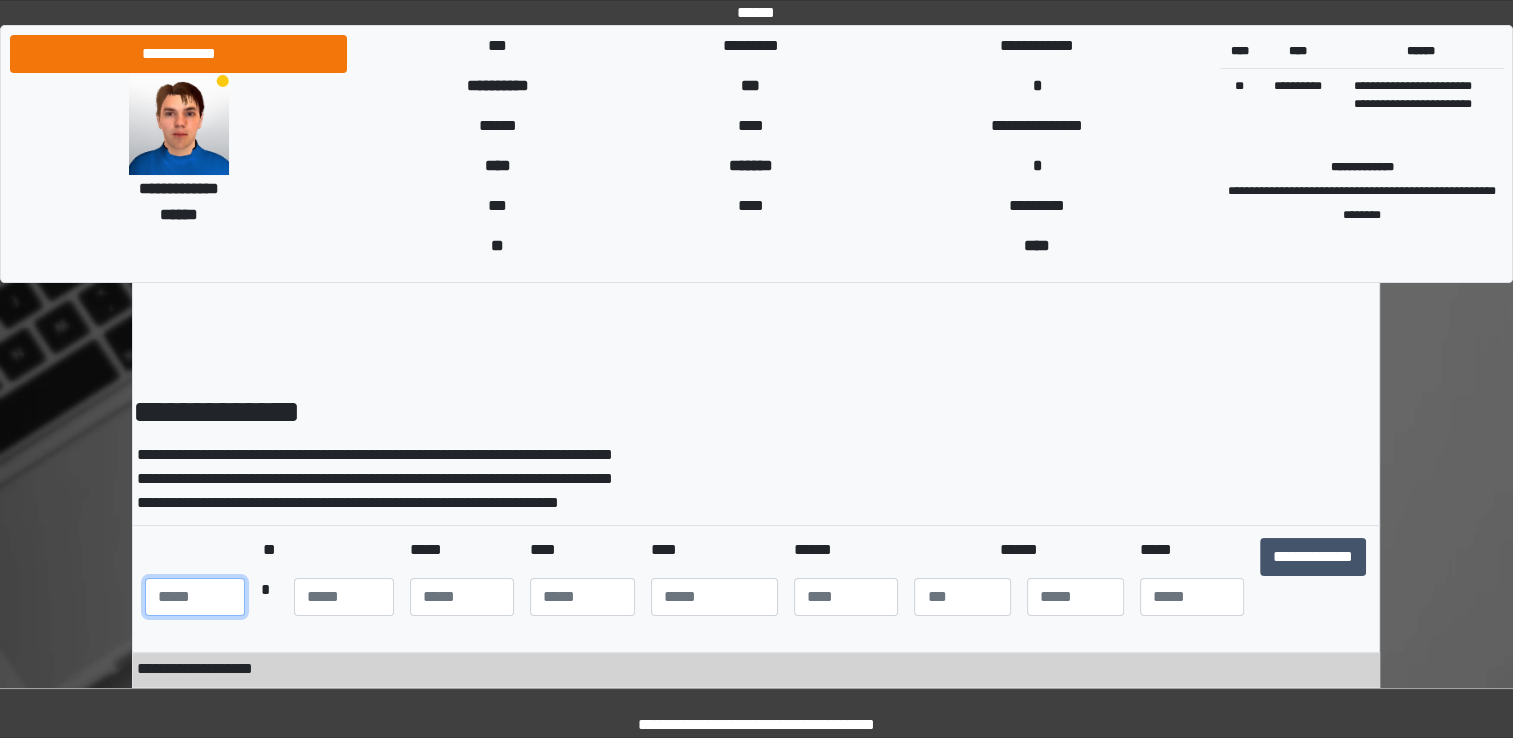 click at bounding box center [195, 597] 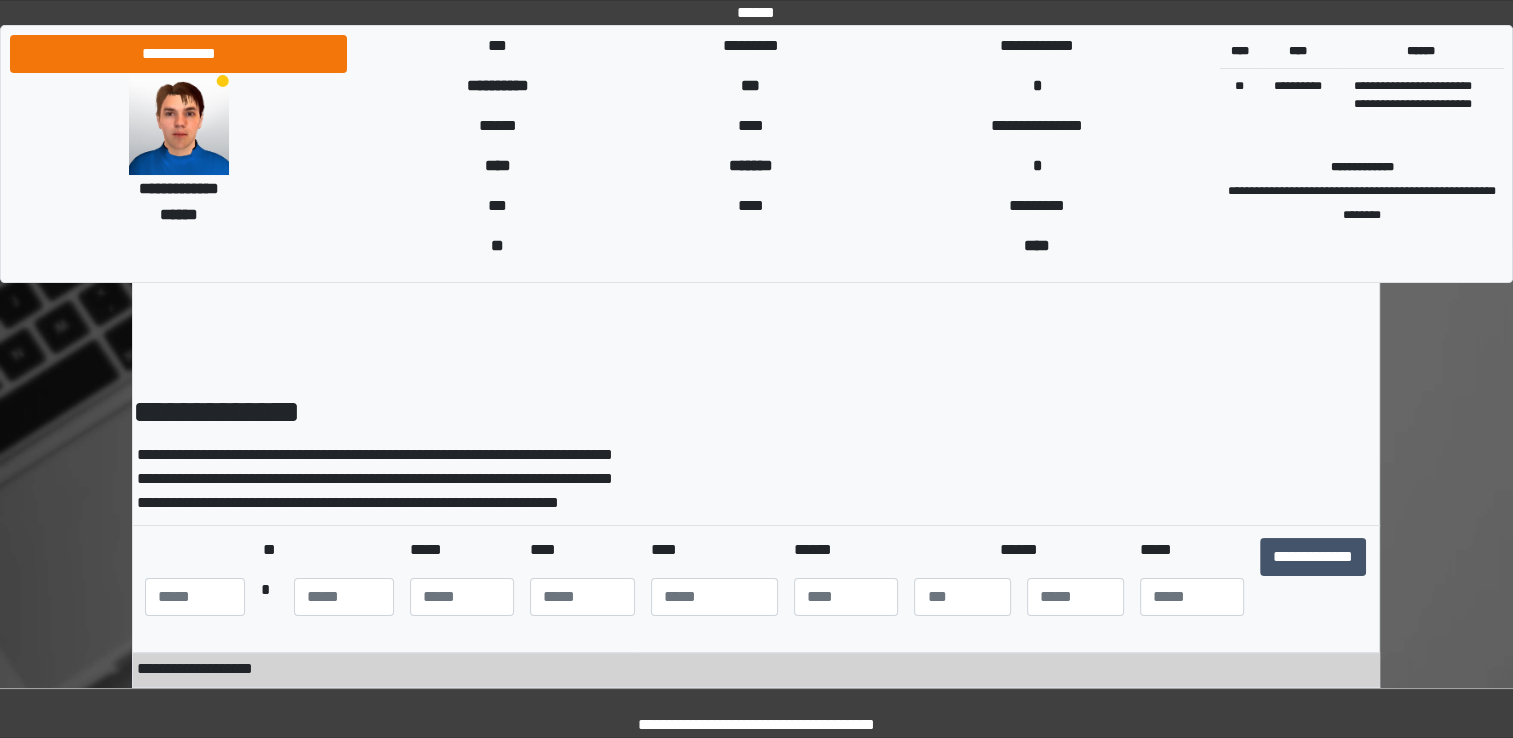 click on "**********" at bounding box center [756, 412] 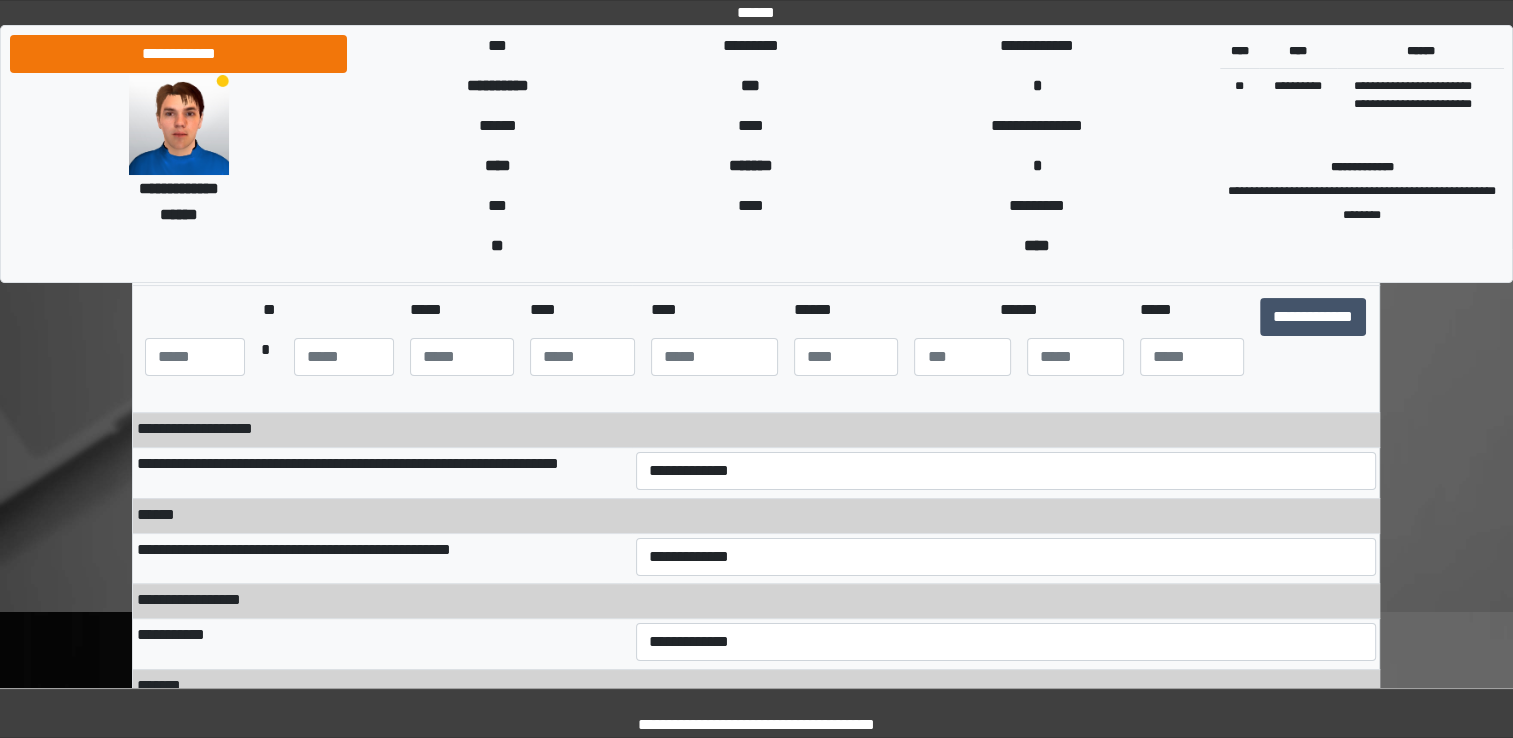 scroll, scrollTop: 280, scrollLeft: 0, axis: vertical 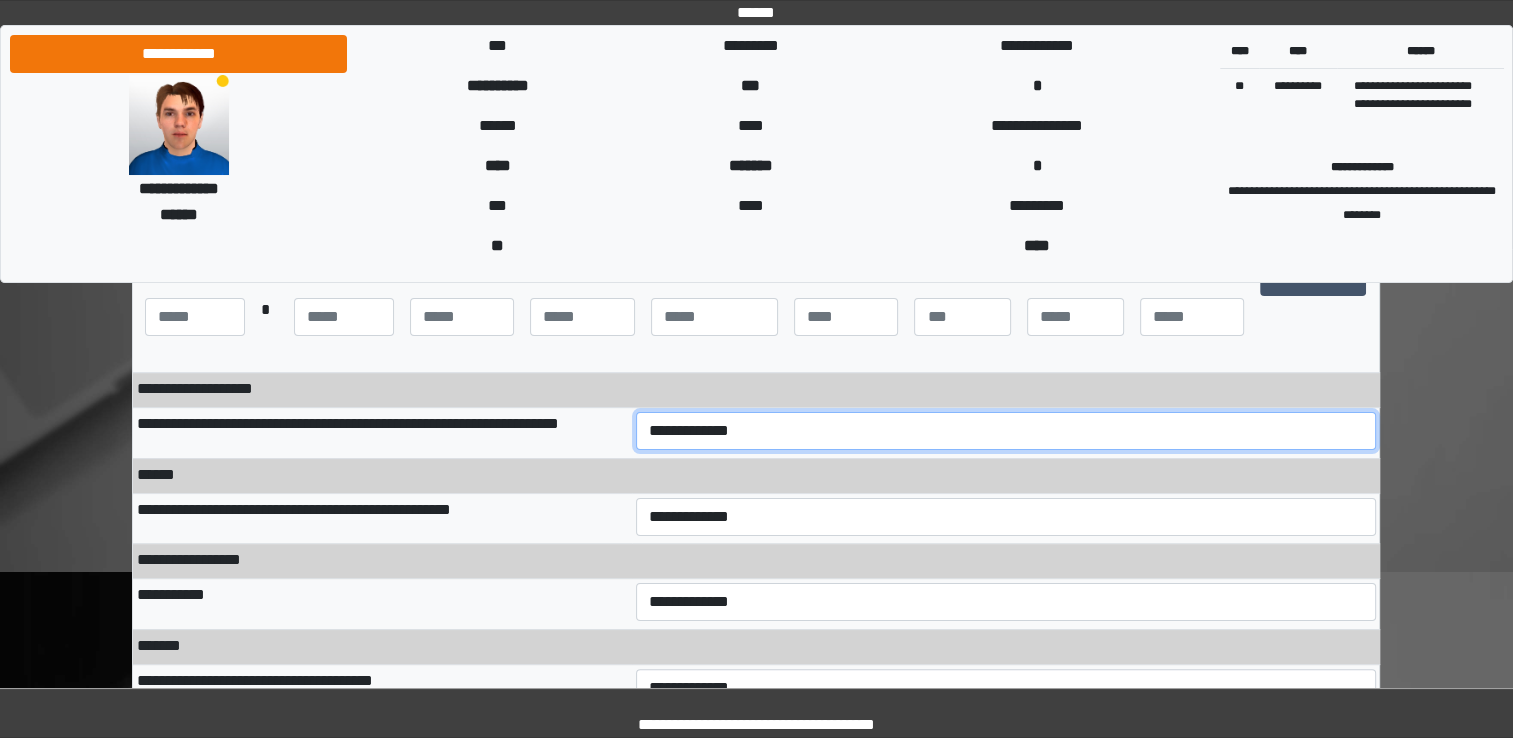 click on "**********" at bounding box center [1006, 431] 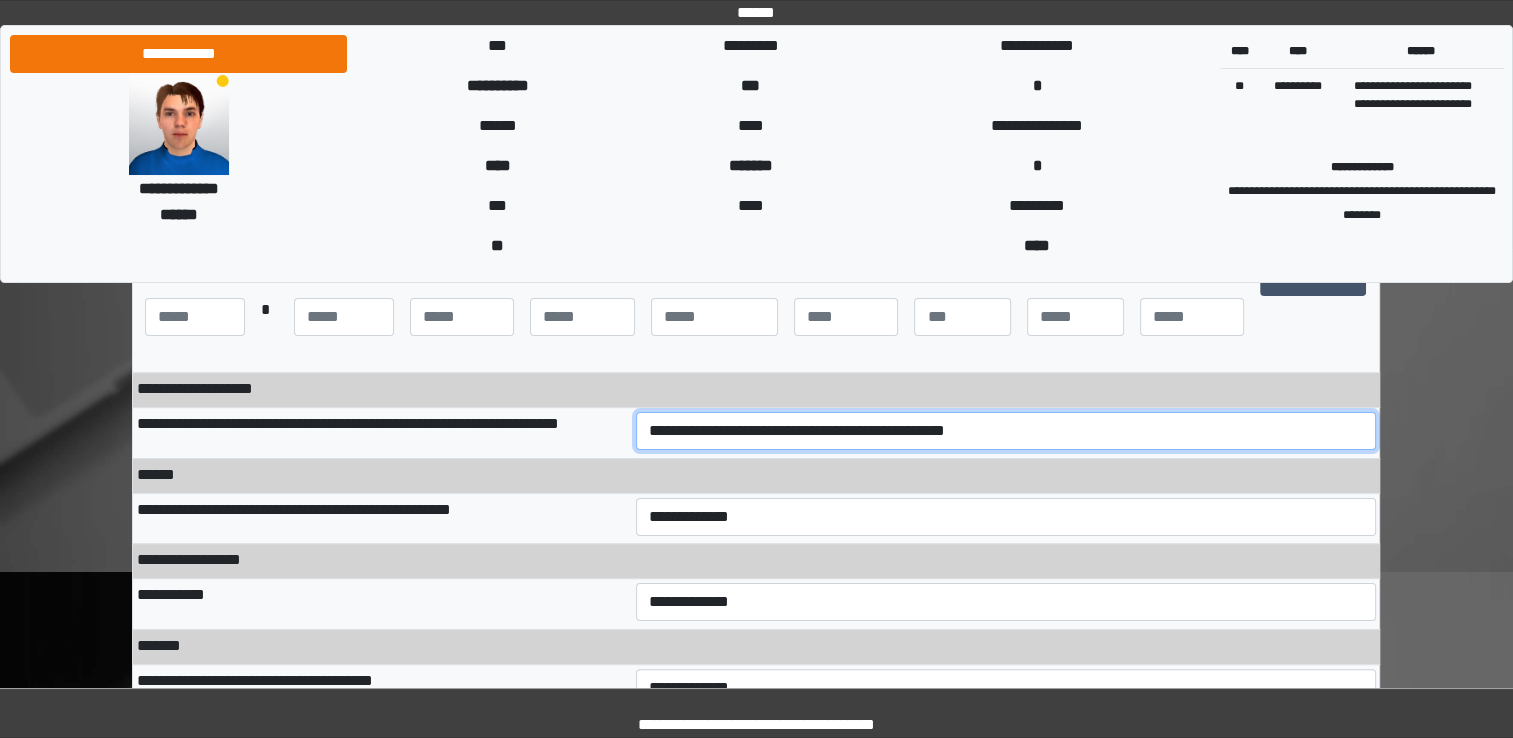 click on "**********" at bounding box center [1006, 431] 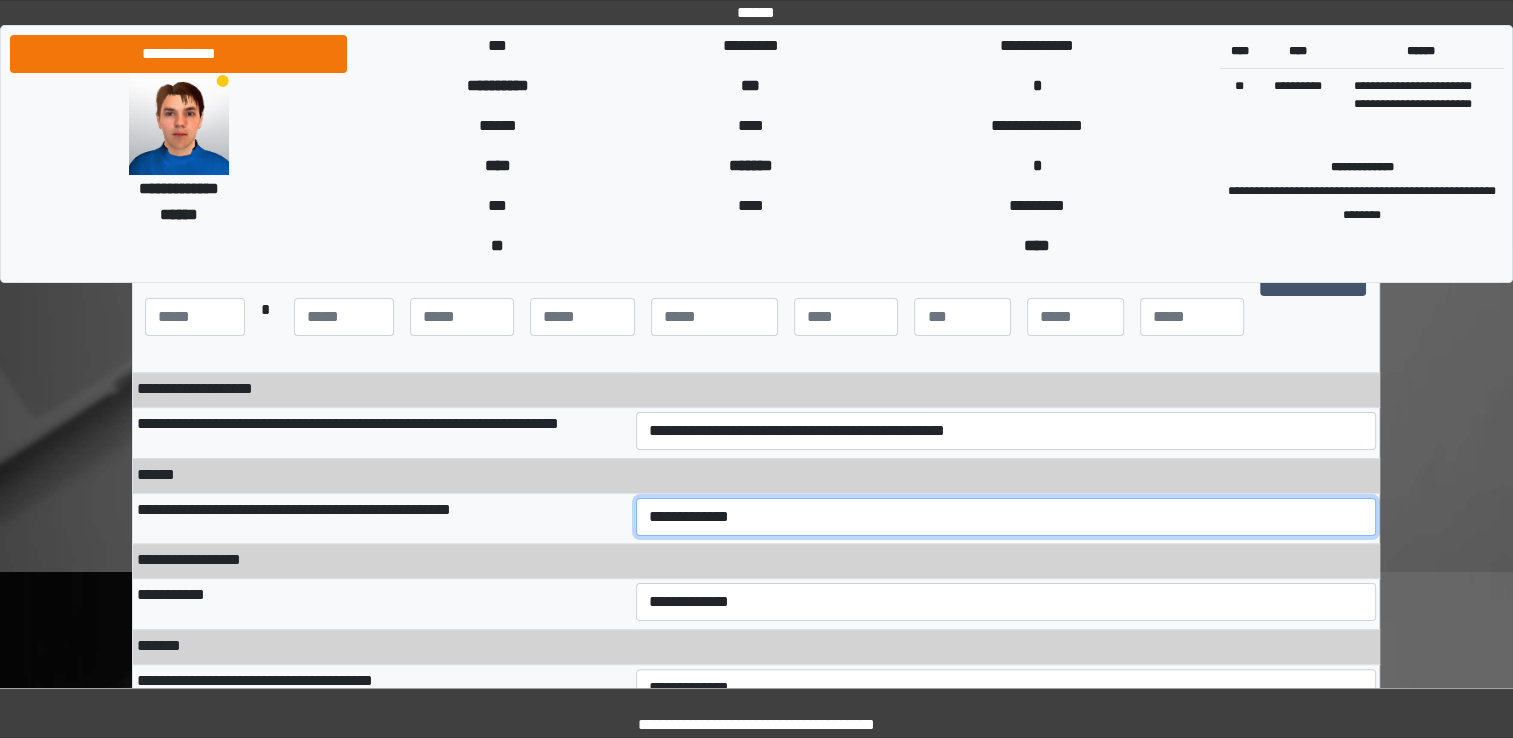 click on "**********" at bounding box center [1006, 517] 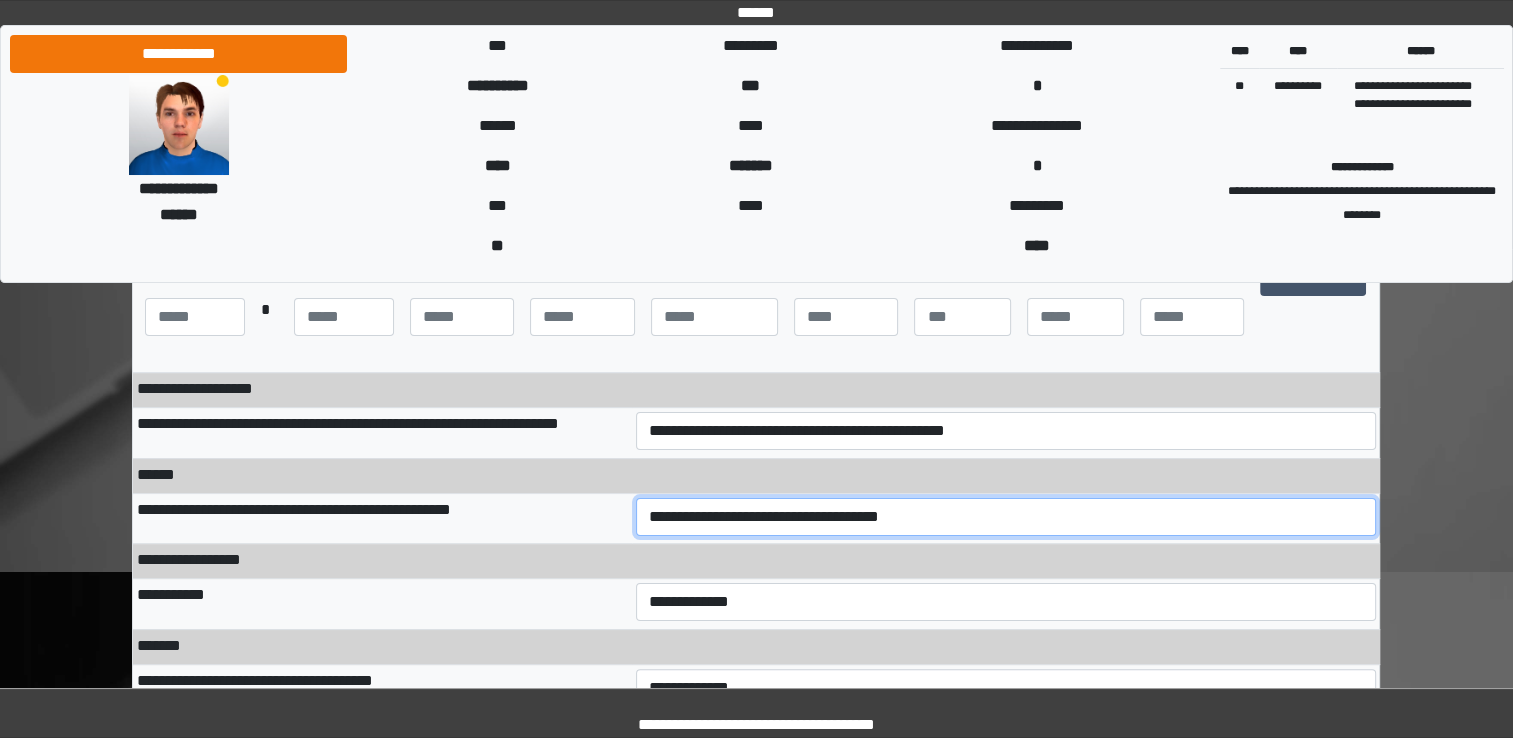 click on "**********" at bounding box center (1006, 517) 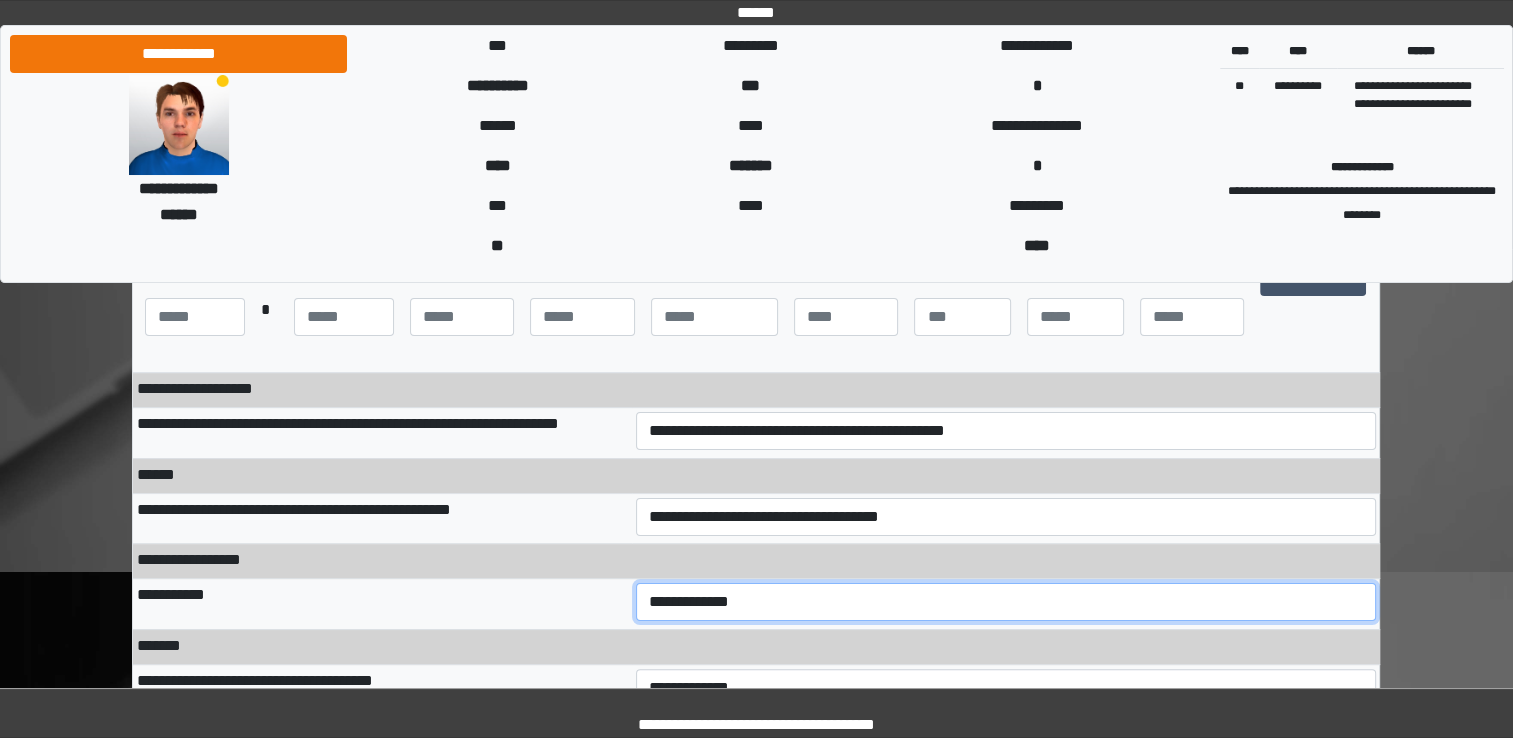 click on "**********" at bounding box center (1006, 602) 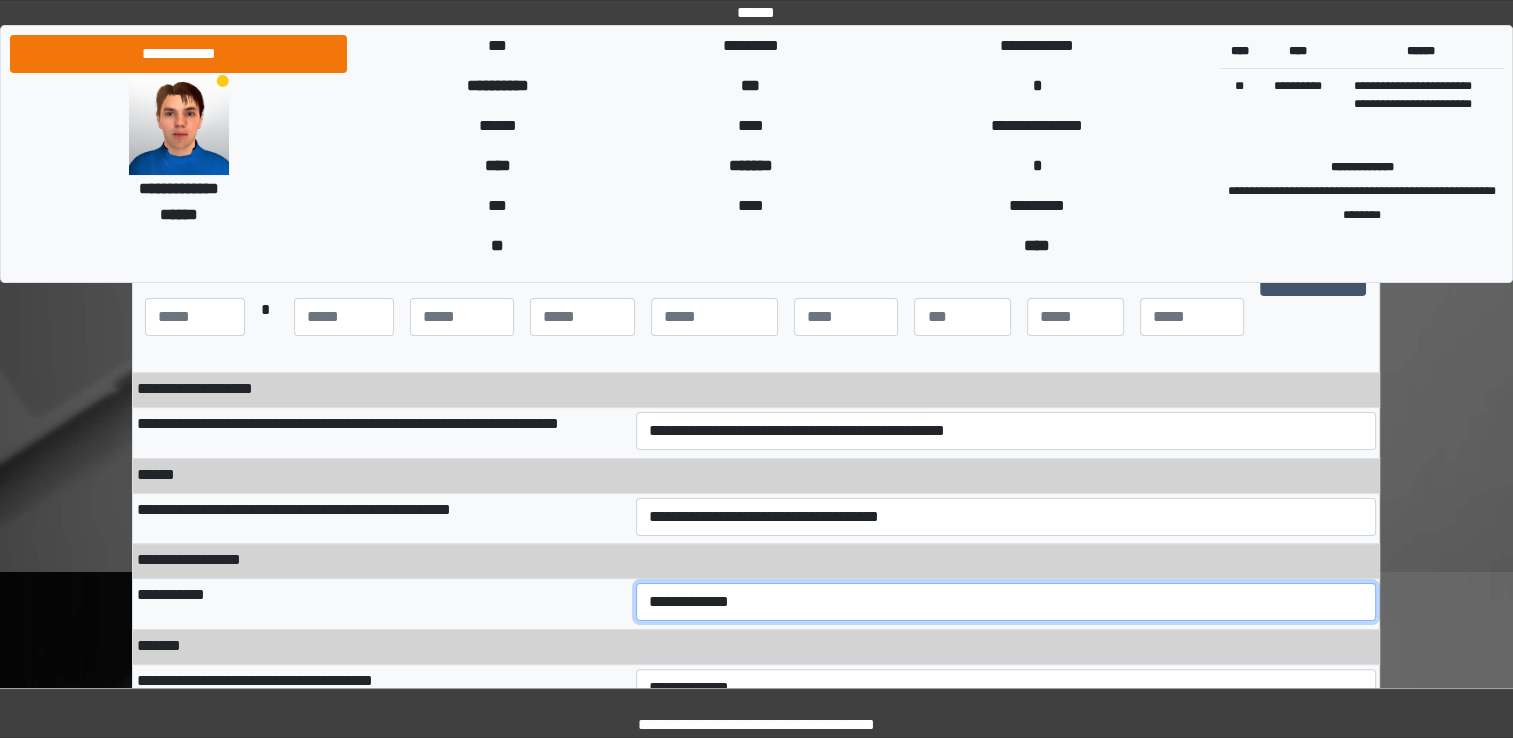 select on "***" 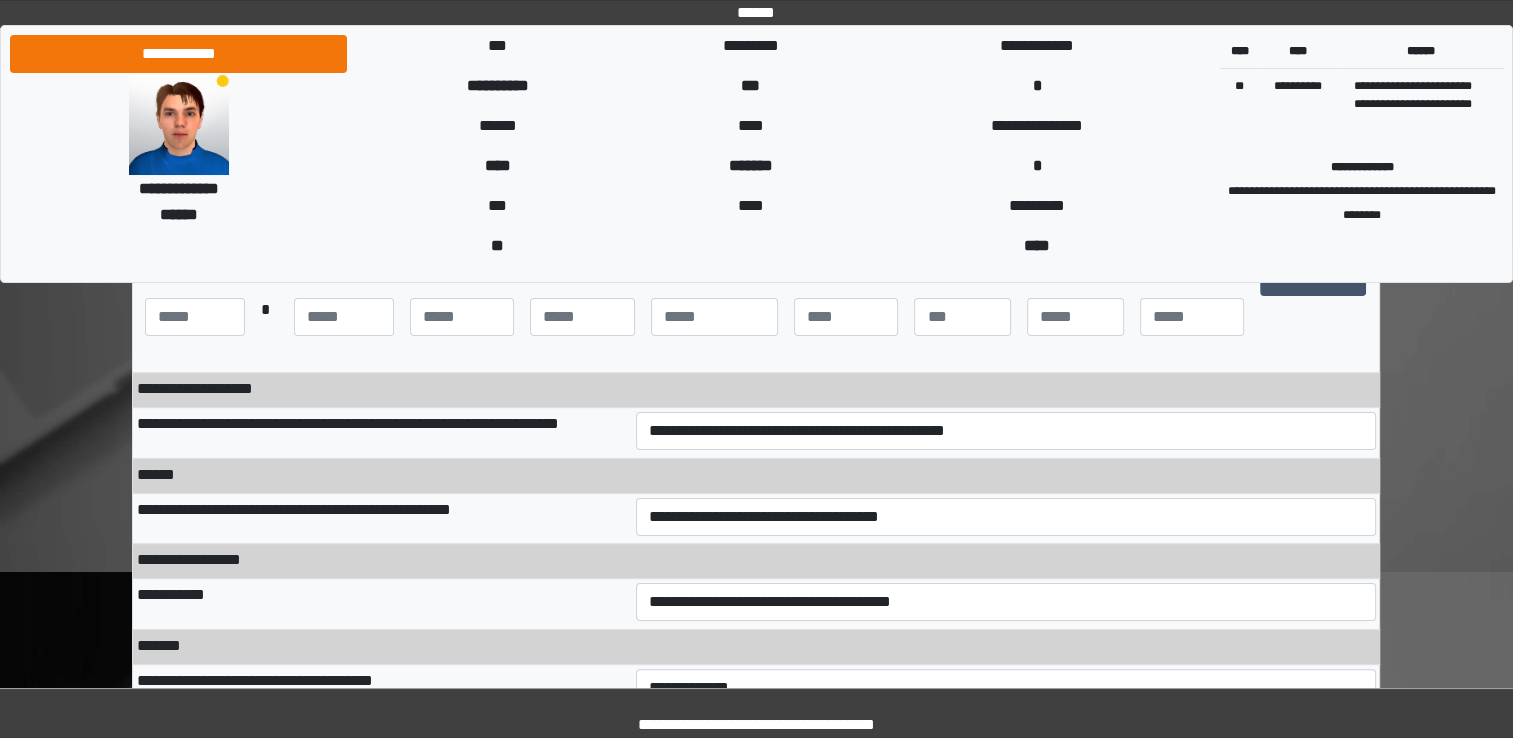 click on "**********" at bounding box center (382, 604) 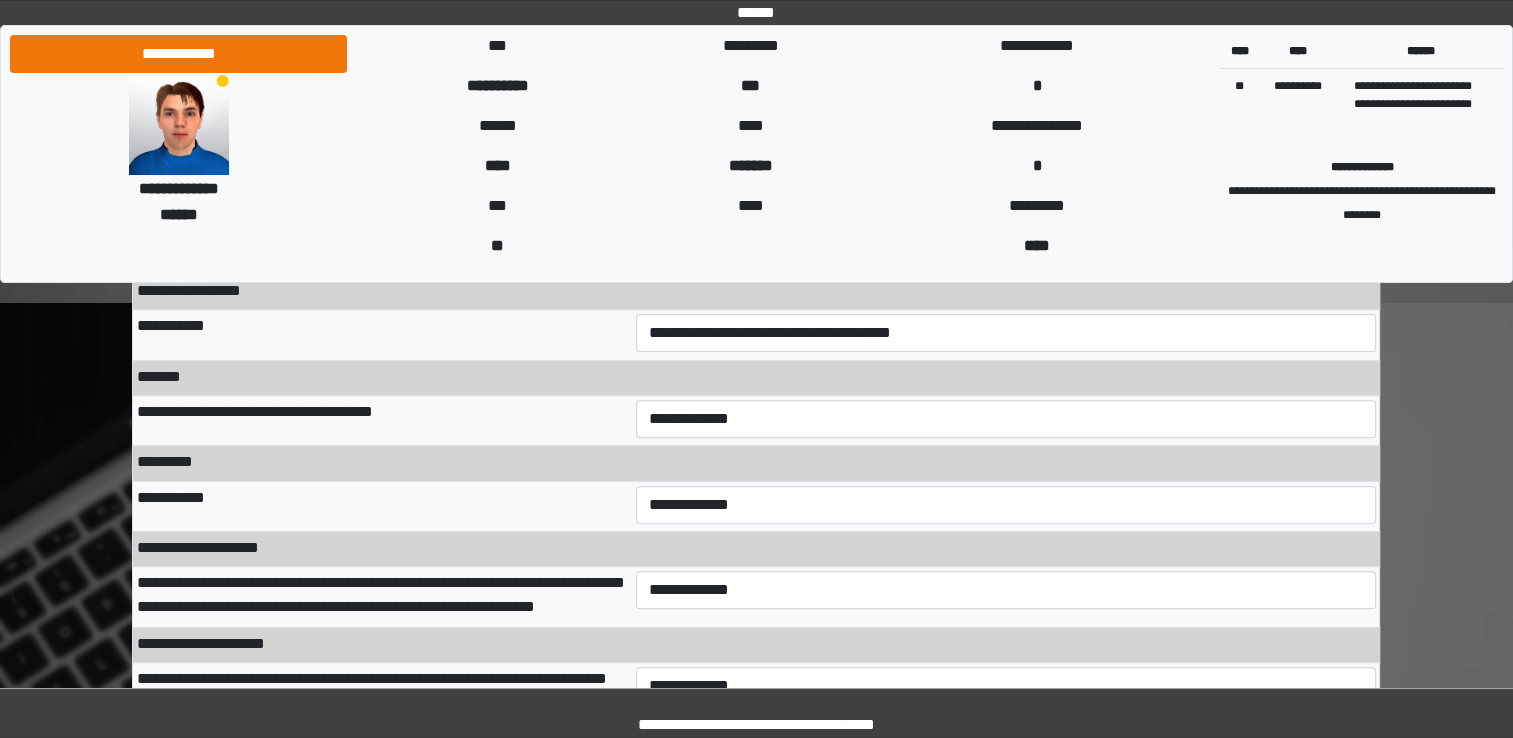 scroll, scrollTop: 560, scrollLeft: 0, axis: vertical 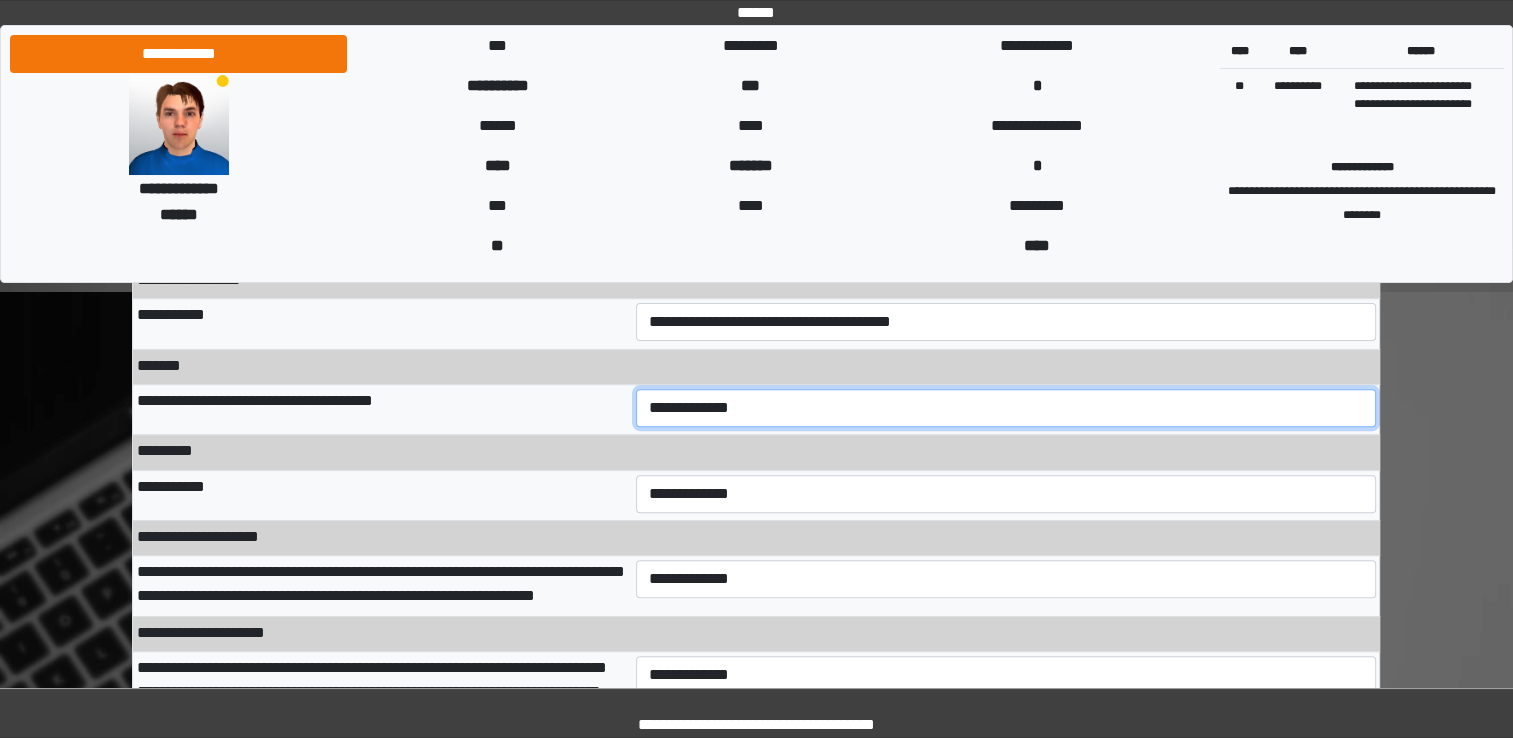click on "**********" at bounding box center [1006, 408] 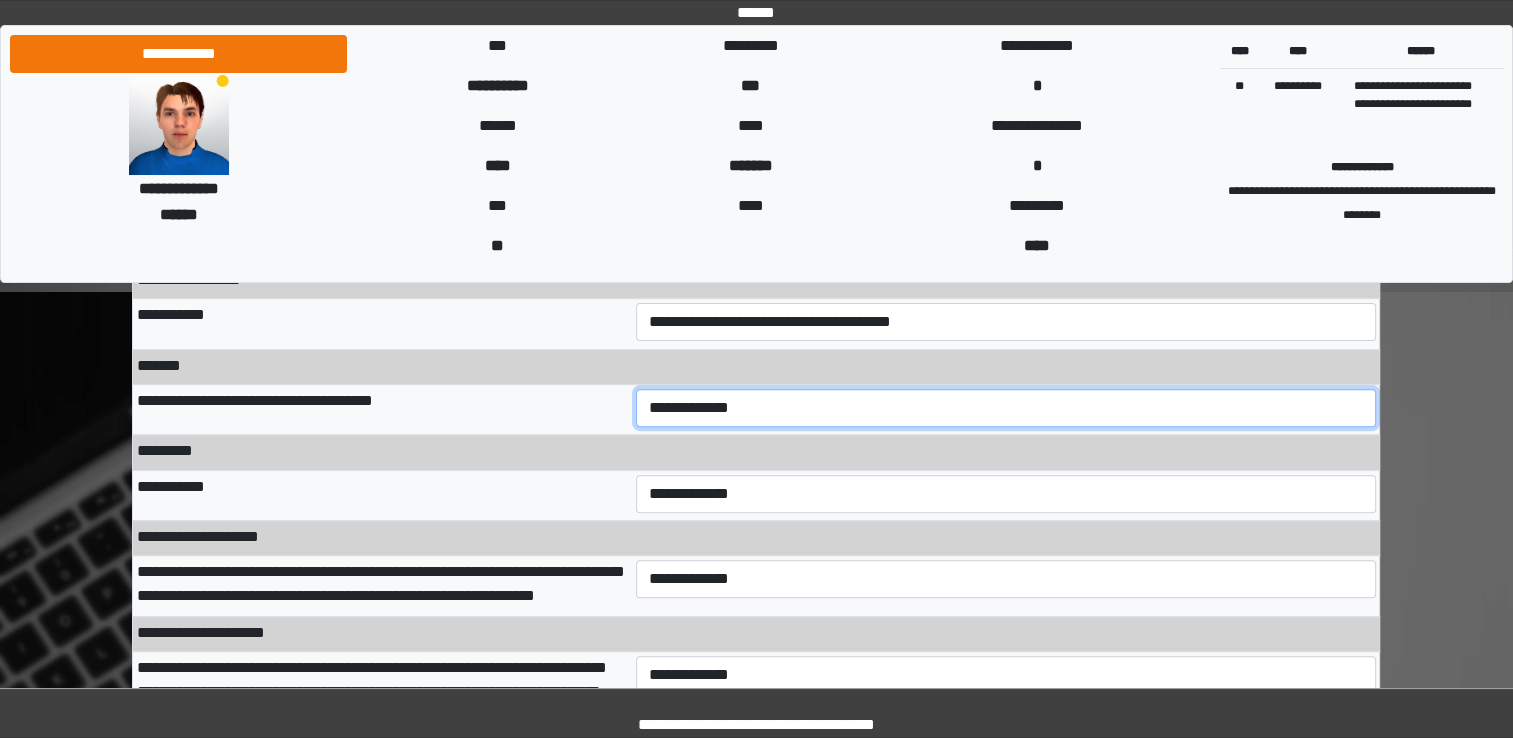 select on "***" 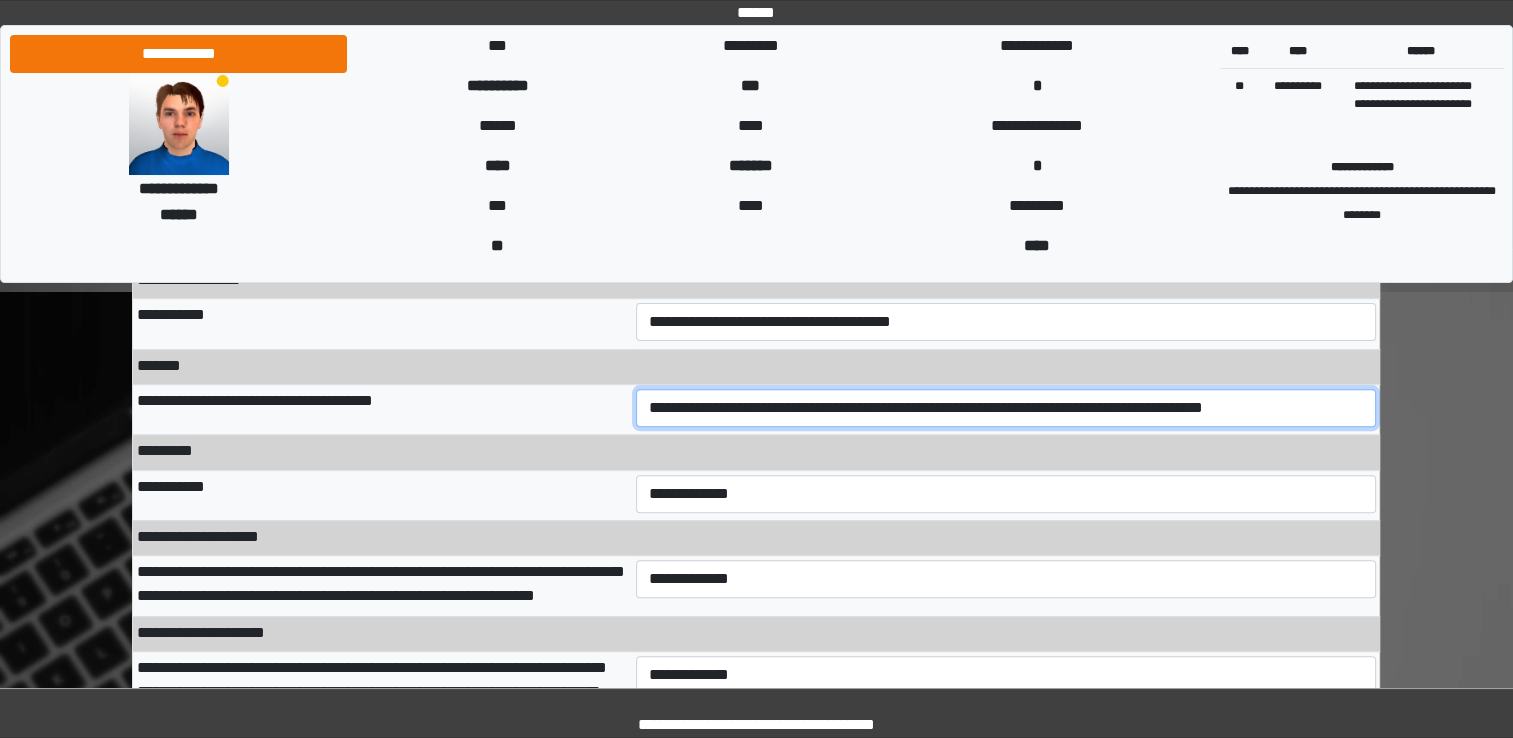 click on "**********" at bounding box center (1006, 408) 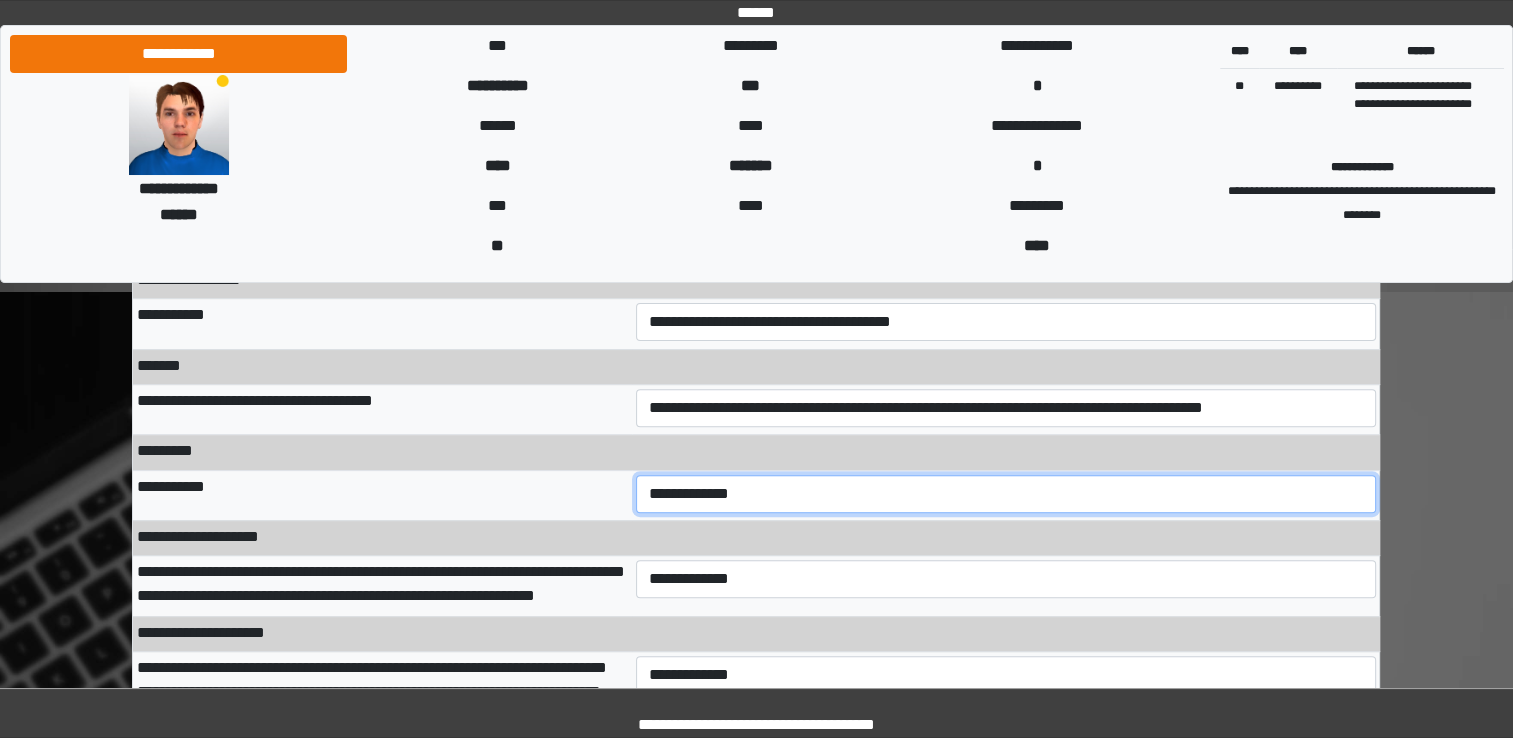 click on "**********" at bounding box center [1006, 494] 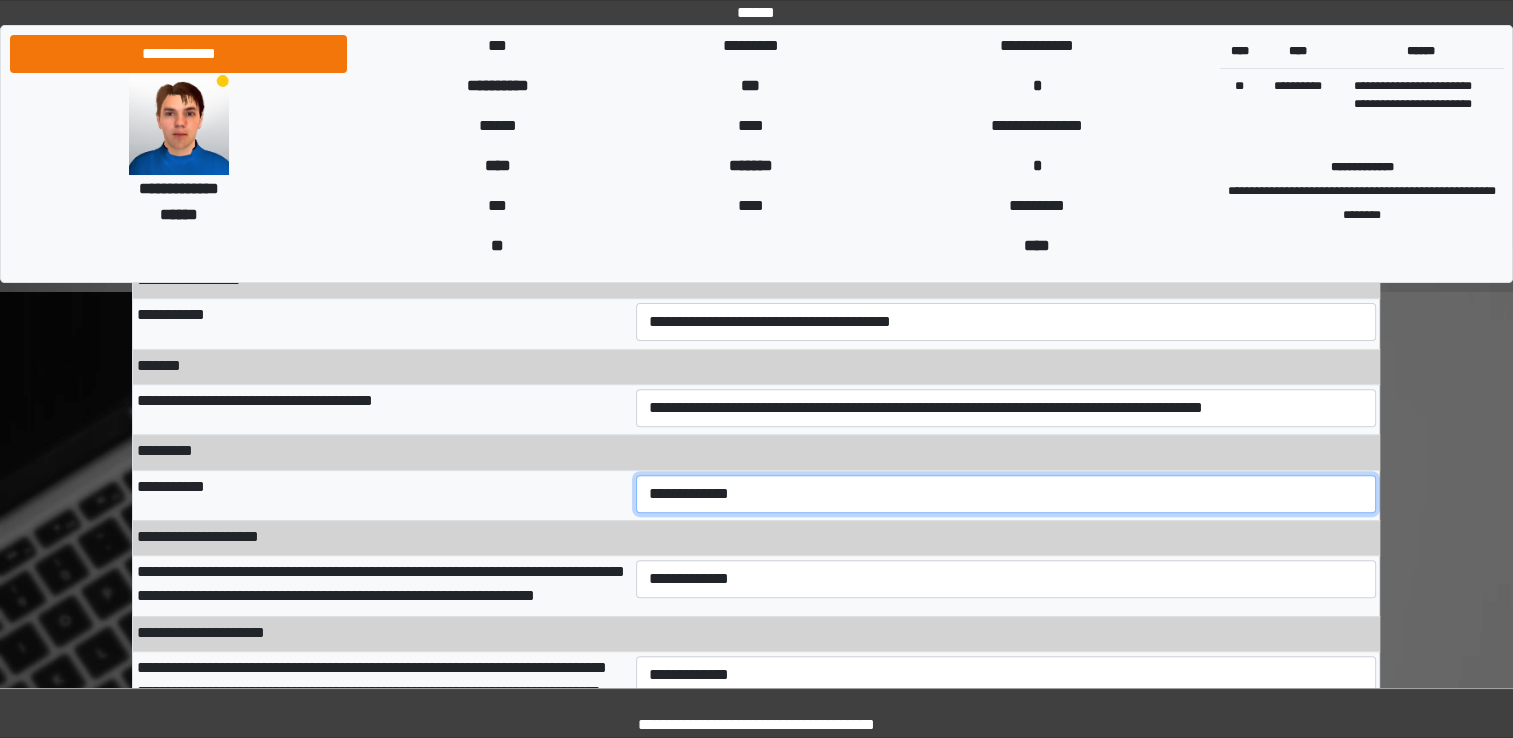 select on "***" 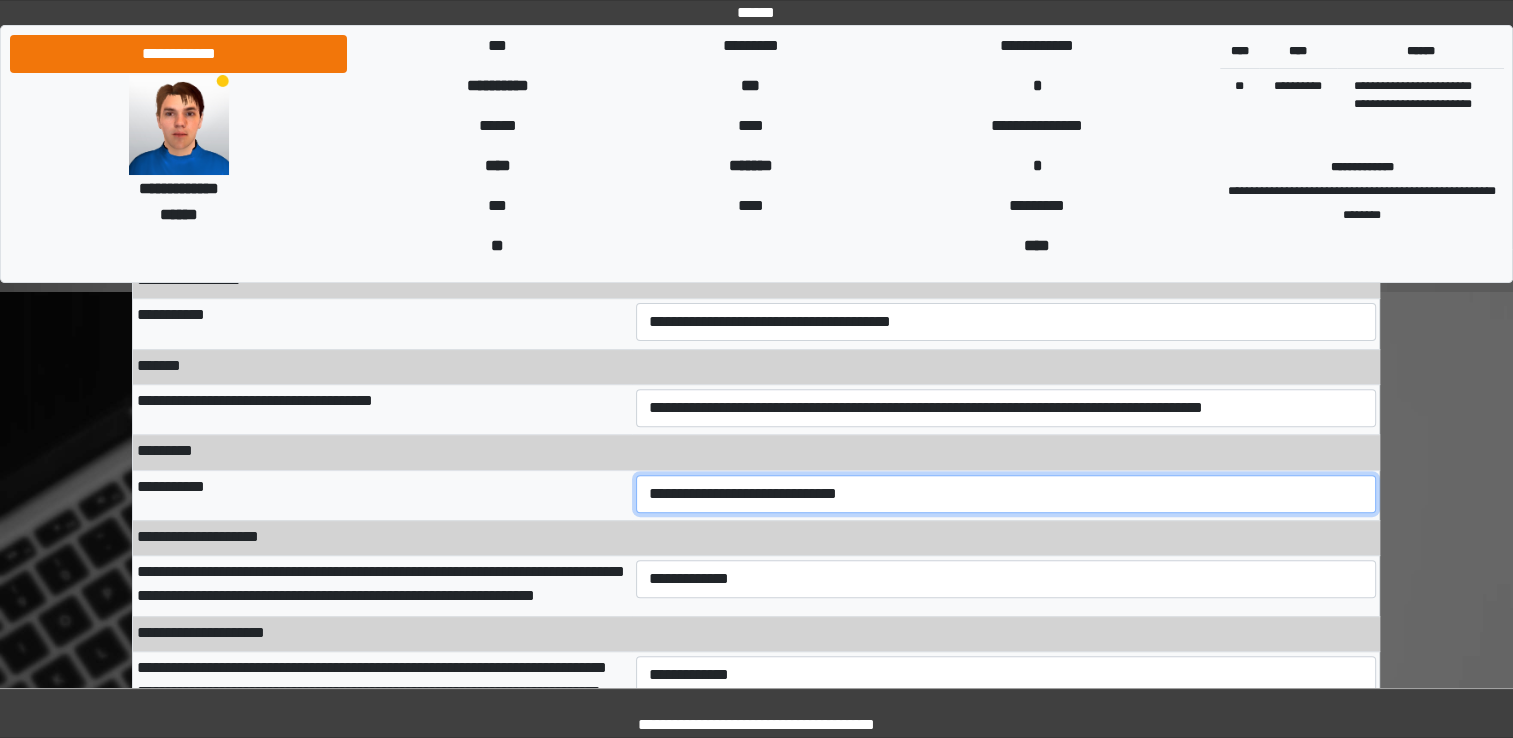 click on "**********" at bounding box center (1006, 494) 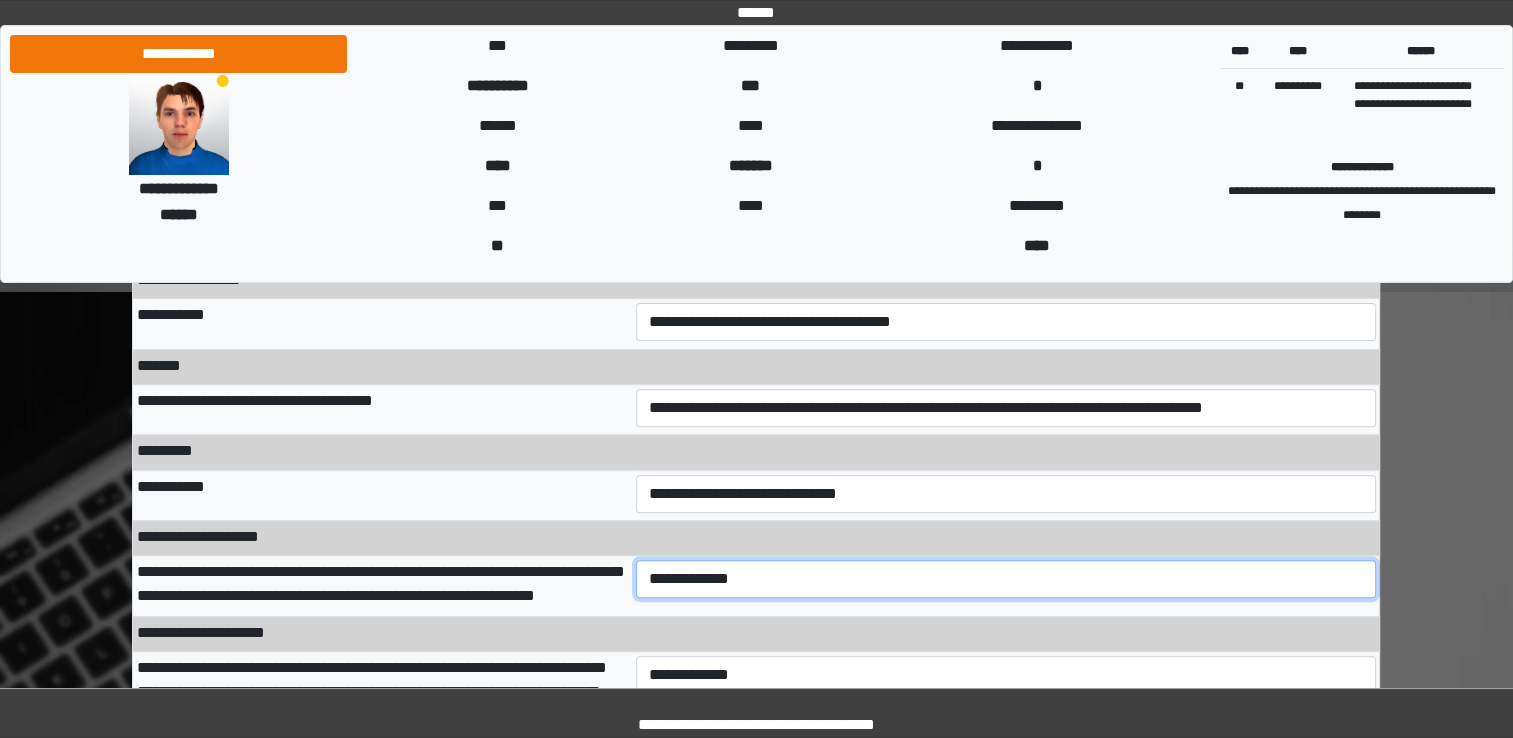 click on "**********" at bounding box center (1006, 579) 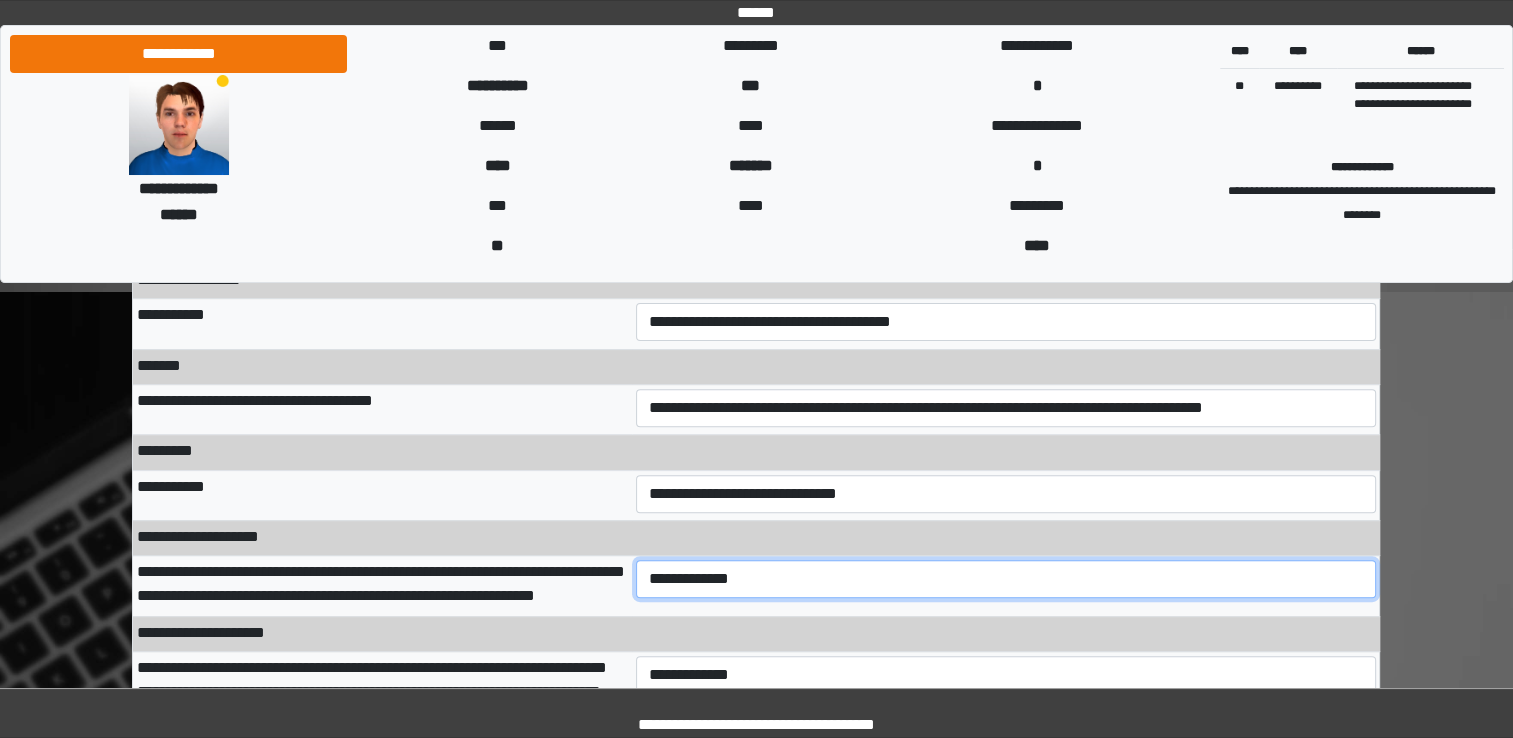 select on "***" 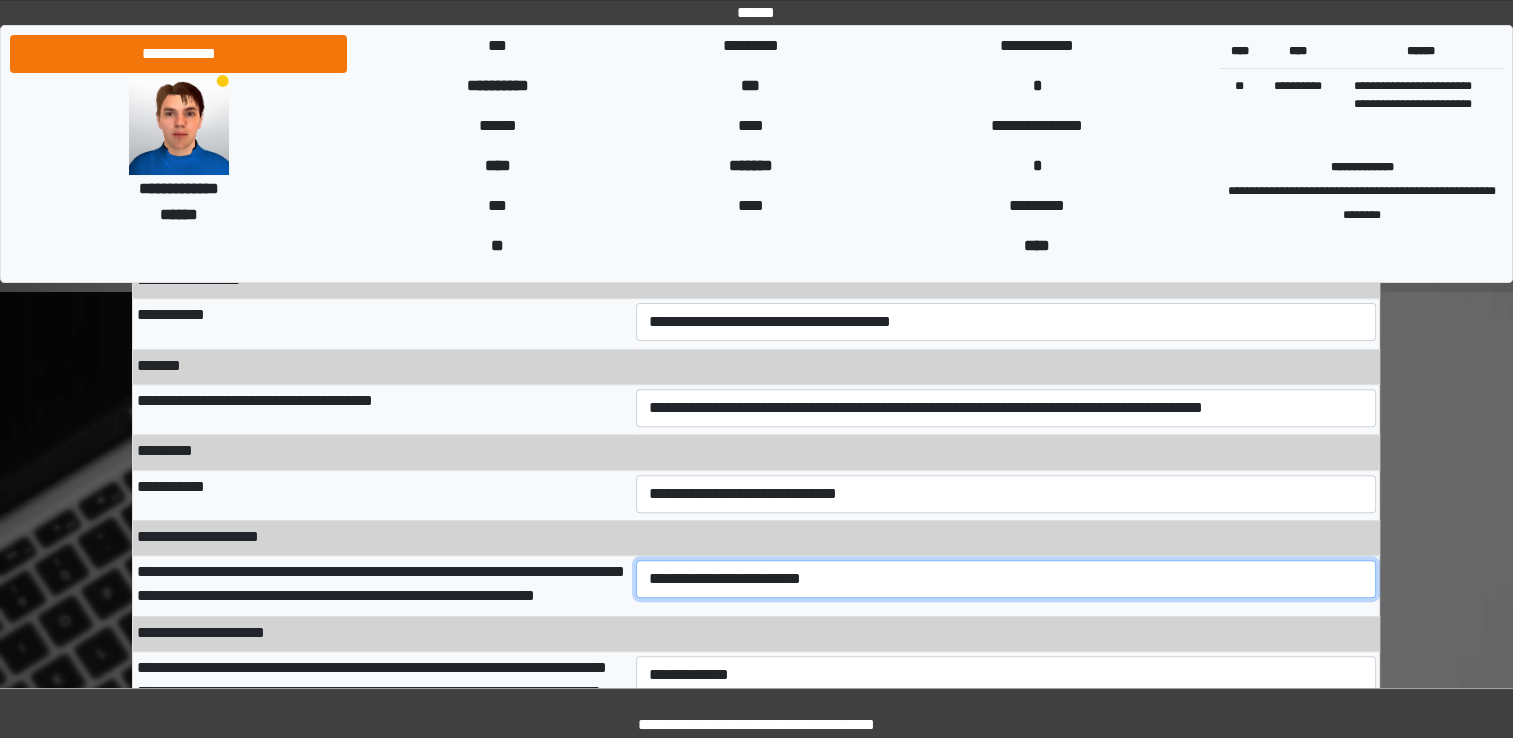 click on "**********" at bounding box center (1006, 579) 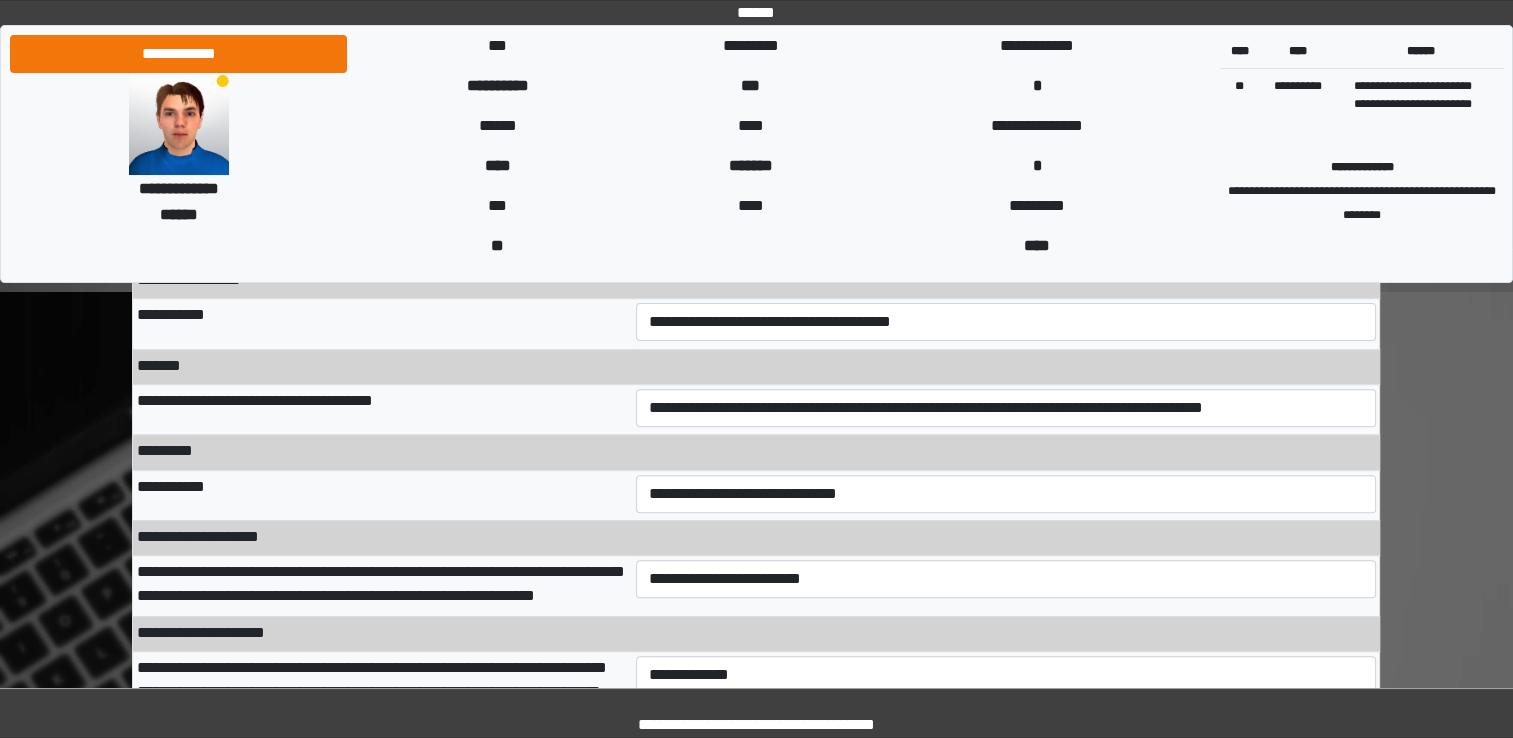 click on "**********" at bounding box center [382, 586] 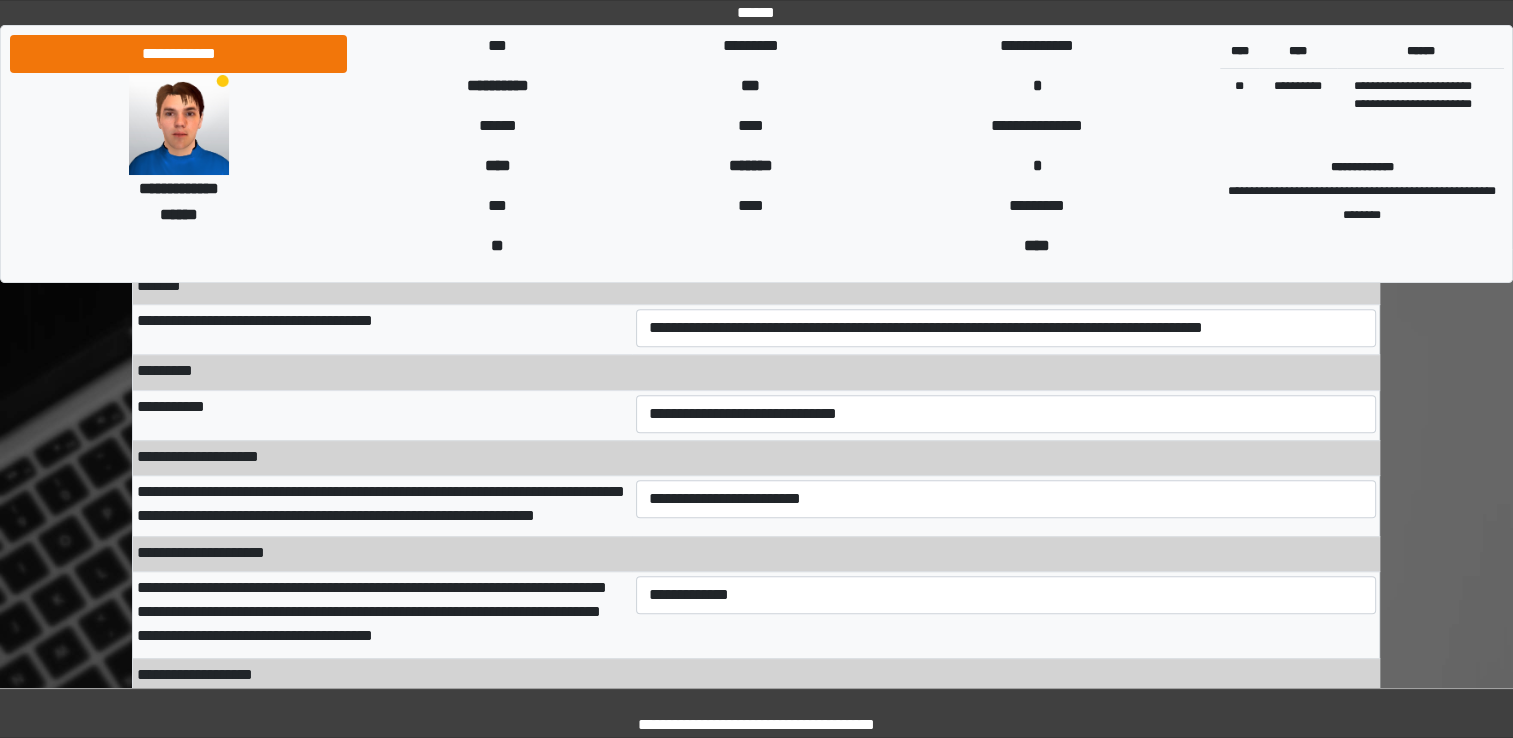 scroll, scrollTop: 680, scrollLeft: 0, axis: vertical 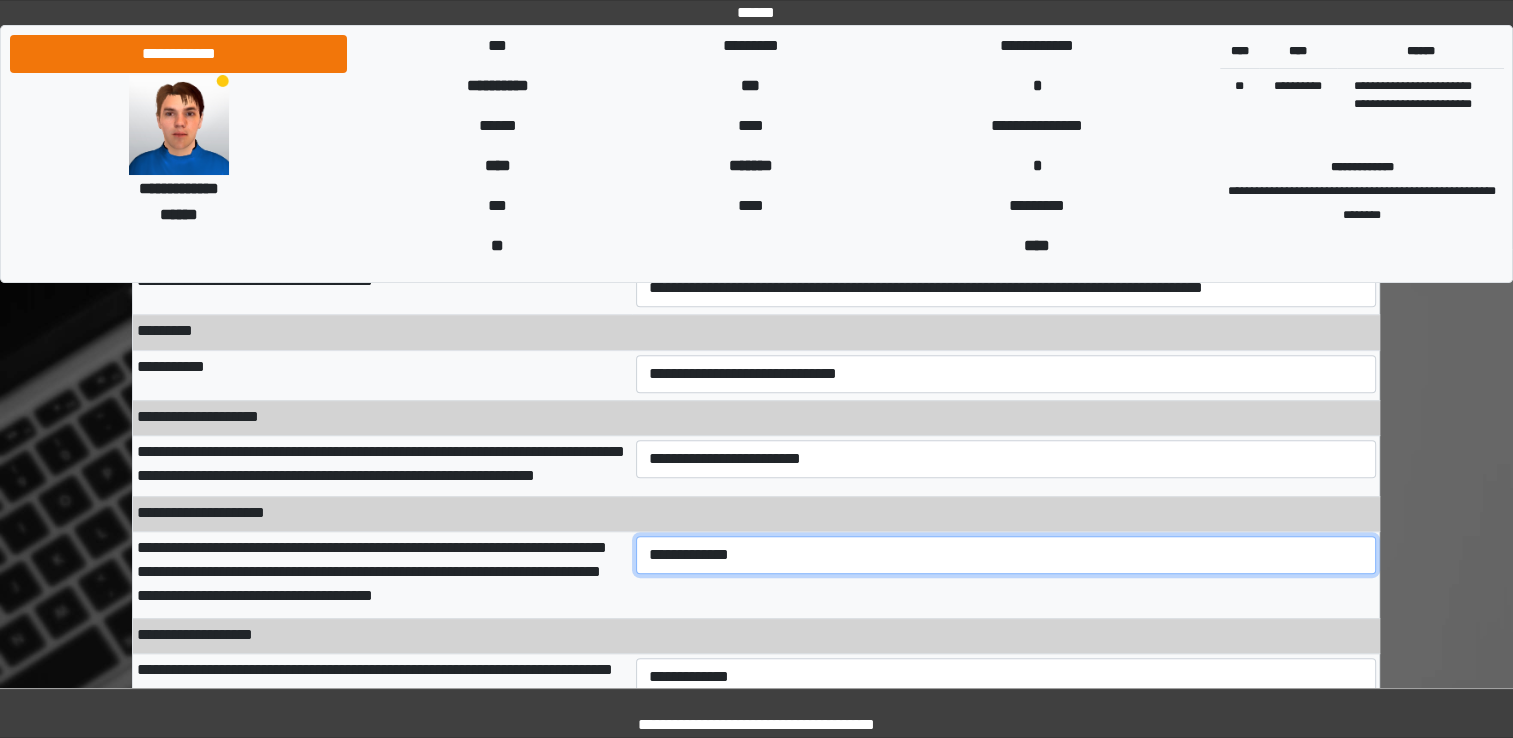 click on "**********" at bounding box center (1006, 555) 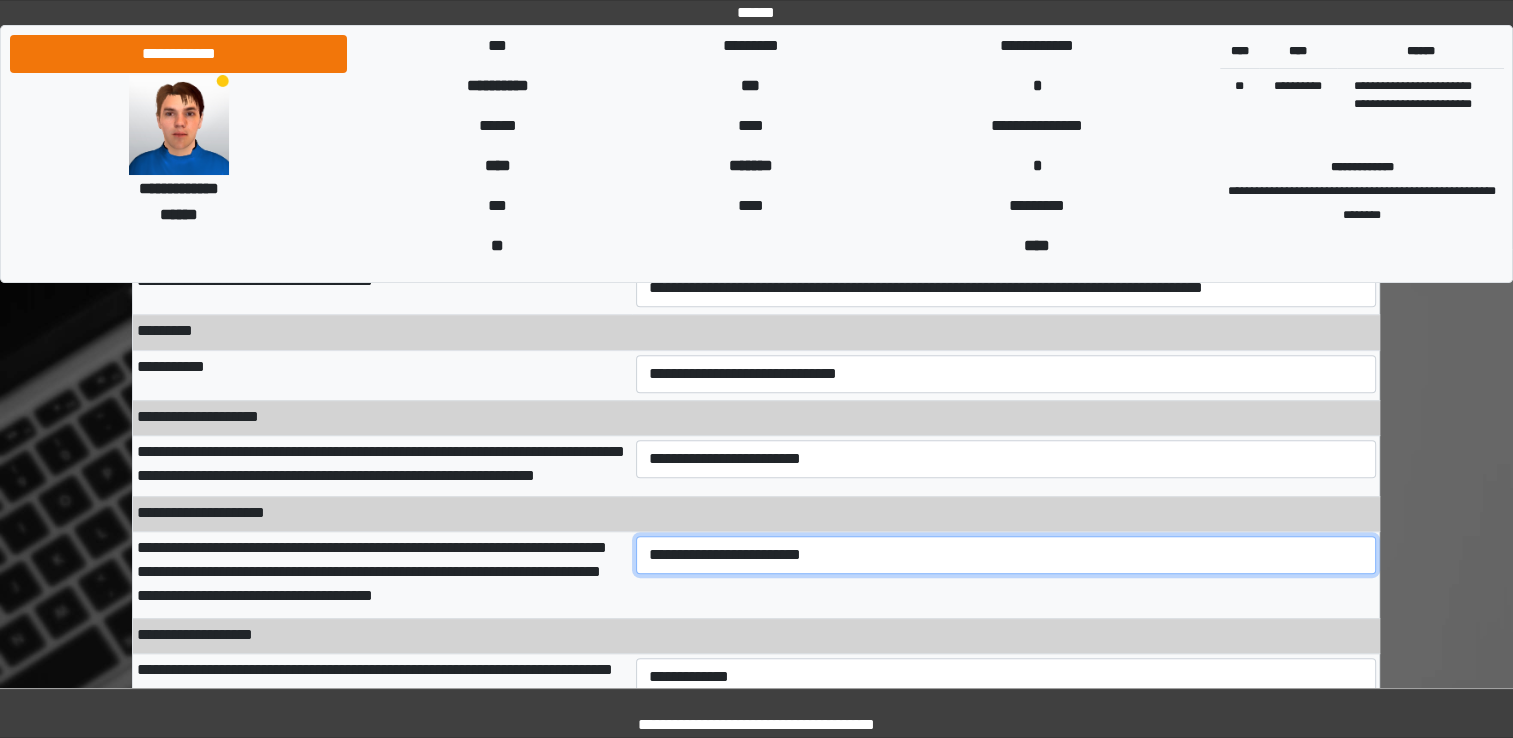 click on "**********" at bounding box center [1006, 555] 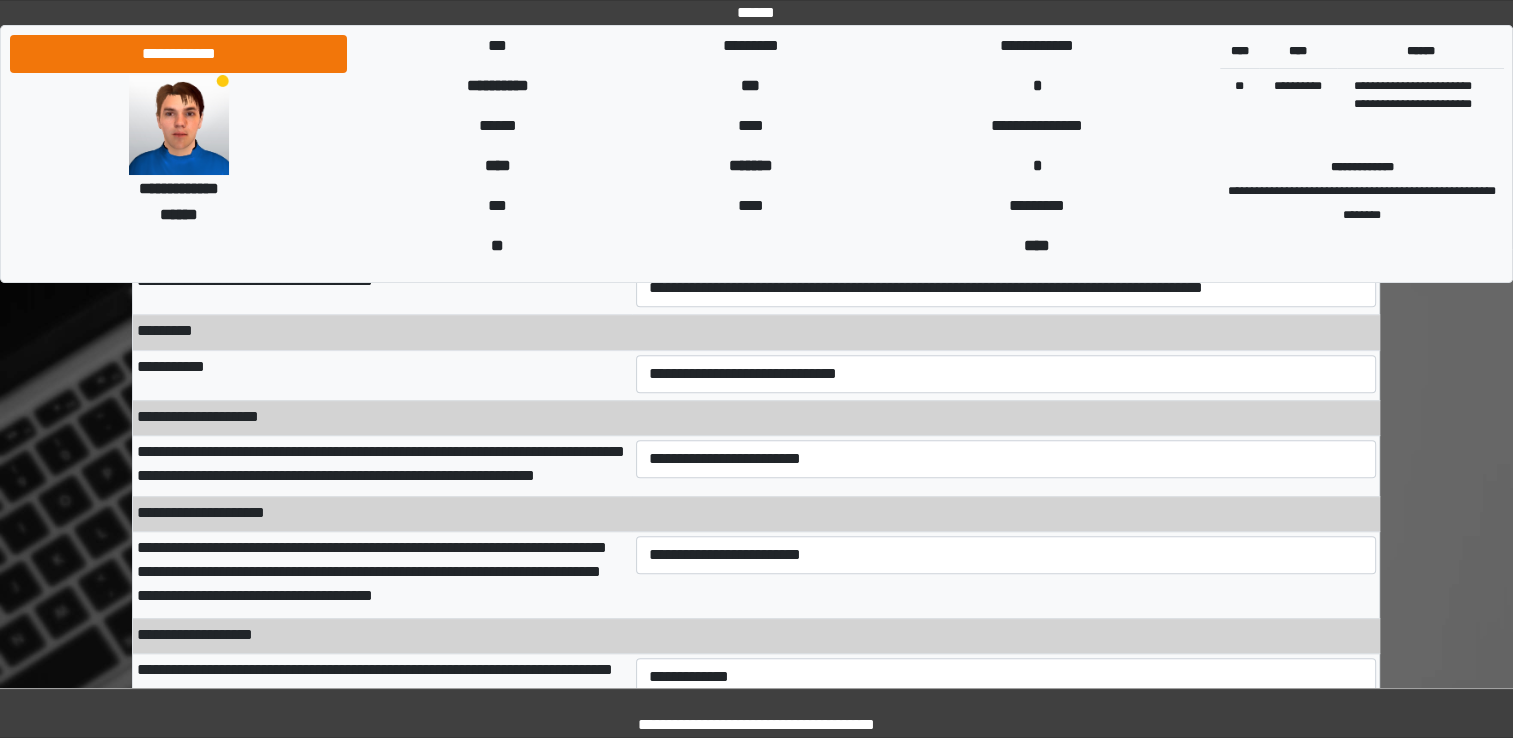 click on "**********" at bounding box center [756, 635] 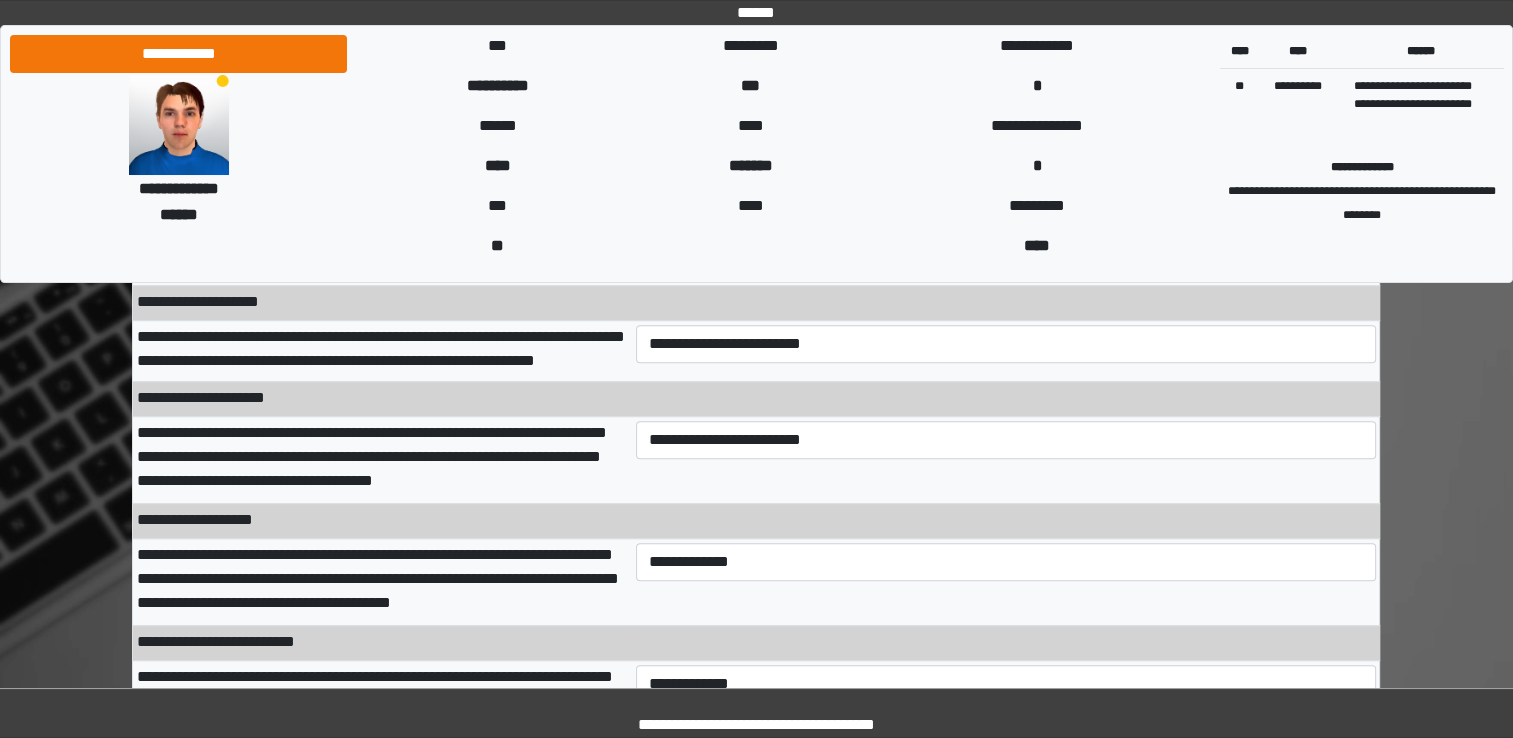scroll, scrollTop: 840, scrollLeft: 0, axis: vertical 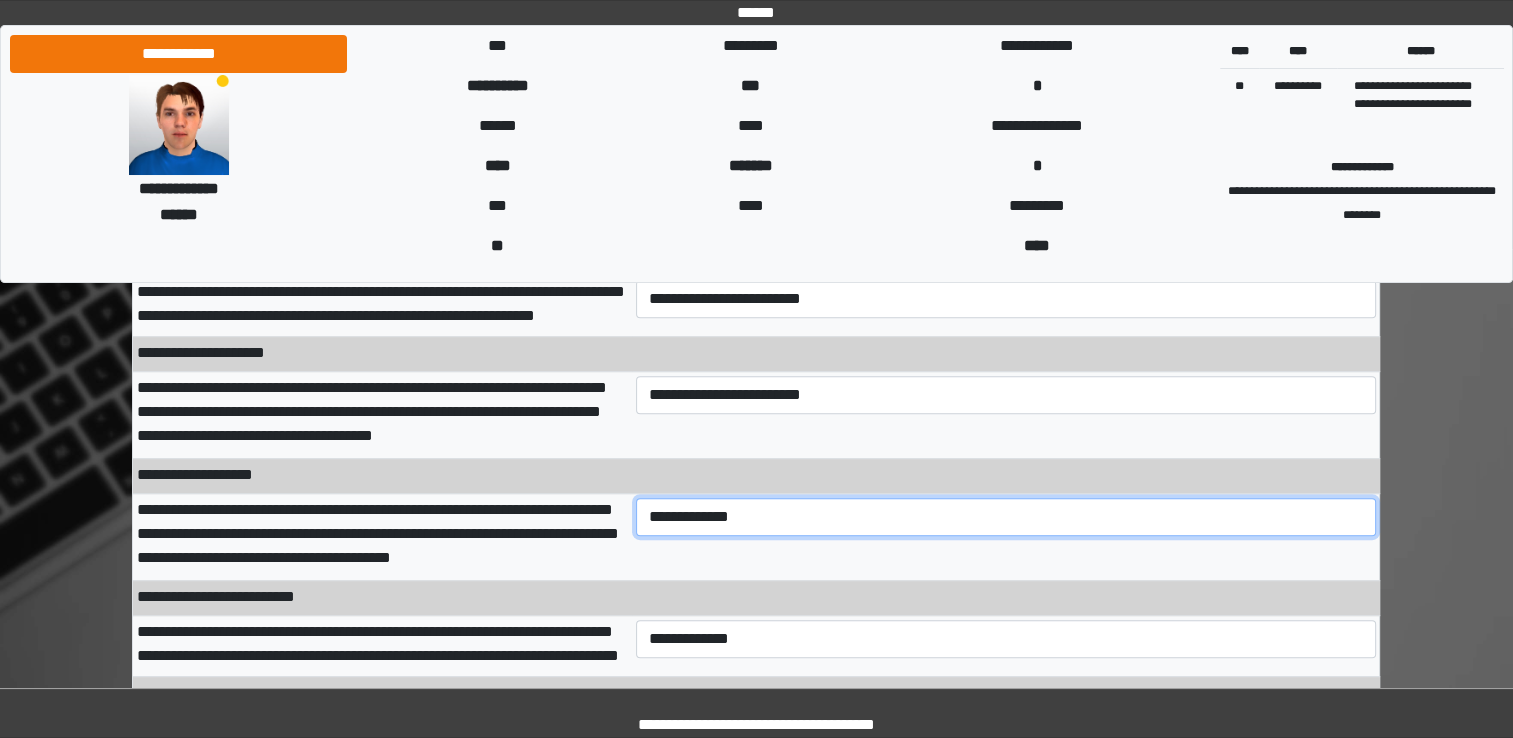 click on "**********" at bounding box center (1006, 517) 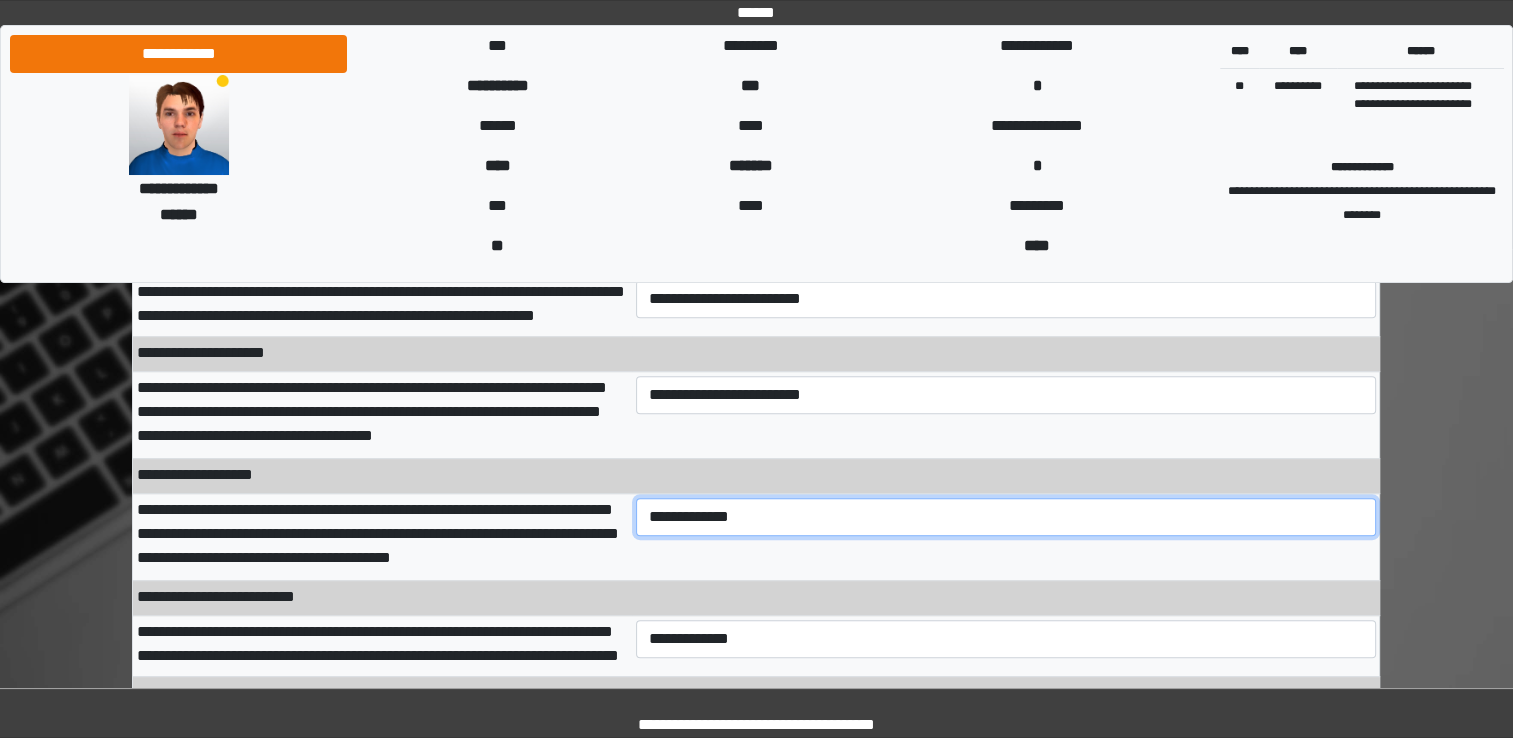 select on "***" 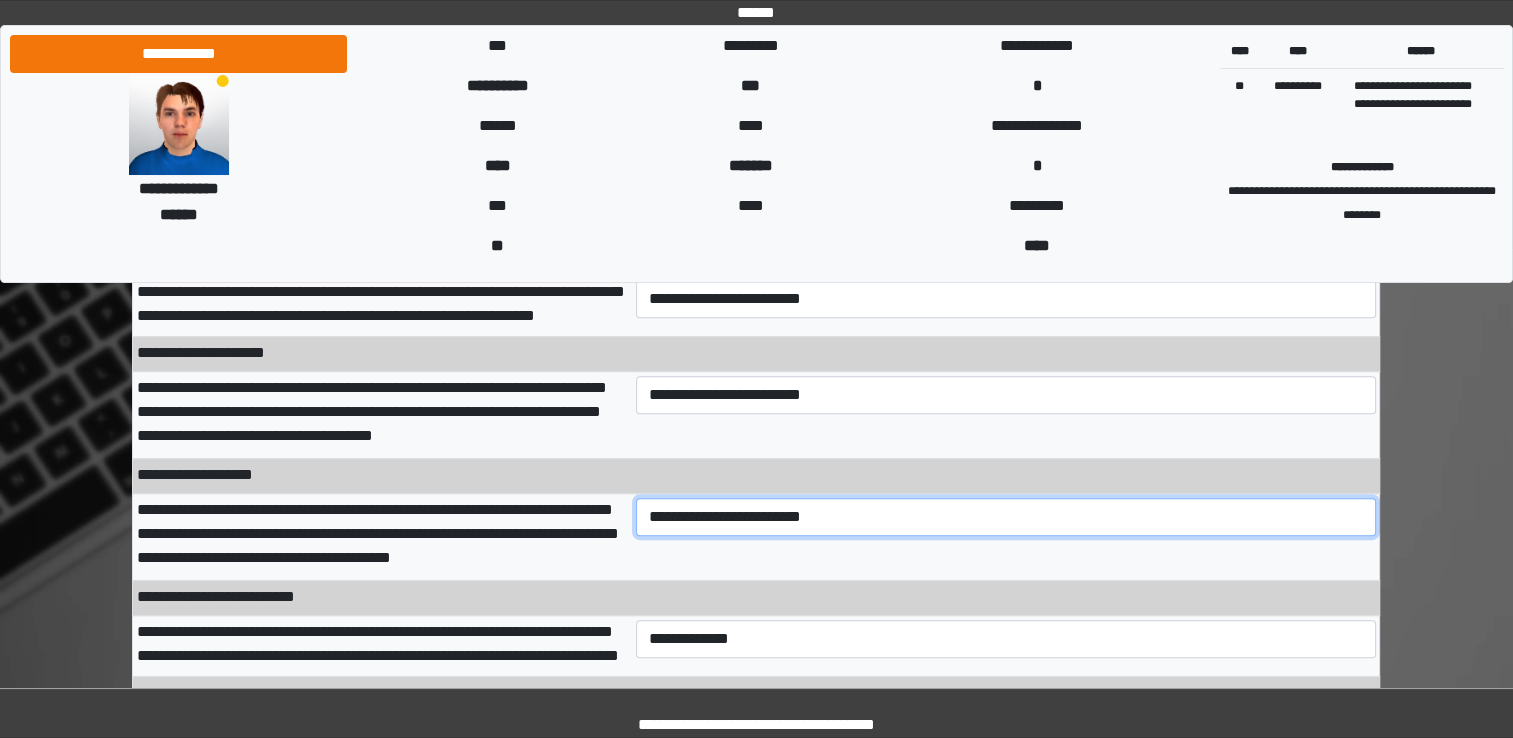 click on "**********" at bounding box center (1006, 517) 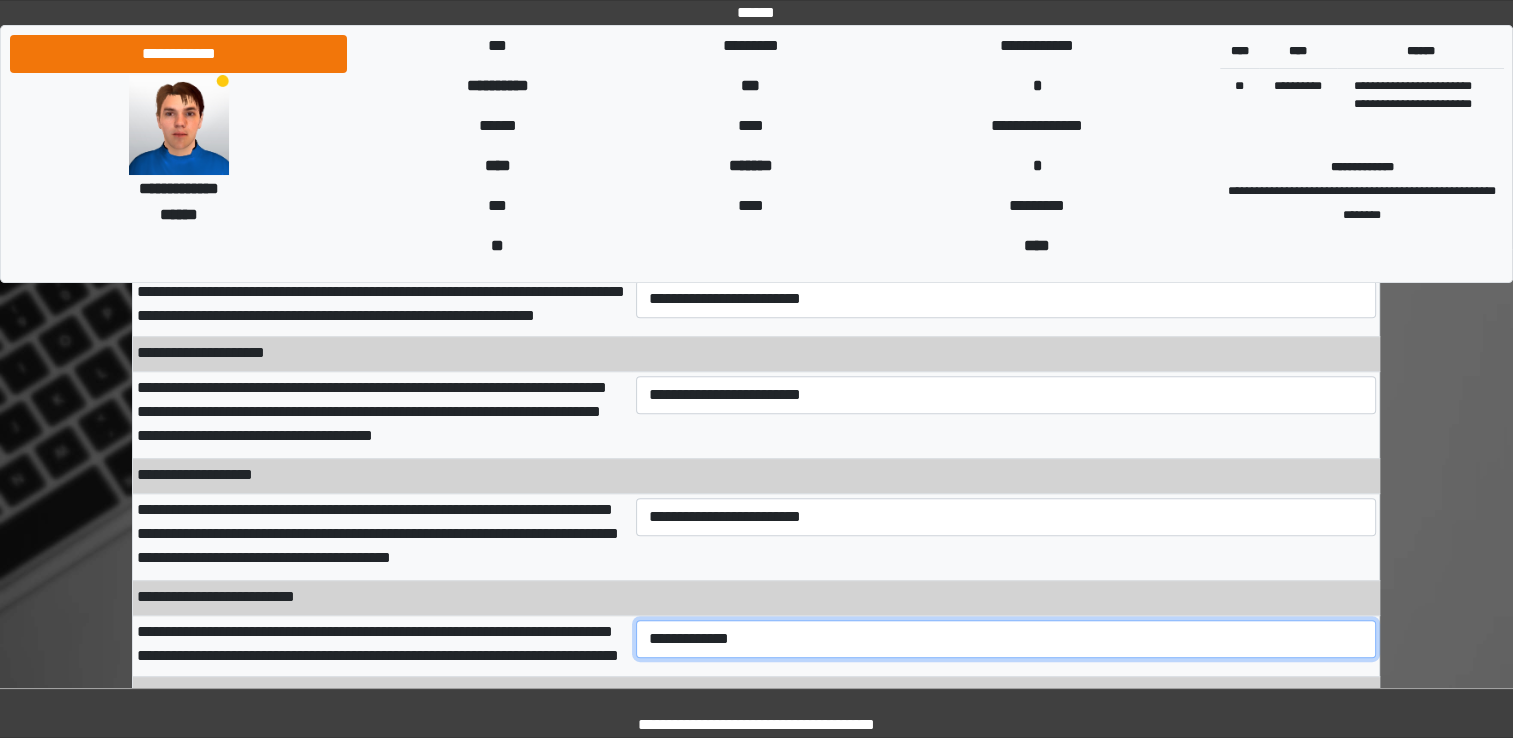 click on "**********" at bounding box center [1006, 639] 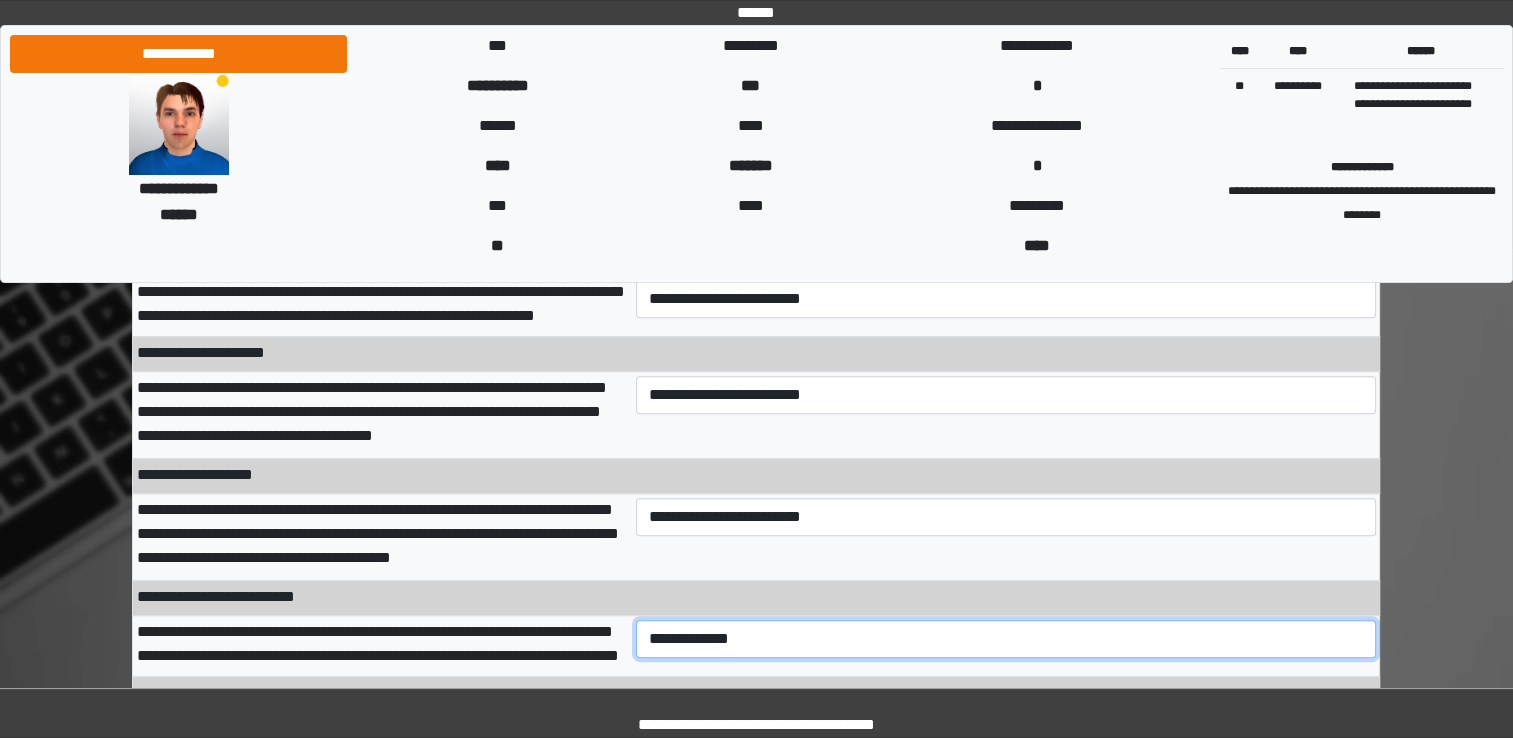 select on "***" 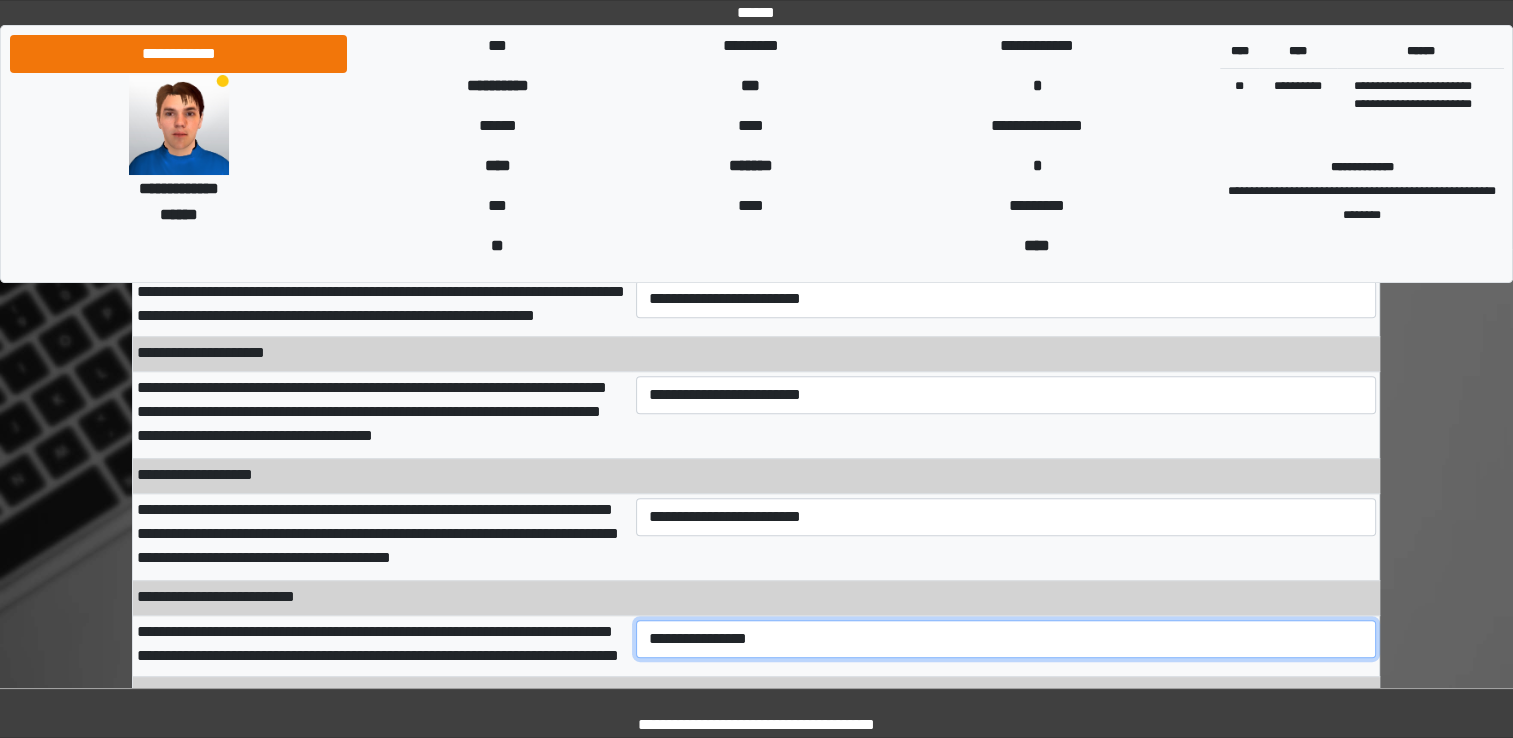 click on "**********" at bounding box center [1006, 639] 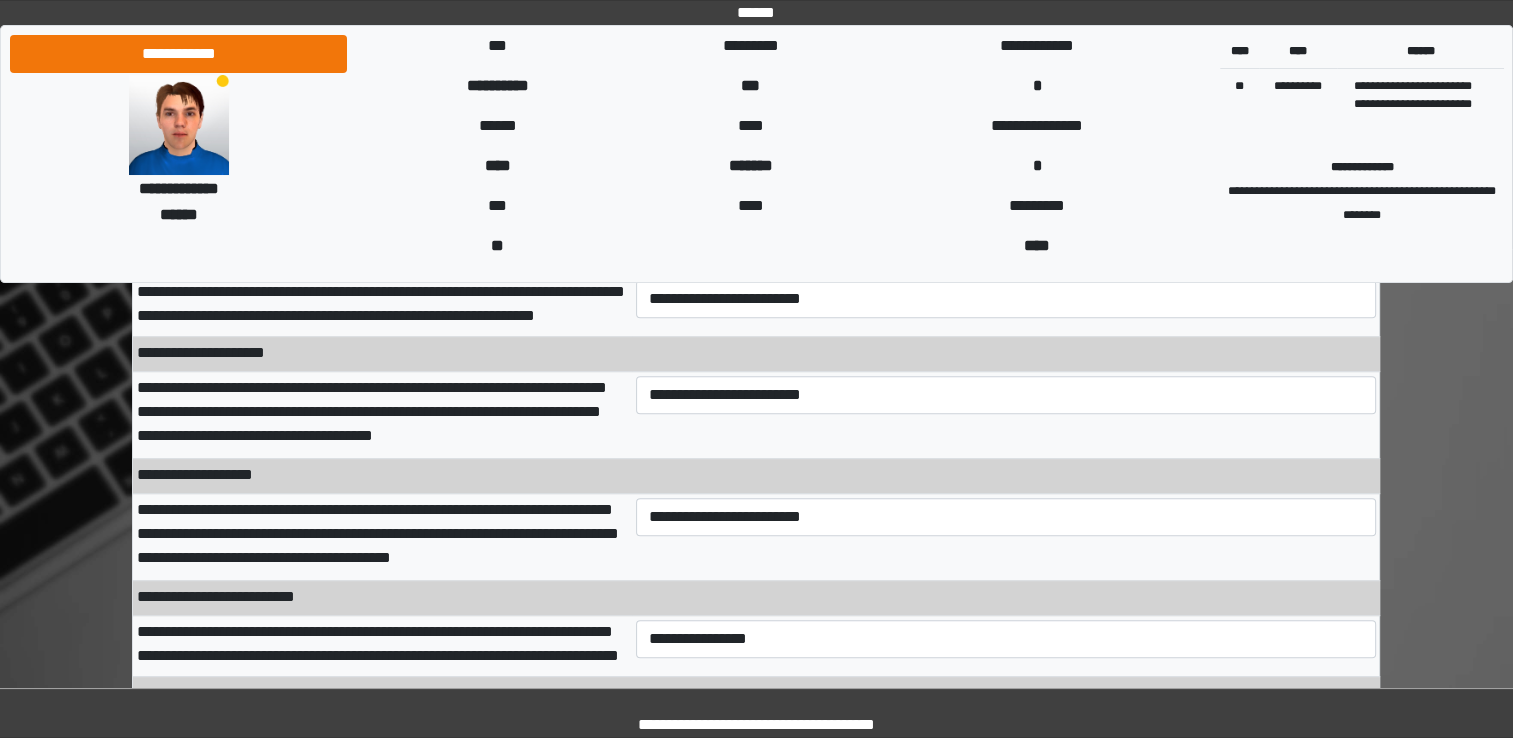 click on "**********" at bounding box center [382, 537] 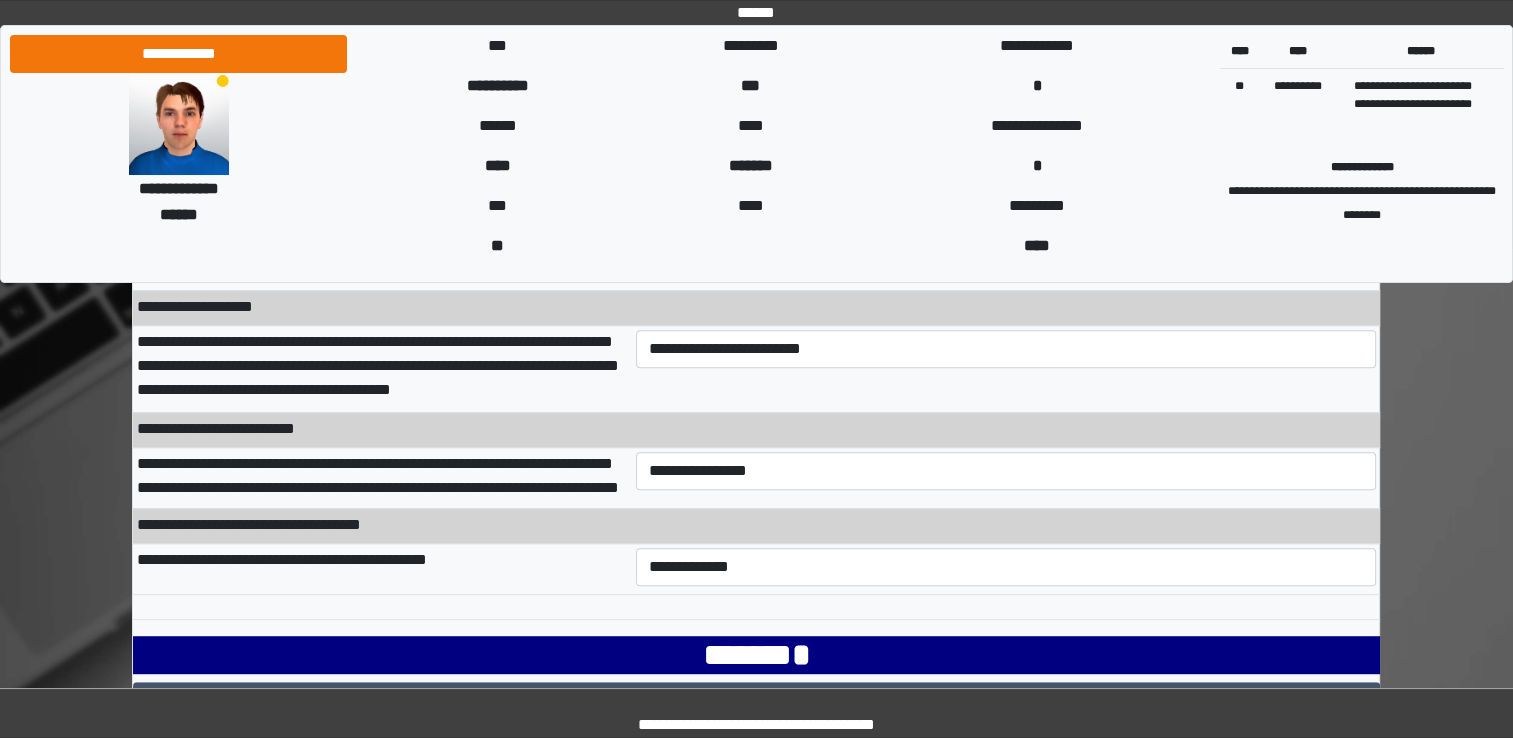 scroll, scrollTop: 1040, scrollLeft: 0, axis: vertical 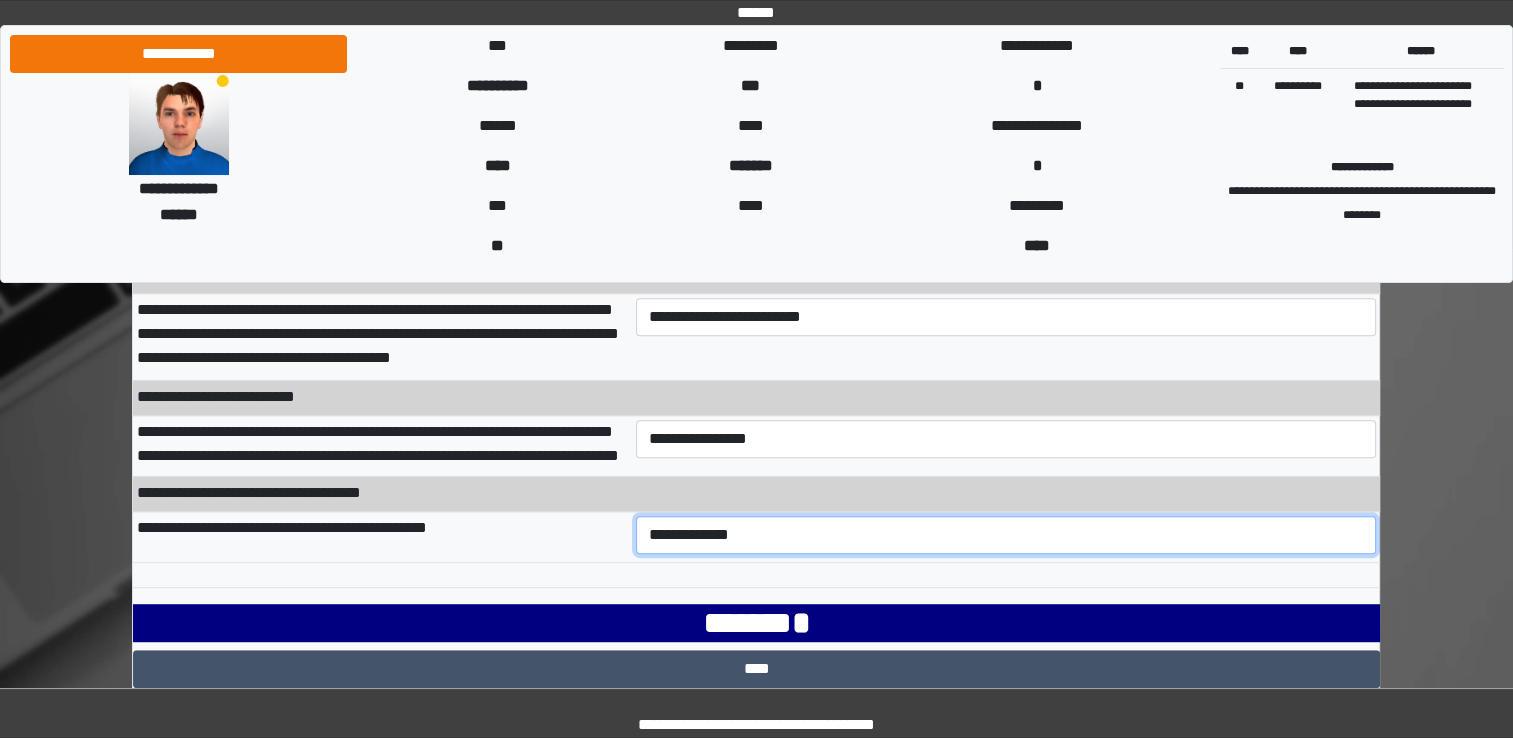 click on "**********" at bounding box center (1006, 535) 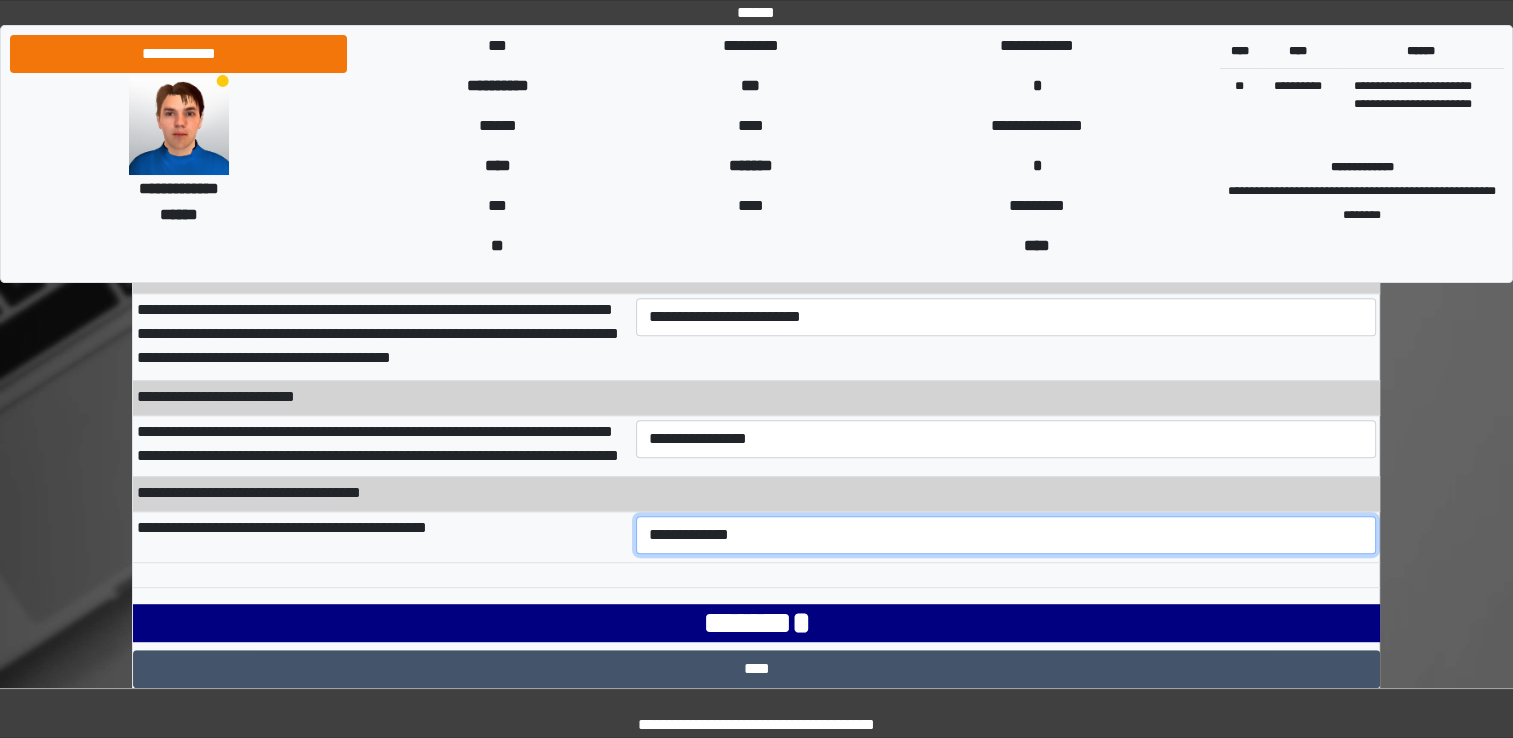 select on "***" 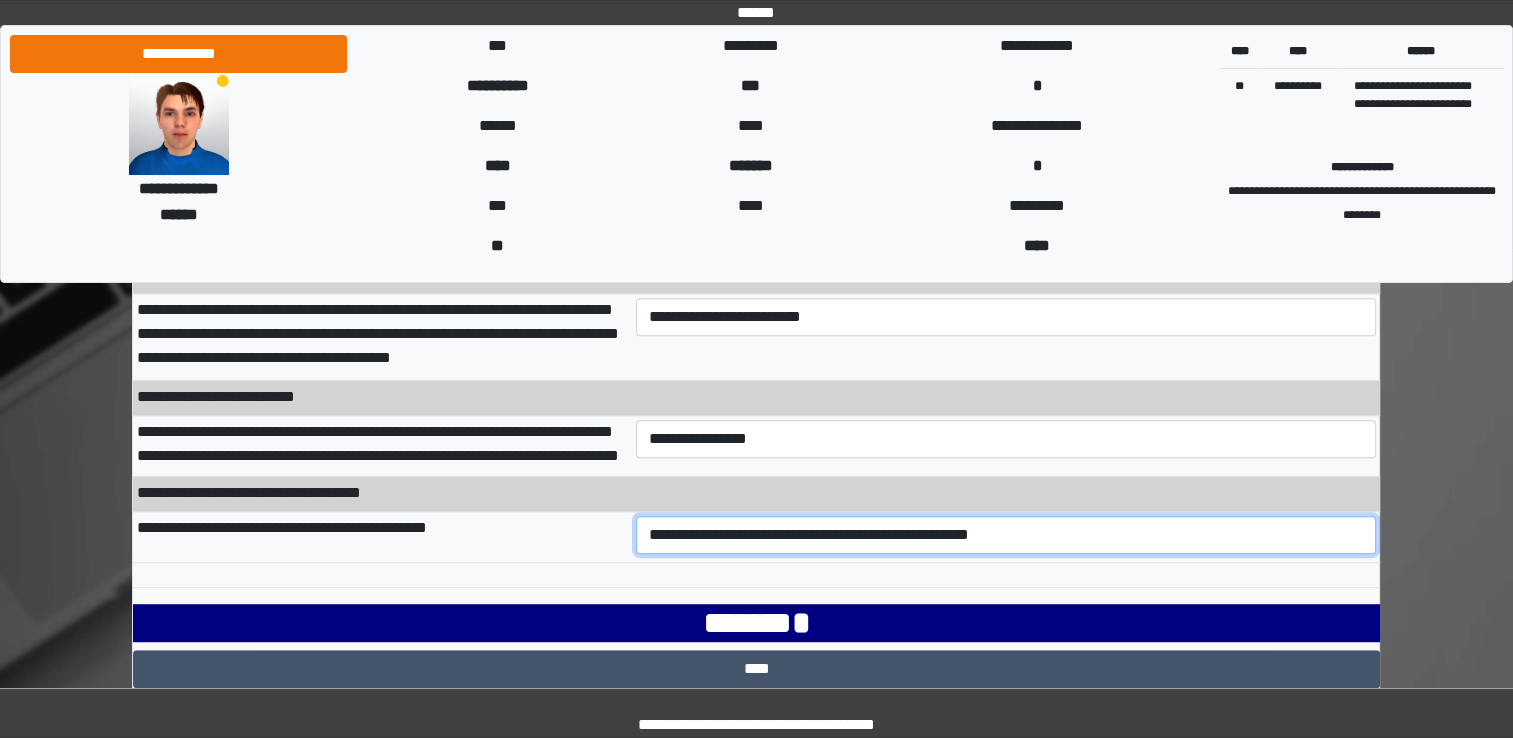 click on "**********" at bounding box center [1006, 535] 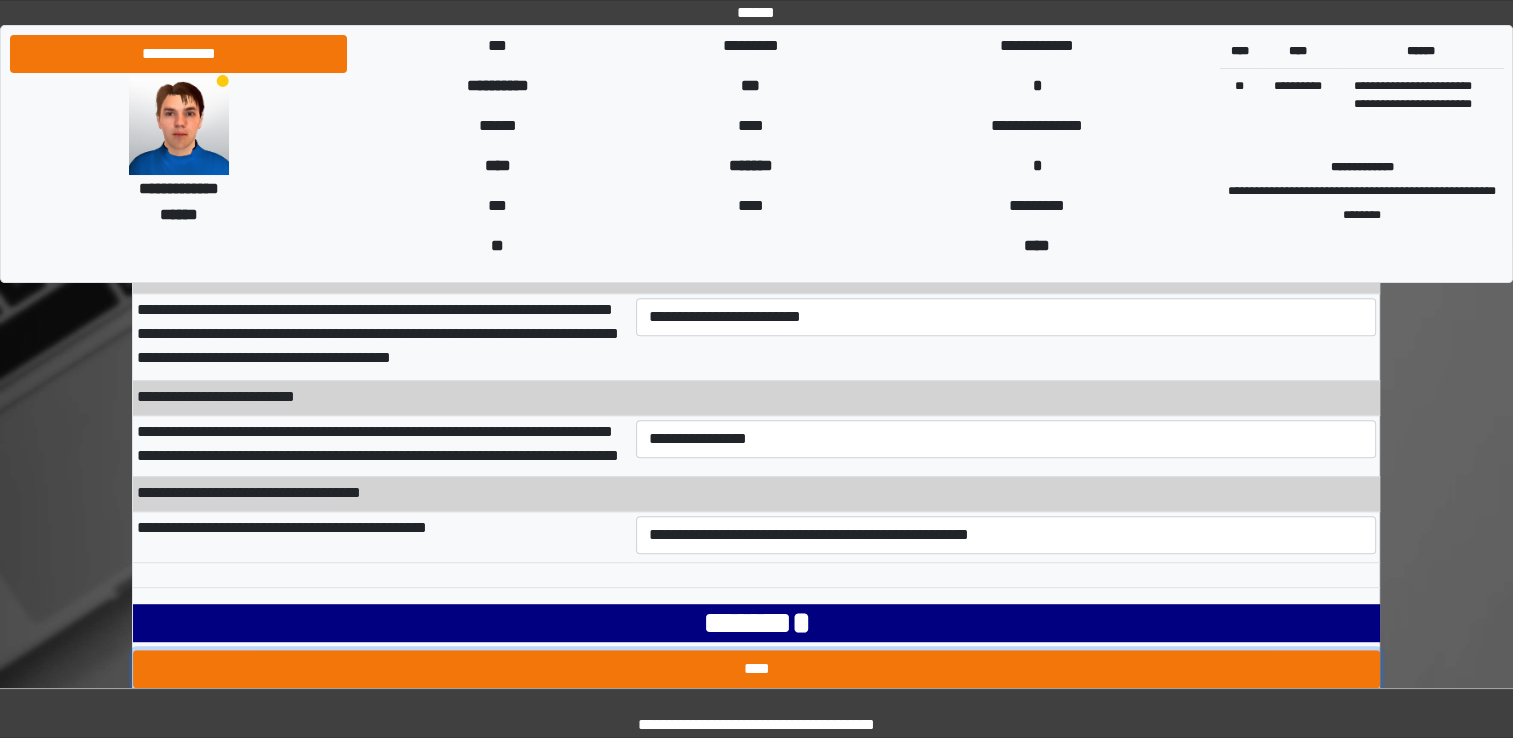 click on "****" at bounding box center [756, 669] 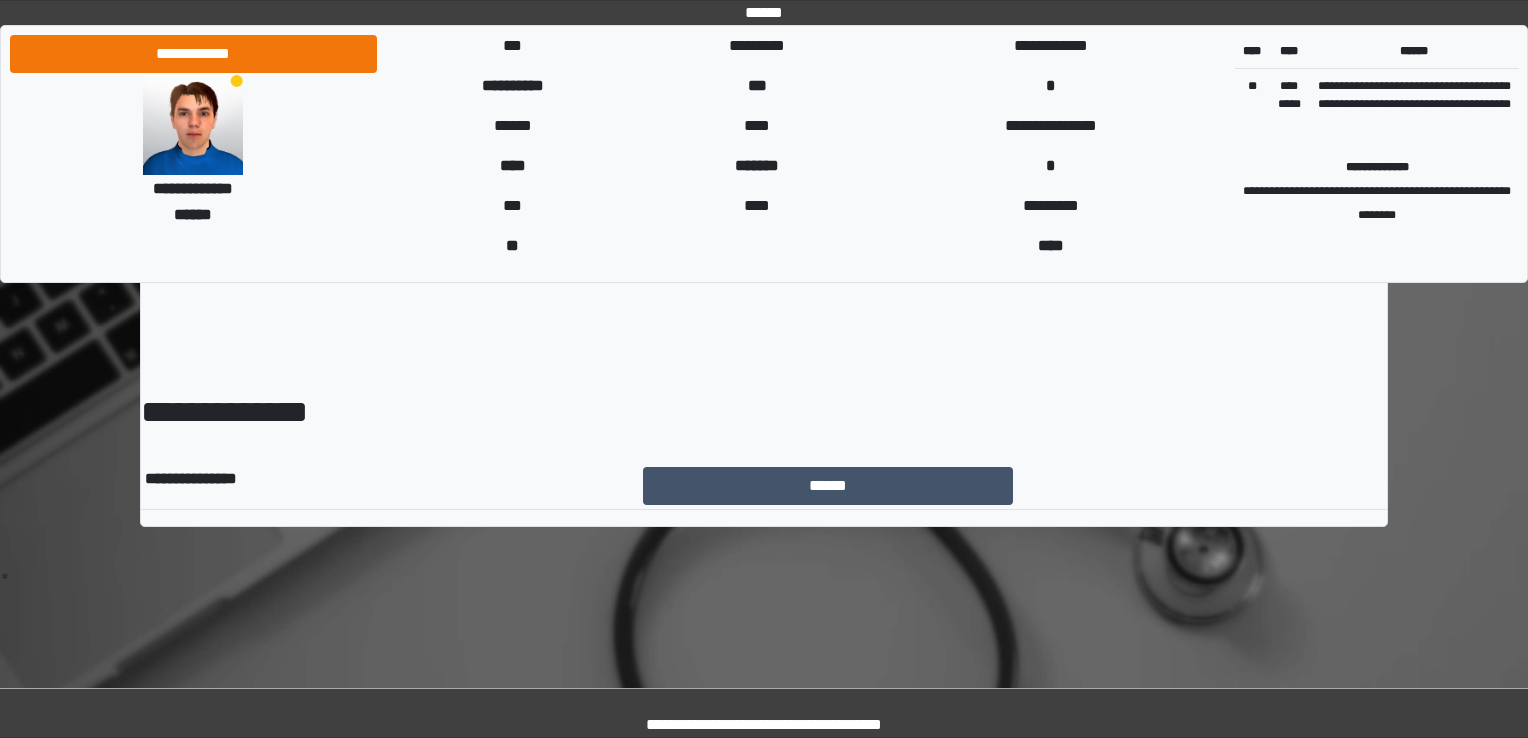 scroll, scrollTop: 0, scrollLeft: 0, axis: both 